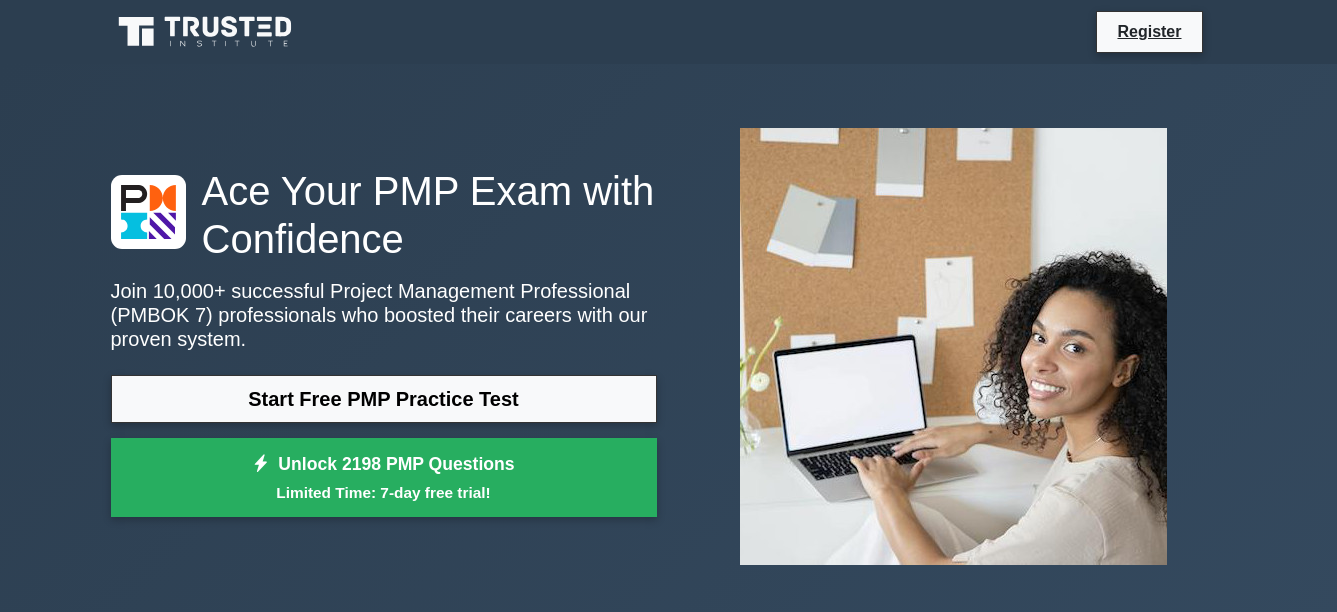 scroll, scrollTop: 600, scrollLeft: 0, axis: vertical 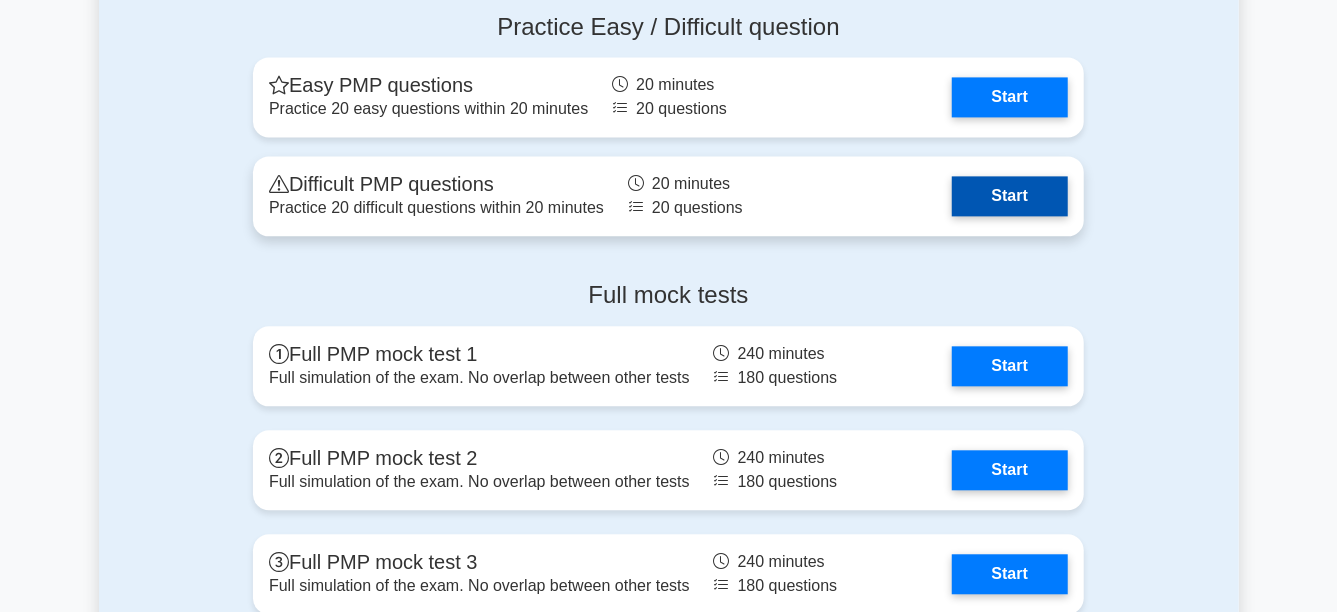 click on "Start" at bounding box center (1010, 196) 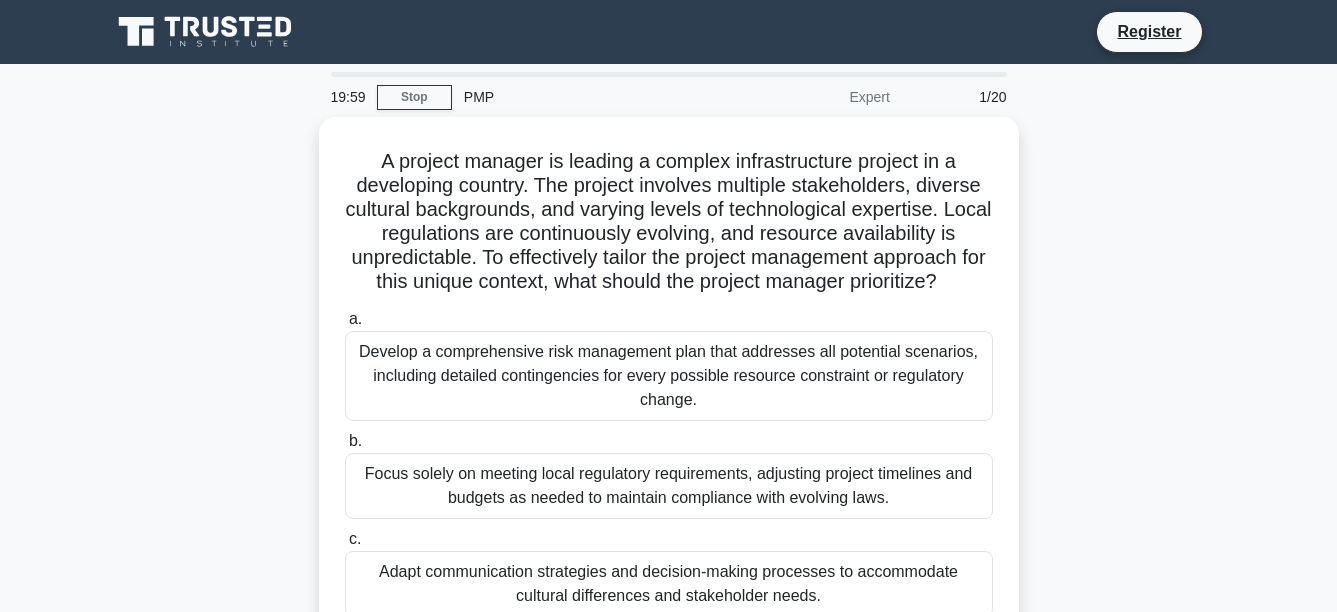 scroll, scrollTop: 0, scrollLeft: 0, axis: both 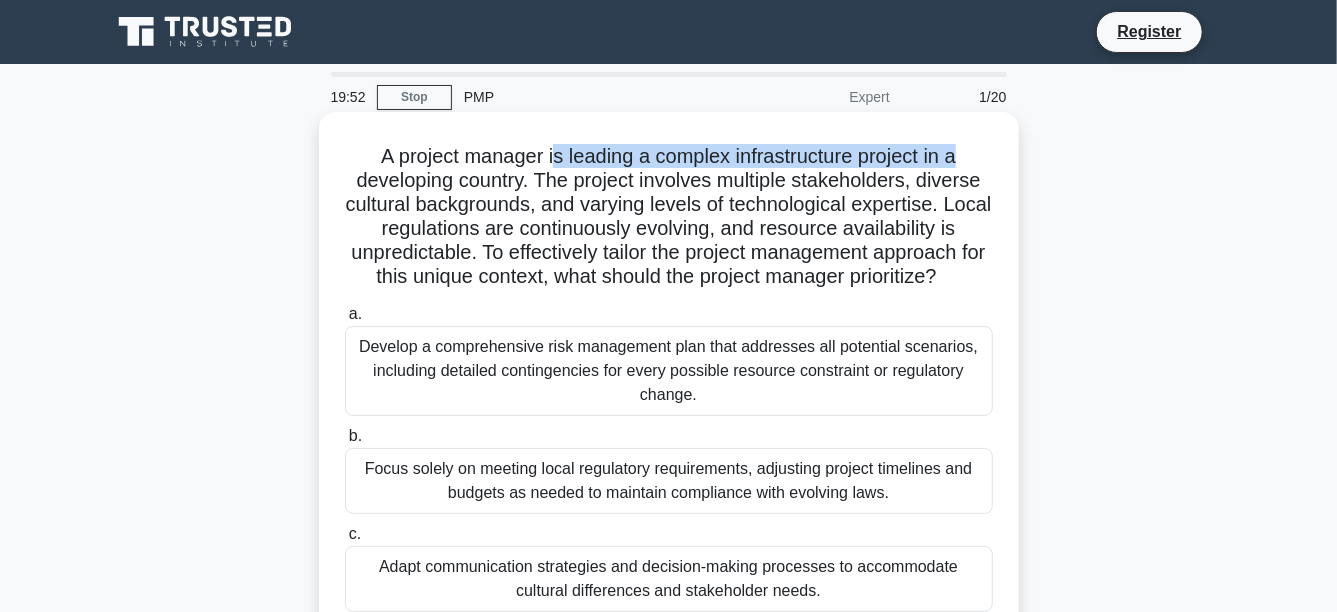 drag, startPoint x: 553, startPoint y: 166, endPoint x: 961, endPoint y: 165, distance: 408.00122 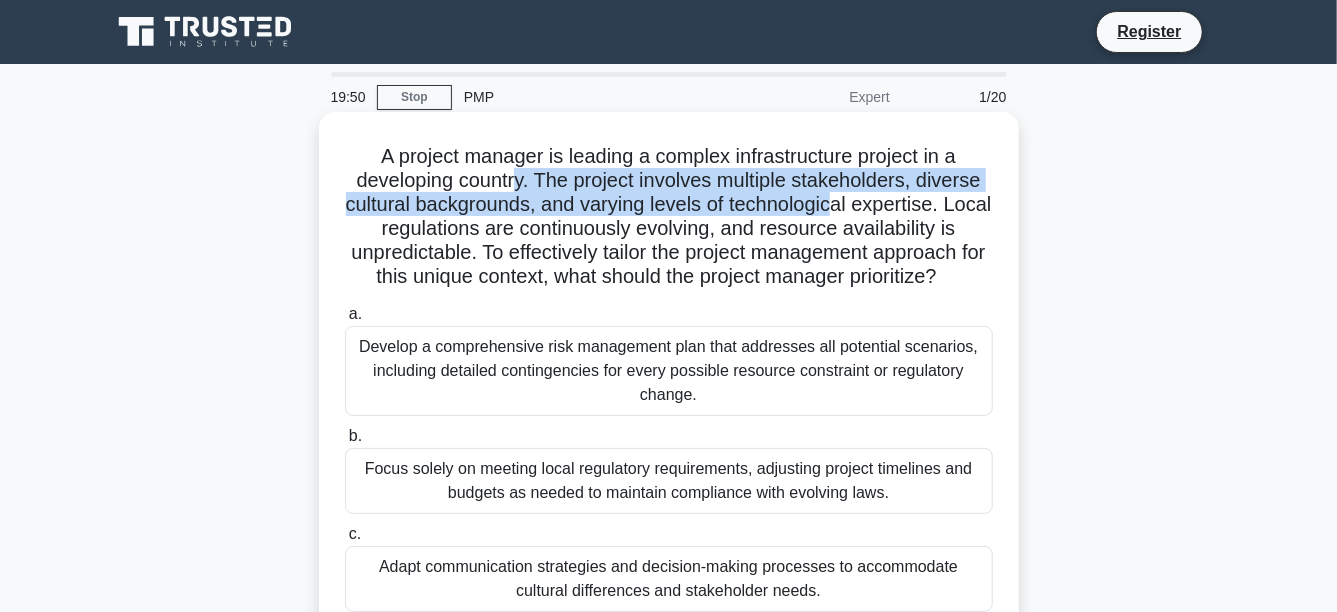 drag, startPoint x: 515, startPoint y: 188, endPoint x: 862, endPoint y: 207, distance: 347.51978 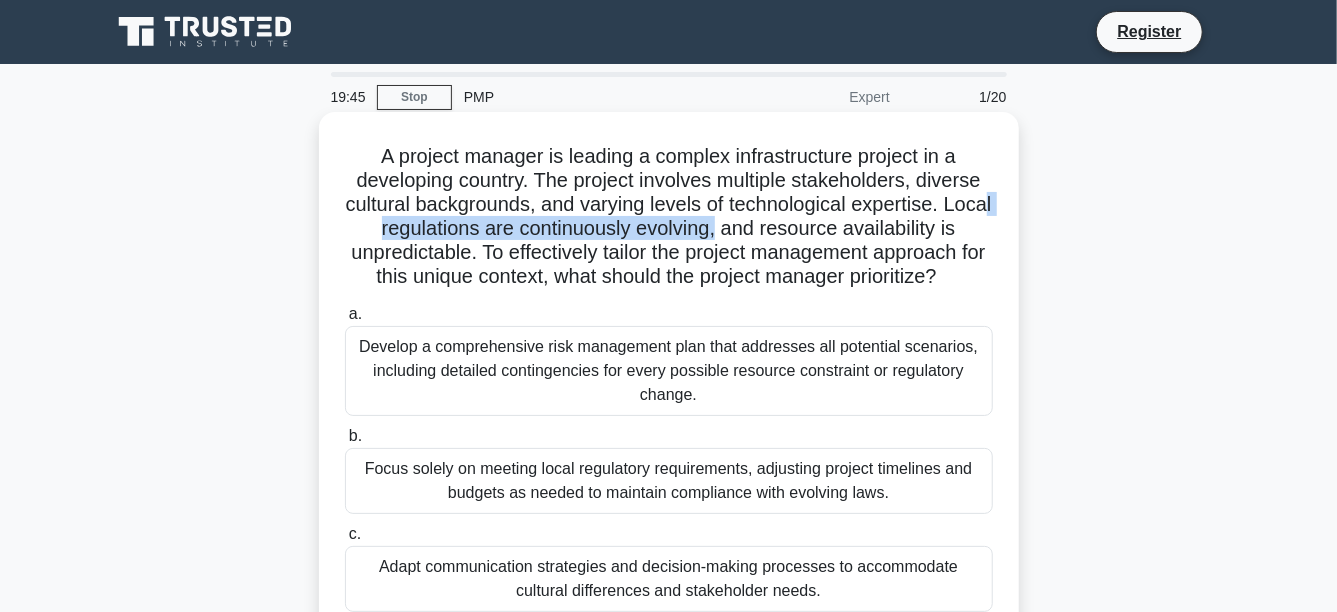 drag, startPoint x: 386, startPoint y: 230, endPoint x: 743, endPoint y: 236, distance: 357.0504 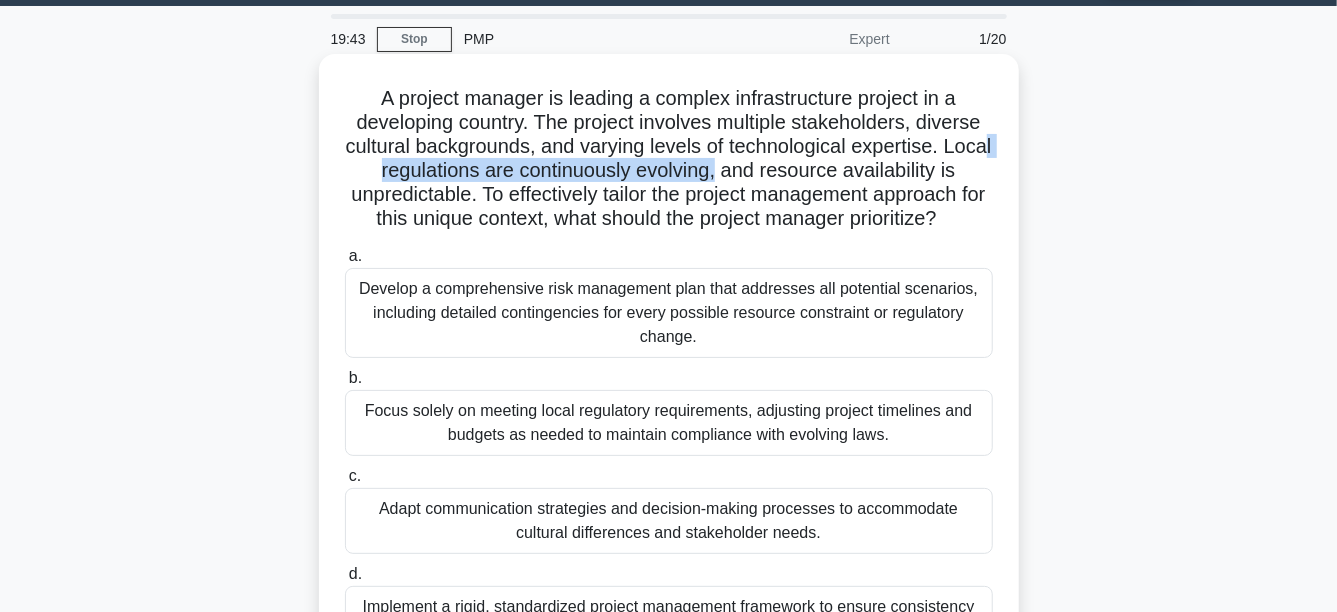 scroll, scrollTop: 99, scrollLeft: 0, axis: vertical 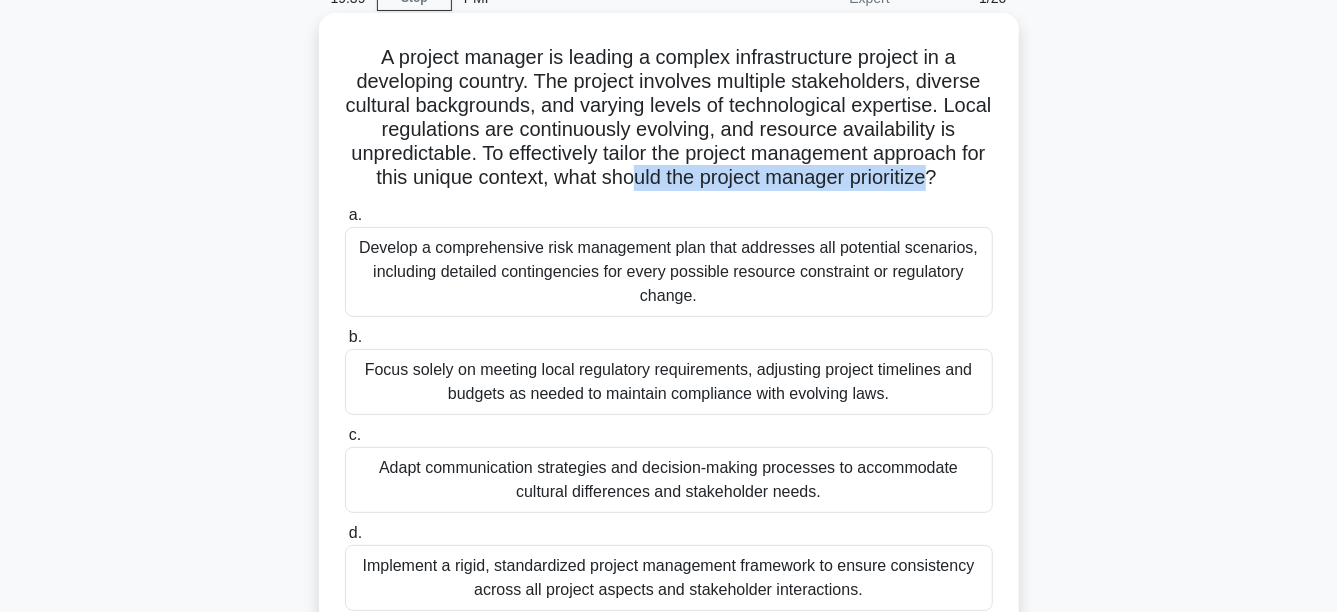 drag, startPoint x: 648, startPoint y: 181, endPoint x: 947, endPoint y: 181, distance: 299 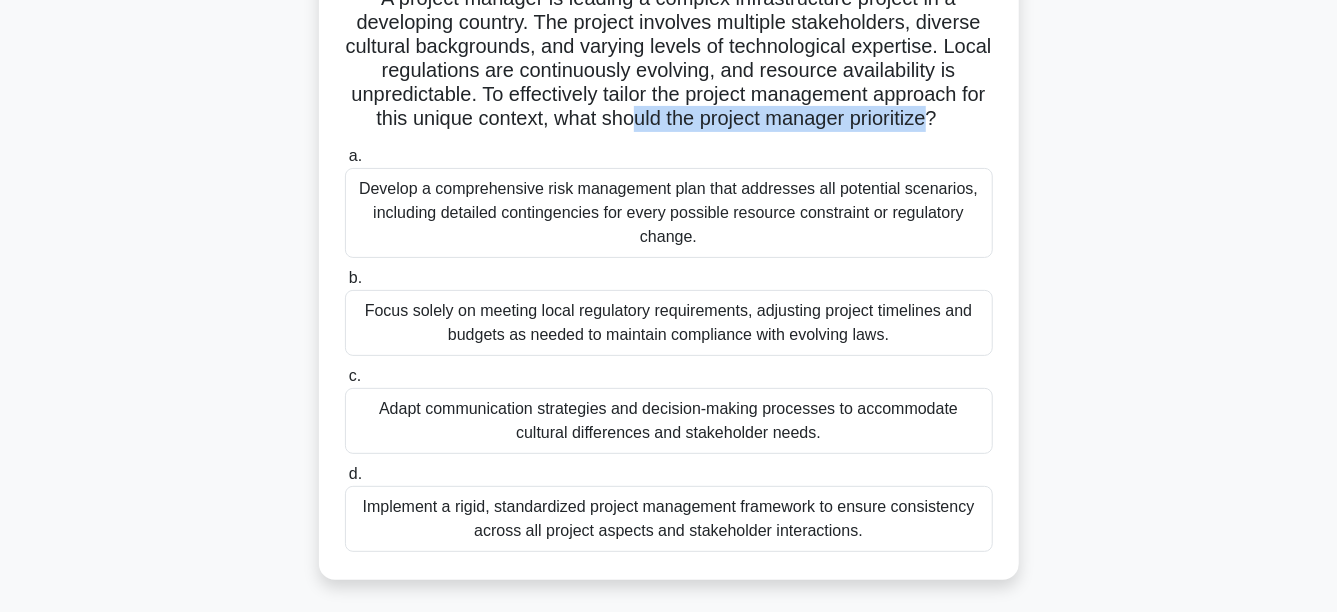 scroll, scrollTop: 200, scrollLeft: 0, axis: vertical 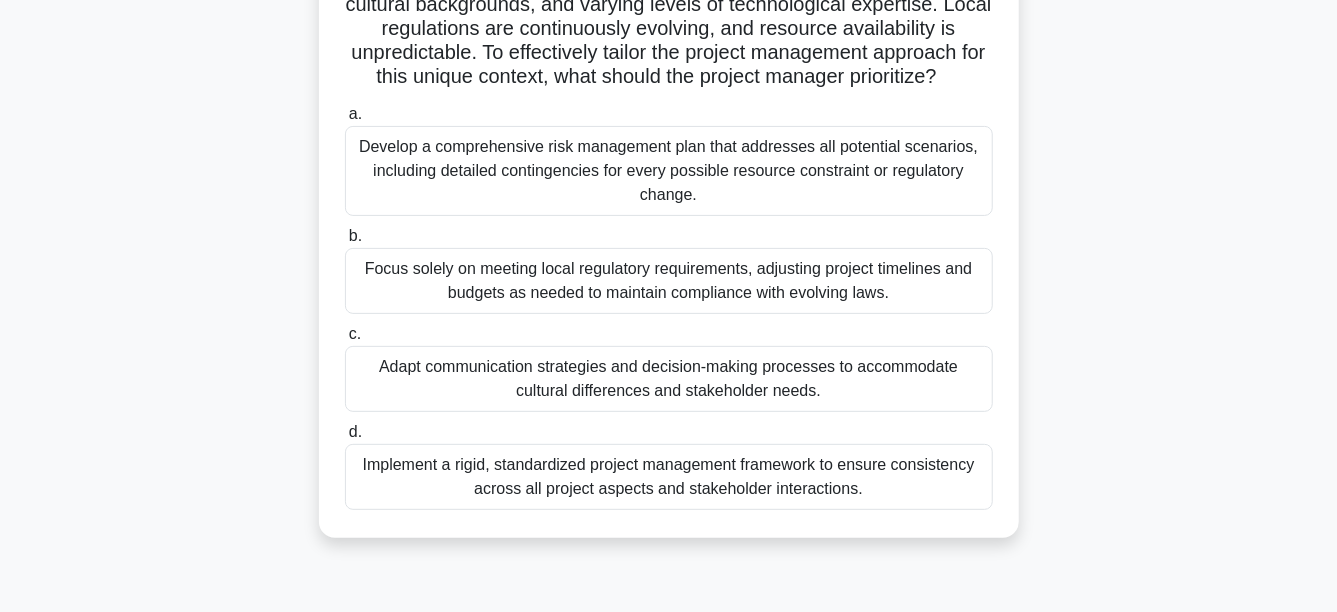 click on "Adapt communication strategies and decision-making processes to accommodate cultural differences and stakeholder needs." at bounding box center [669, 379] 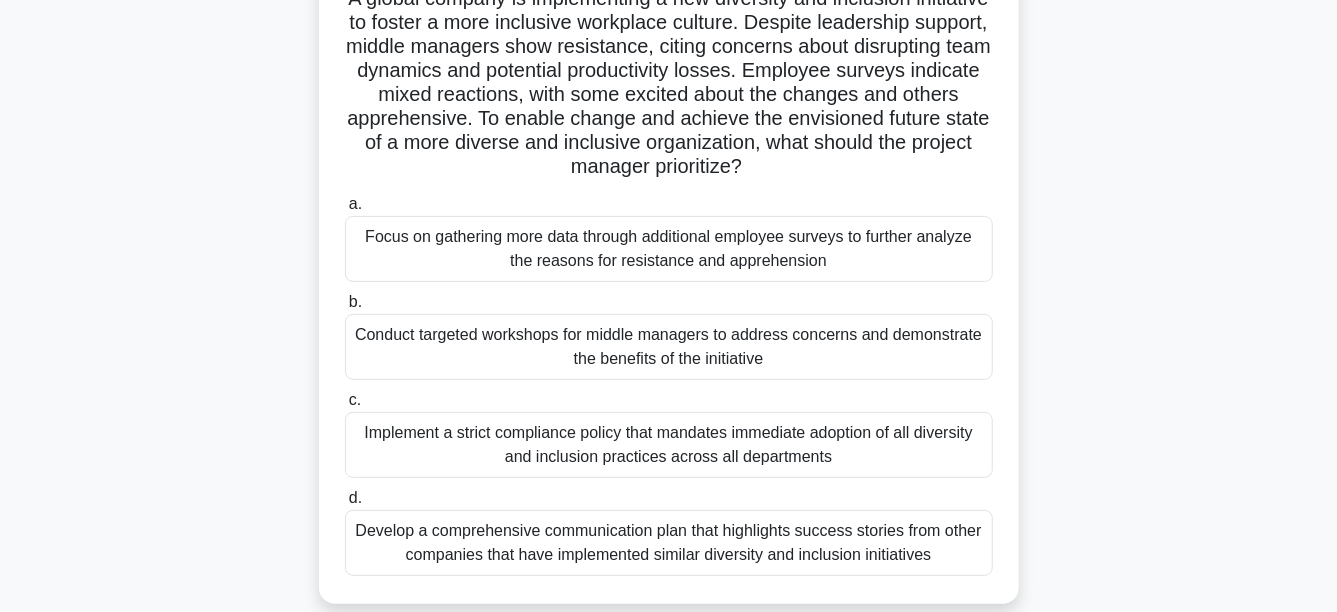 scroll, scrollTop: 200, scrollLeft: 0, axis: vertical 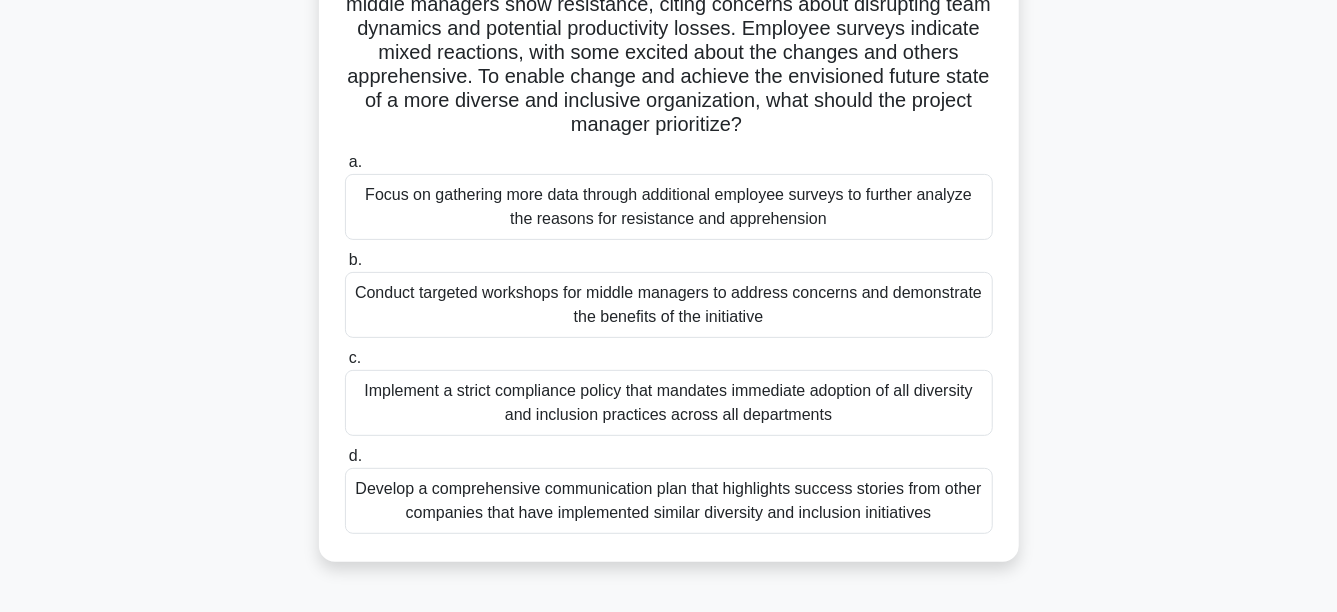 click on "Conduct targeted workshops for middle managers to address concerns and demonstrate the benefits of the initiative" at bounding box center [669, 305] 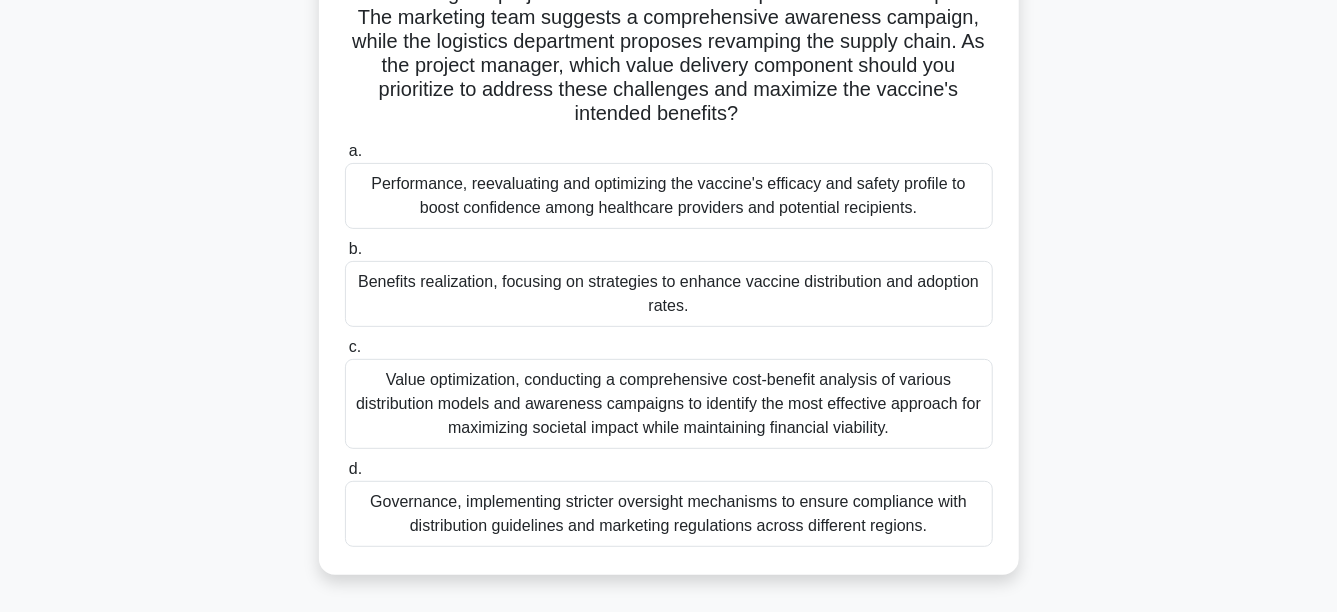 scroll, scrollTop: 300, scrollLeft: 0, axis: vertical 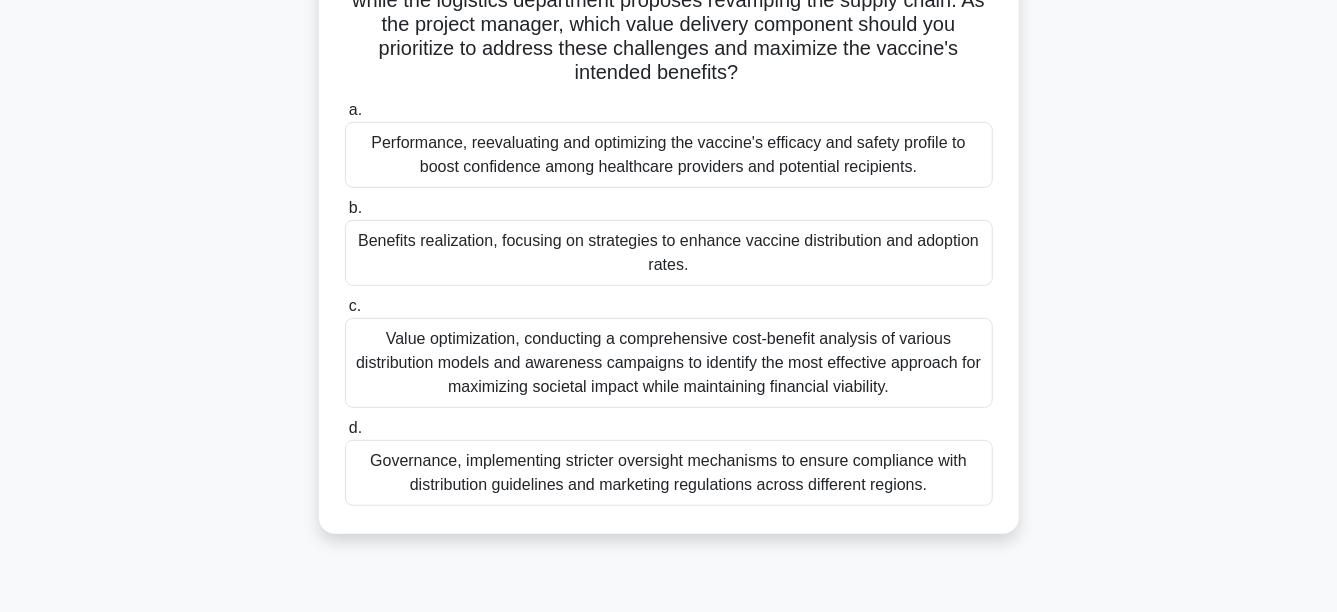 click on "Value optimization, conducting a comprehensive cost-benefit analysis of various distribution models and awareness campaigns to identify the most effective approach for maximizing societal impact while maintaining financial viability." at bounding box center [669, 363] 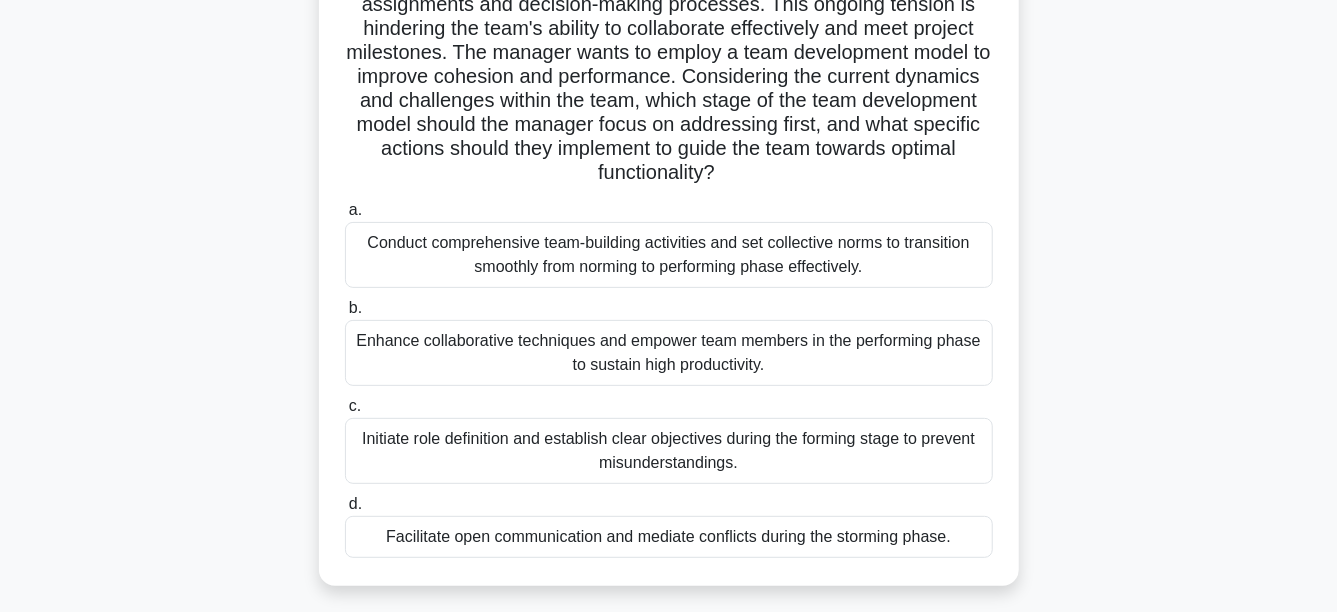 scroll, scrollTop: 300, scrollLeft: 0, axis: vertical 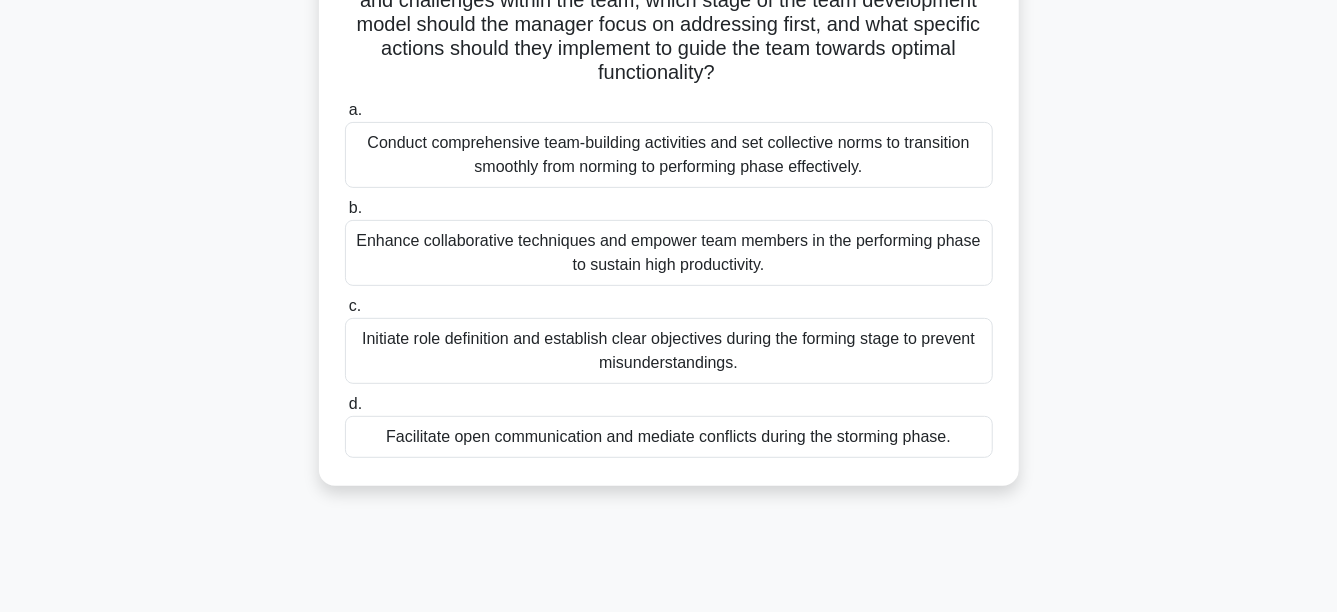 click on "Facilitate open communication and mediate conflicts during the storming phase." at bounding box center (669, 437) 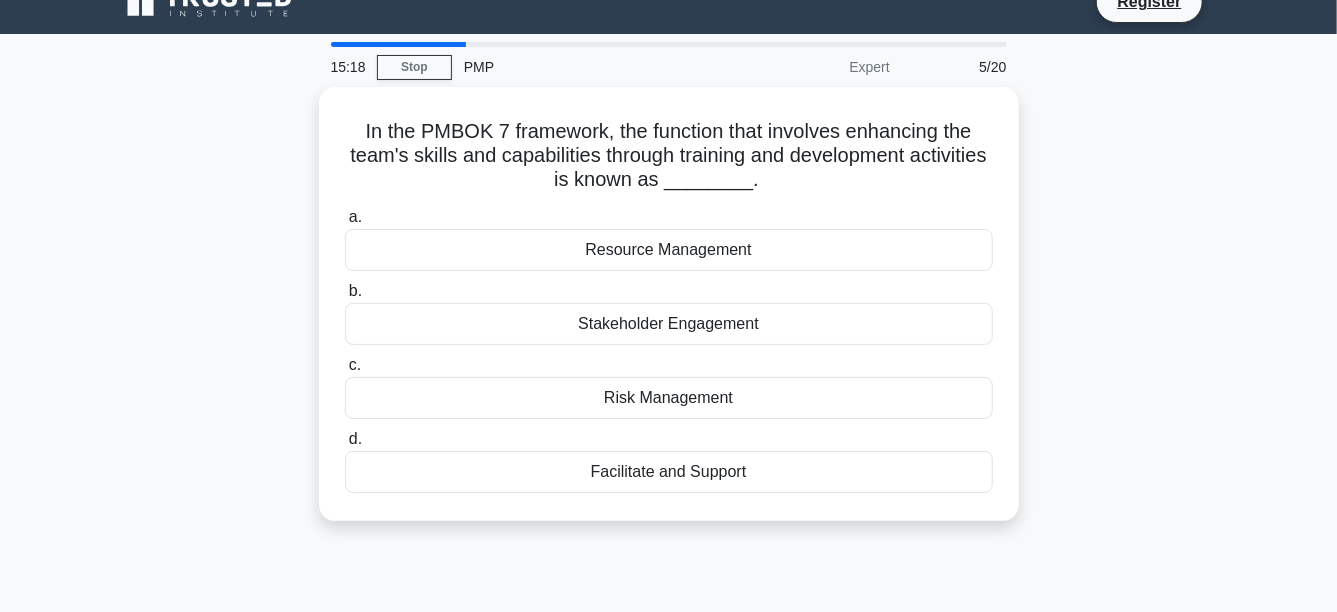 scroll, scrollTop: 0, scrollLeft: 0, axis: both 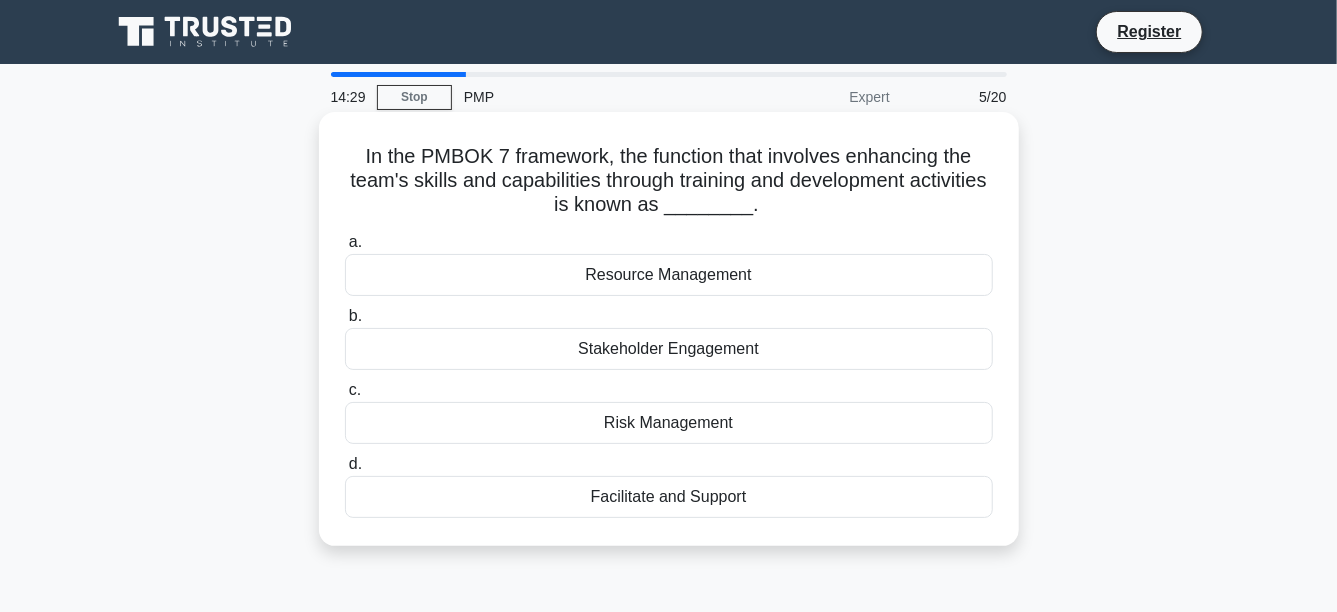 click on "Resource Management" at bounding box center (669, 275) 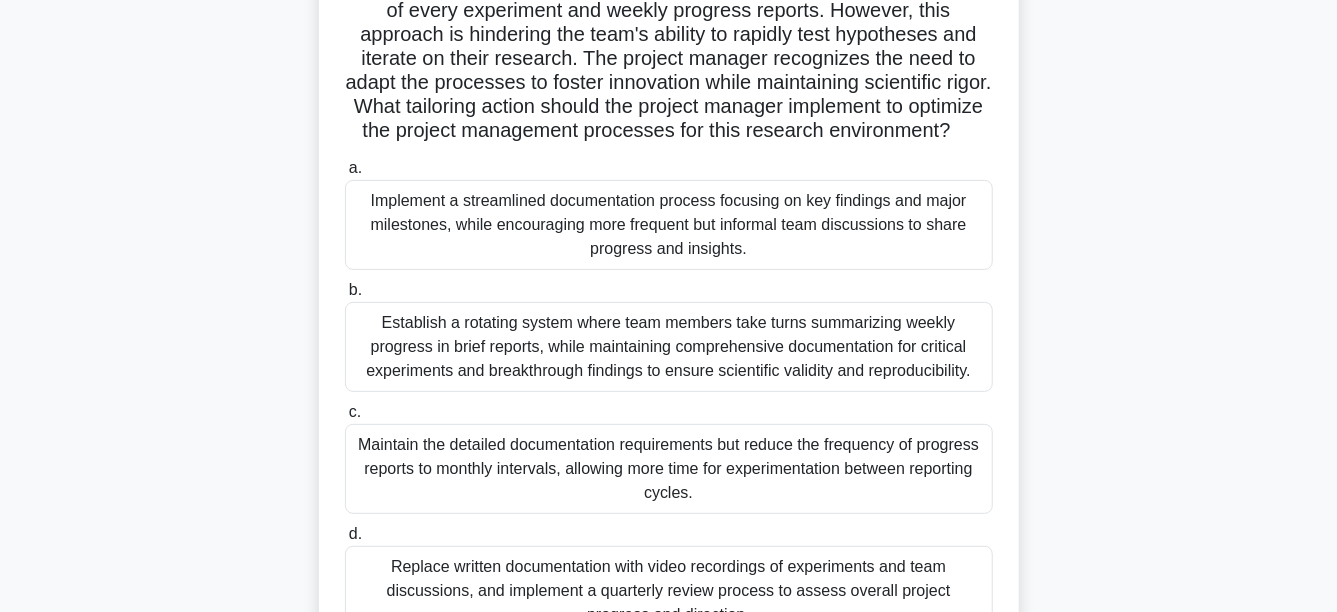 scroll, scrollTop: 300, scrollLeft: 0, axis: vertical 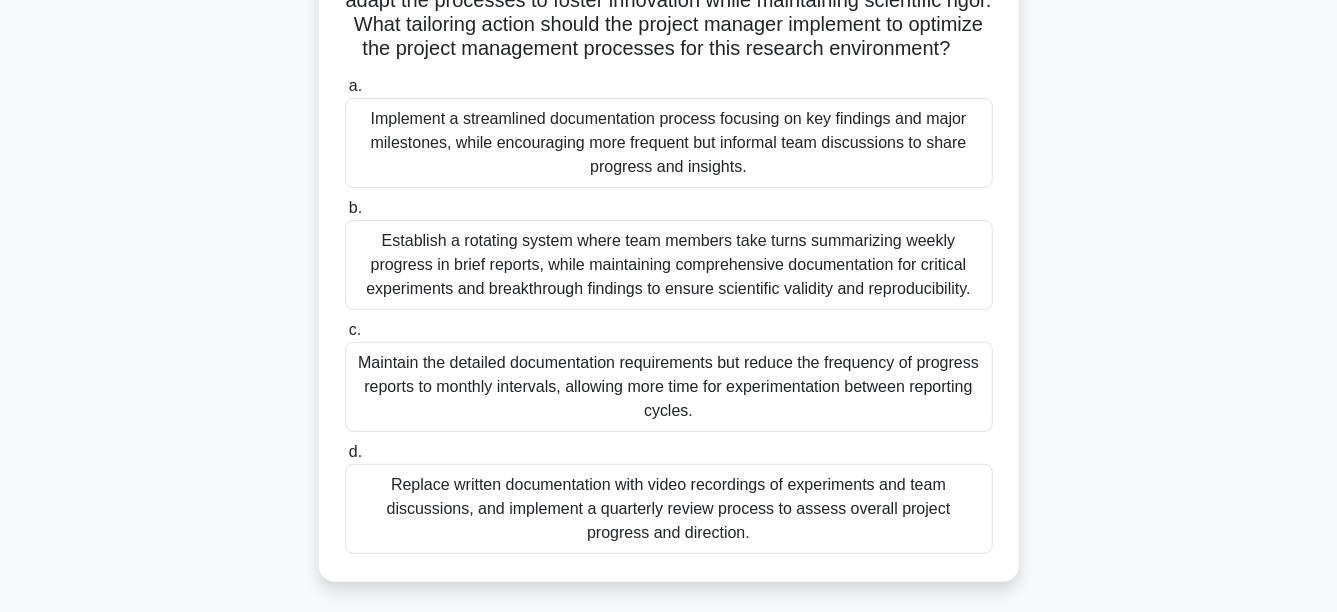 click on "Maintain the detailed documentation requirements but reduce the frequency of progress reports to monthly intervals, allowing more time for experimentation between reporting cycles." at bounding box center [669, 387] 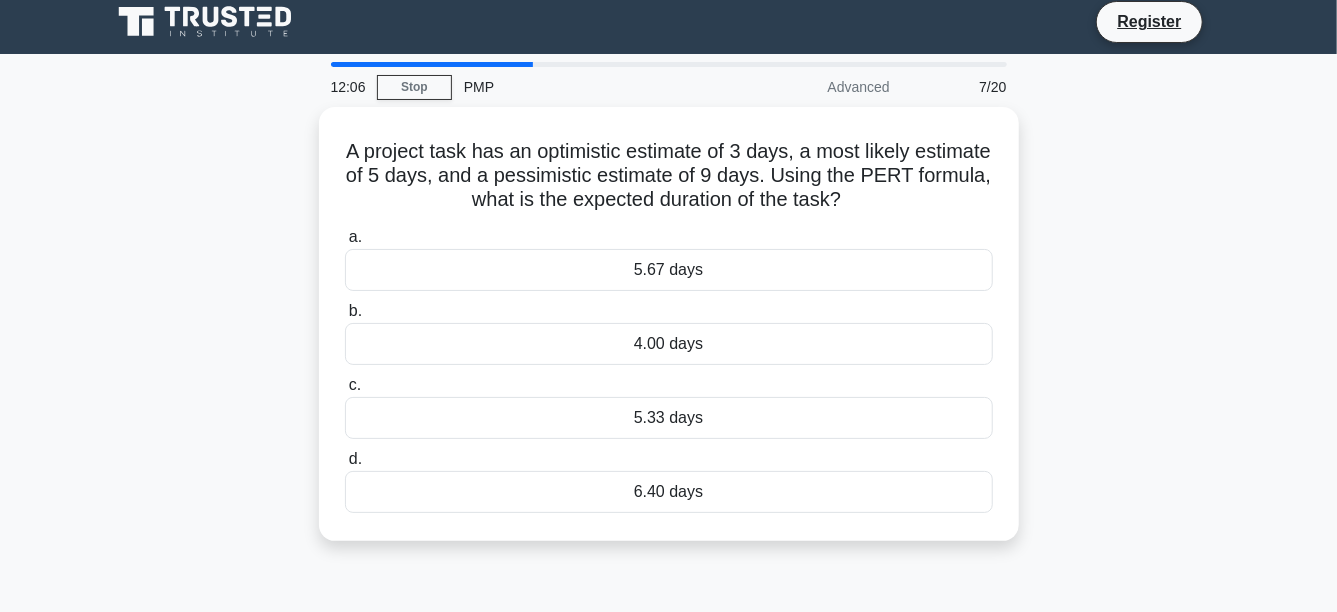 scroll, scrollTop: 0, scrollLeft: 0, axis: both 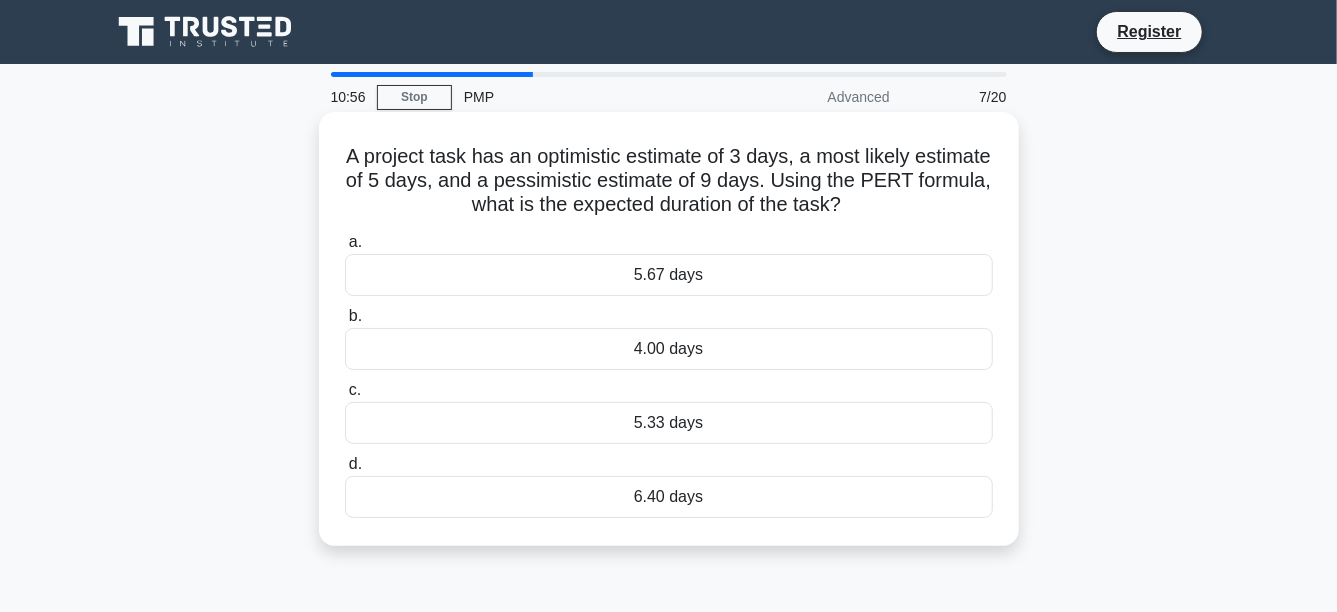 click on "5.67 days" at bounding box center [669, 275] 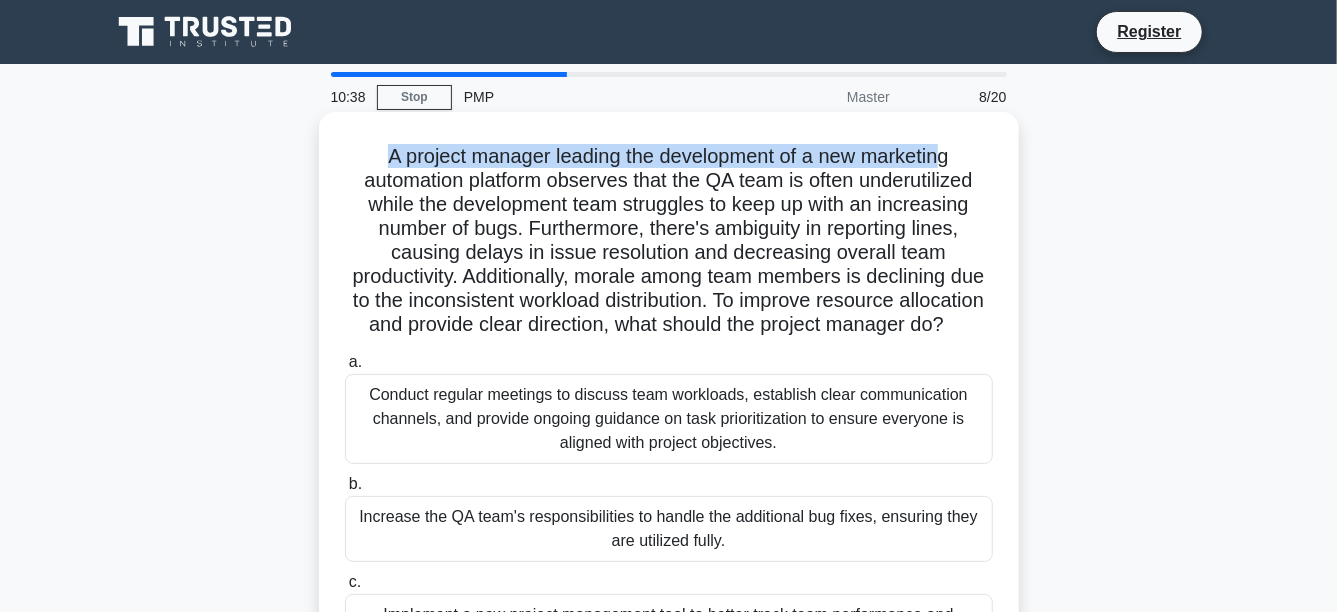 drag, startPoint x: 379, startPoint y: 156, endPoint x: 951, endPoint y: 150, distance: 572.0315 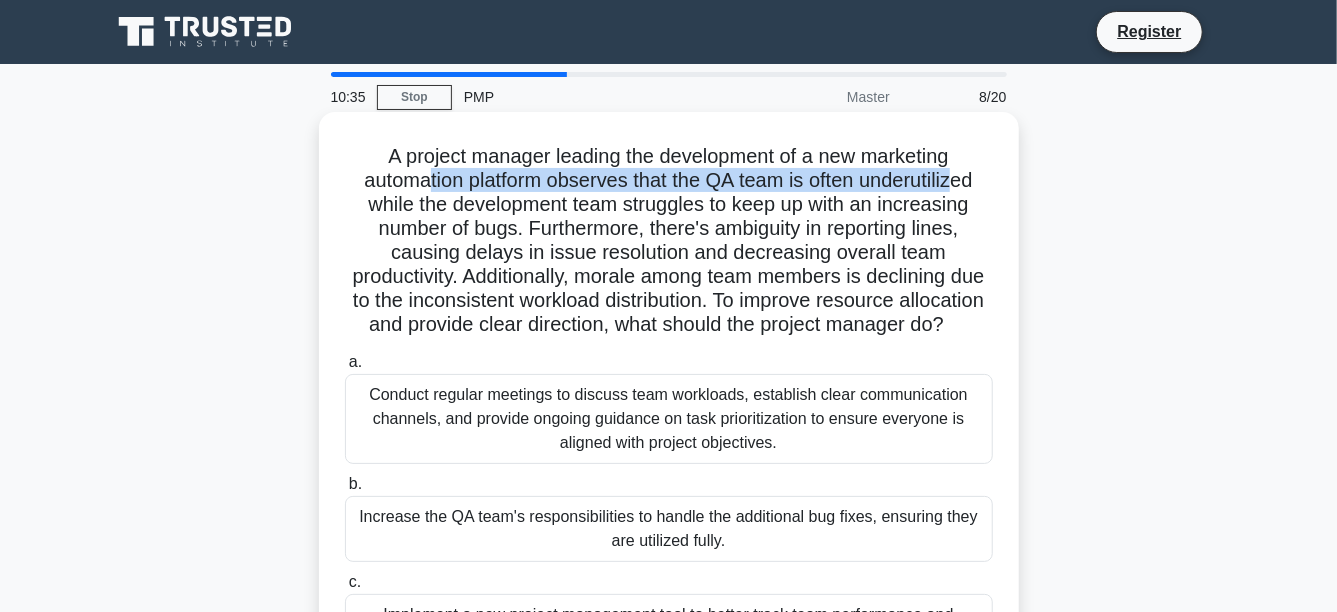 drag, startPoint x: 418, startPoint y: 192, endPoint x: 965, endPoint y: 185, distance: 547.0448 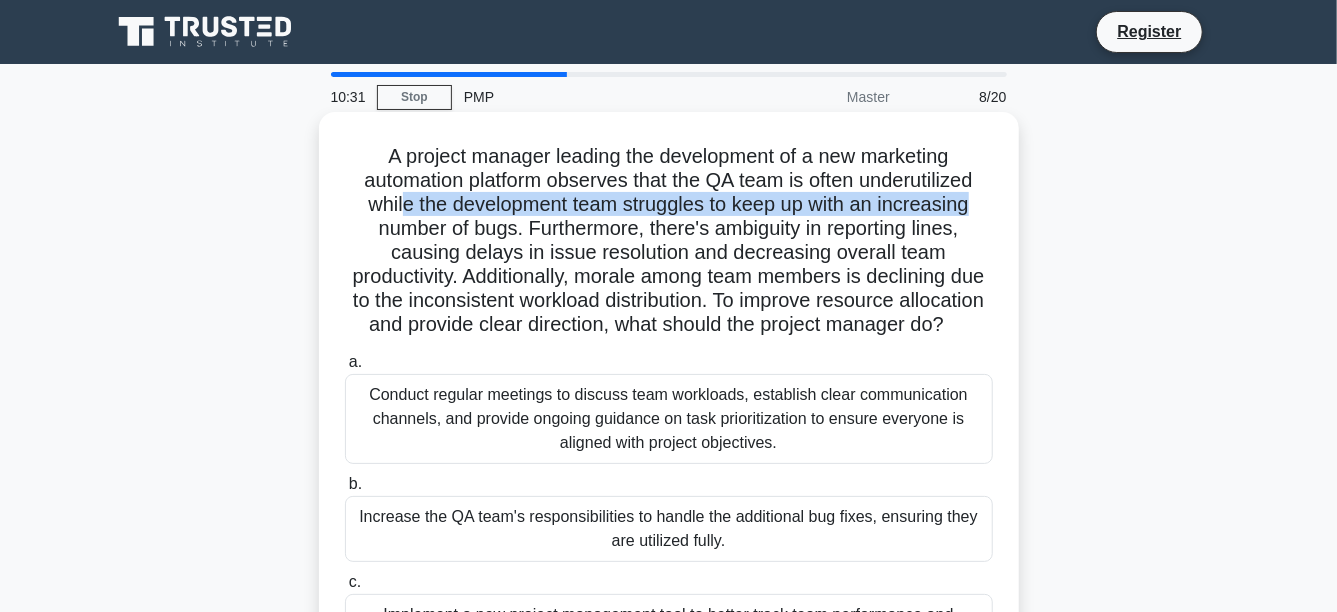 drag, startPoint x: 393, startPoint y: 211, endPoint x: 978, endPoint y: 214, distance: 585.0077 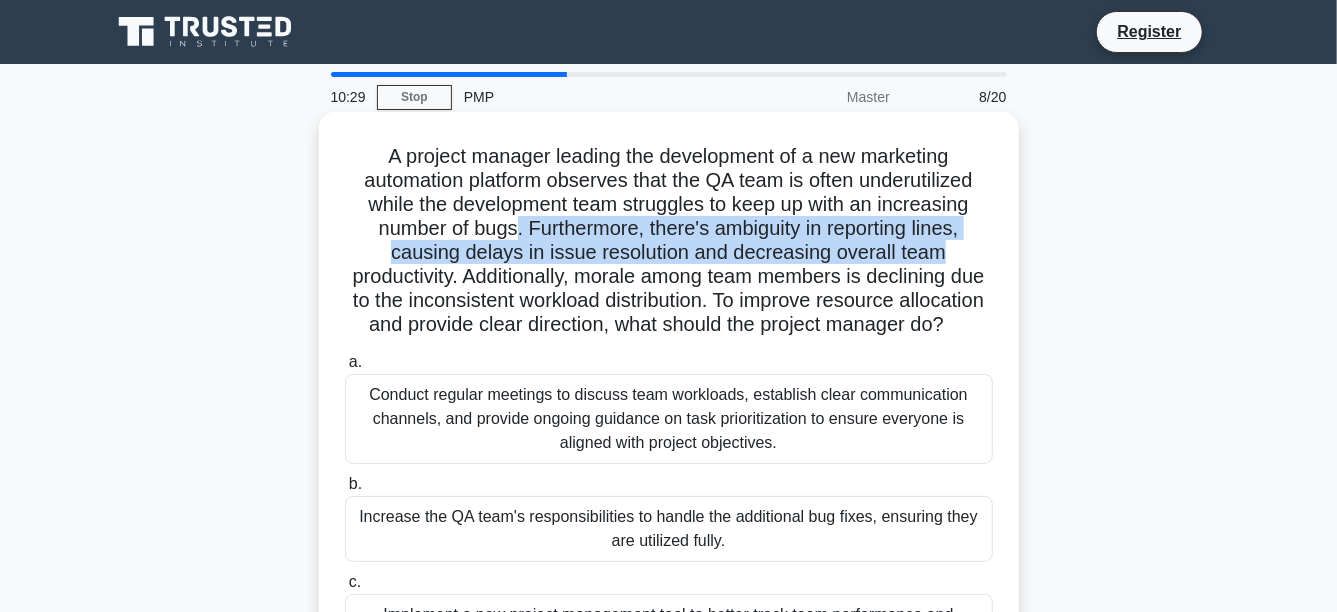 drag, startPoint x: 514, startPoint y: 230, endPoint x: 968, endPoint y: 241, distance: 454.13324 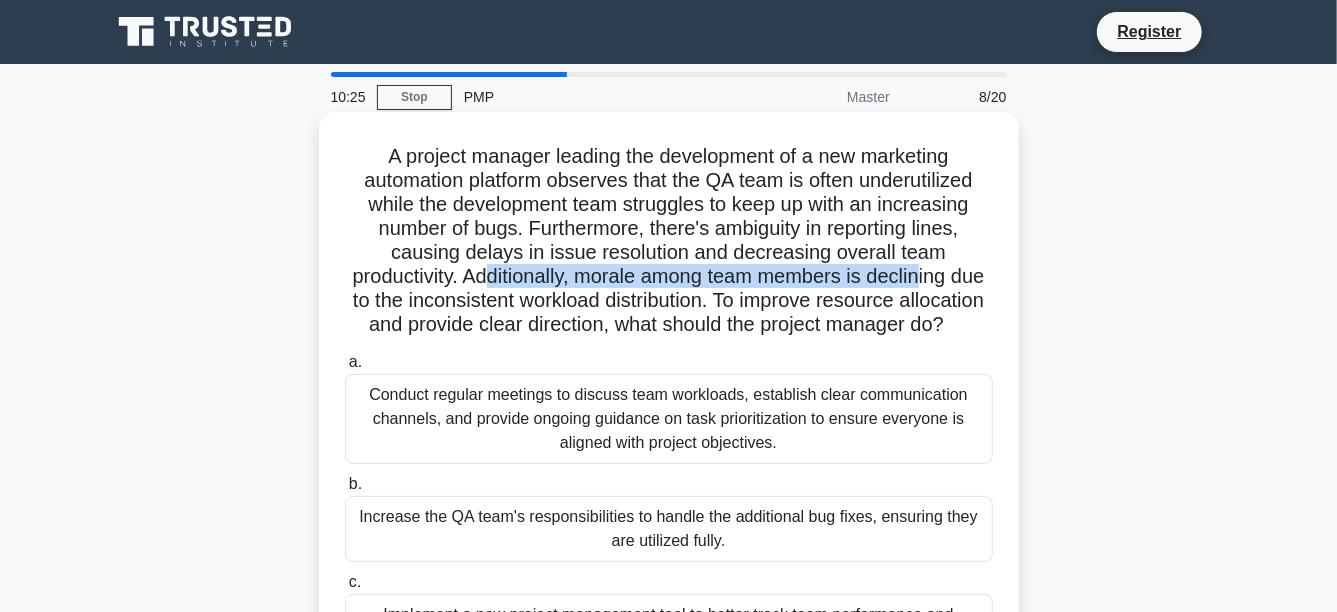 drag, startPoint x: 501, startPoint y: 282, endPoint x: 950, endPoint y: 279, distance: 449.01 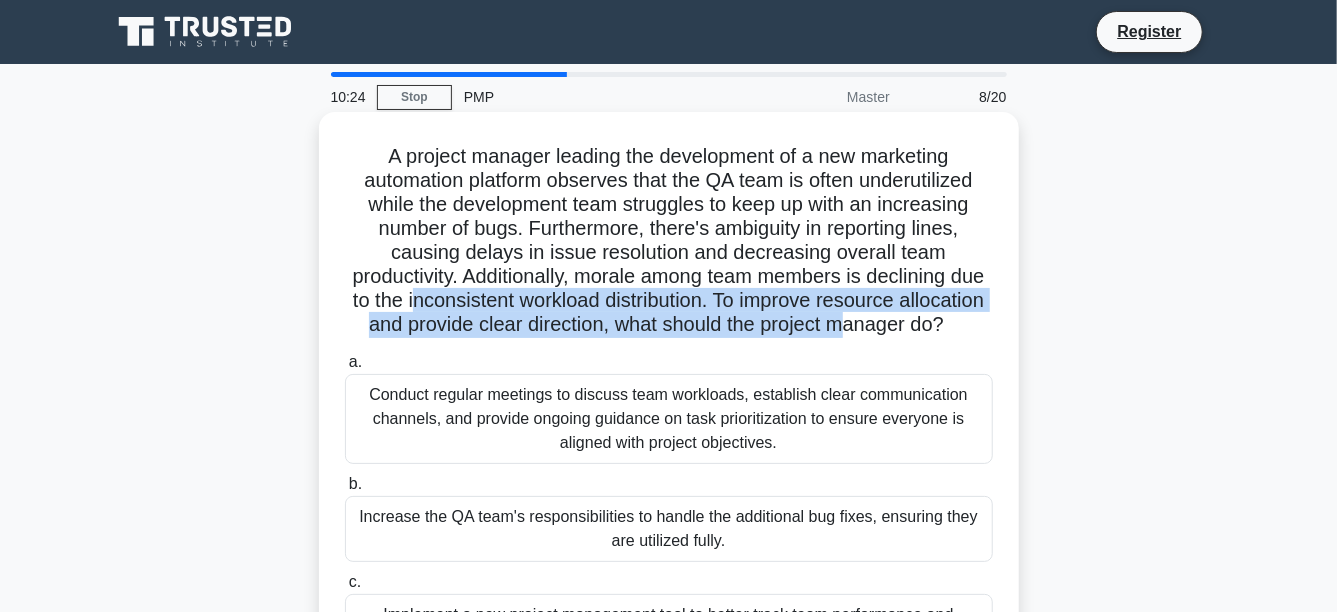 drag, startPoint x: 476, startPoint y: 299, endPoint x: 927, endPoint y: 316, distance: 451.32028 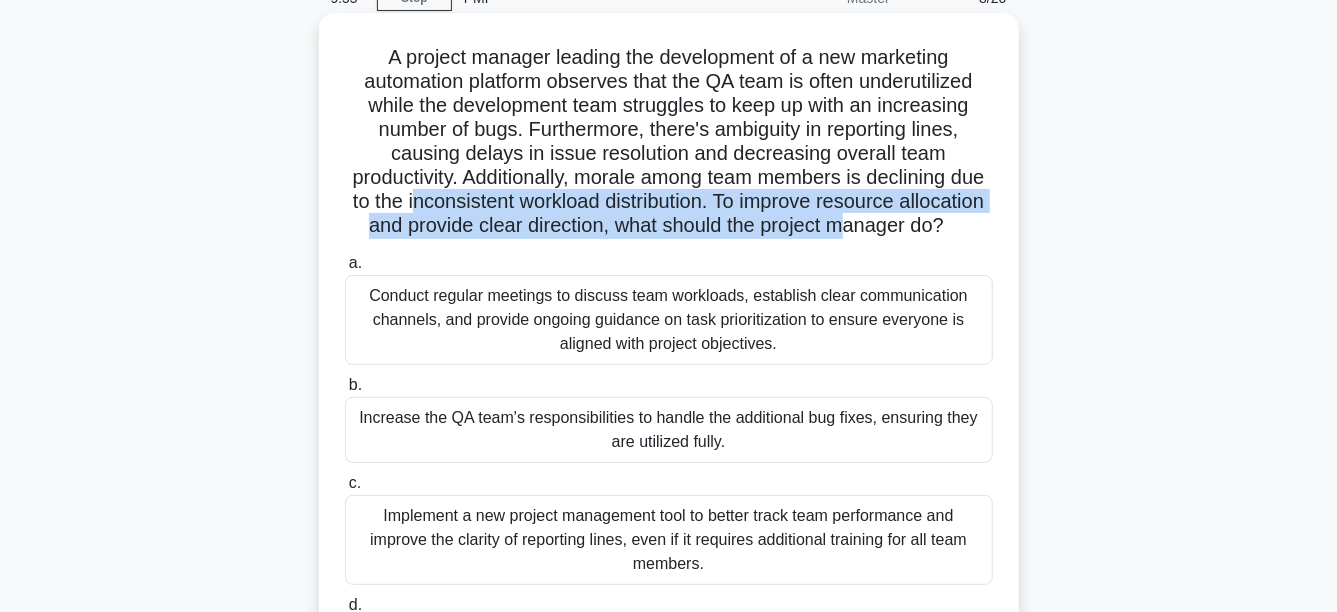 scroll, scrollTop: 200, scrollLeft: 0, axis: vertical 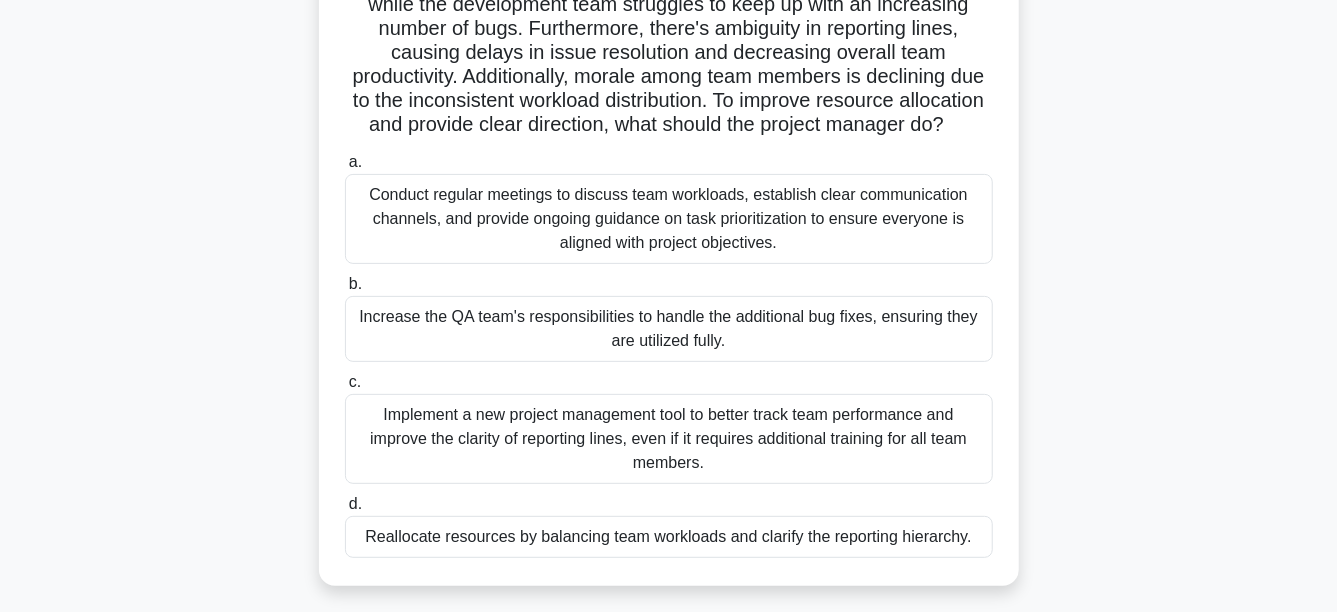 click on "Increase the QA team's responsibilities to handle the additional bug fixes, ensuring they are utilized fully." at bounding box center (669, 329) 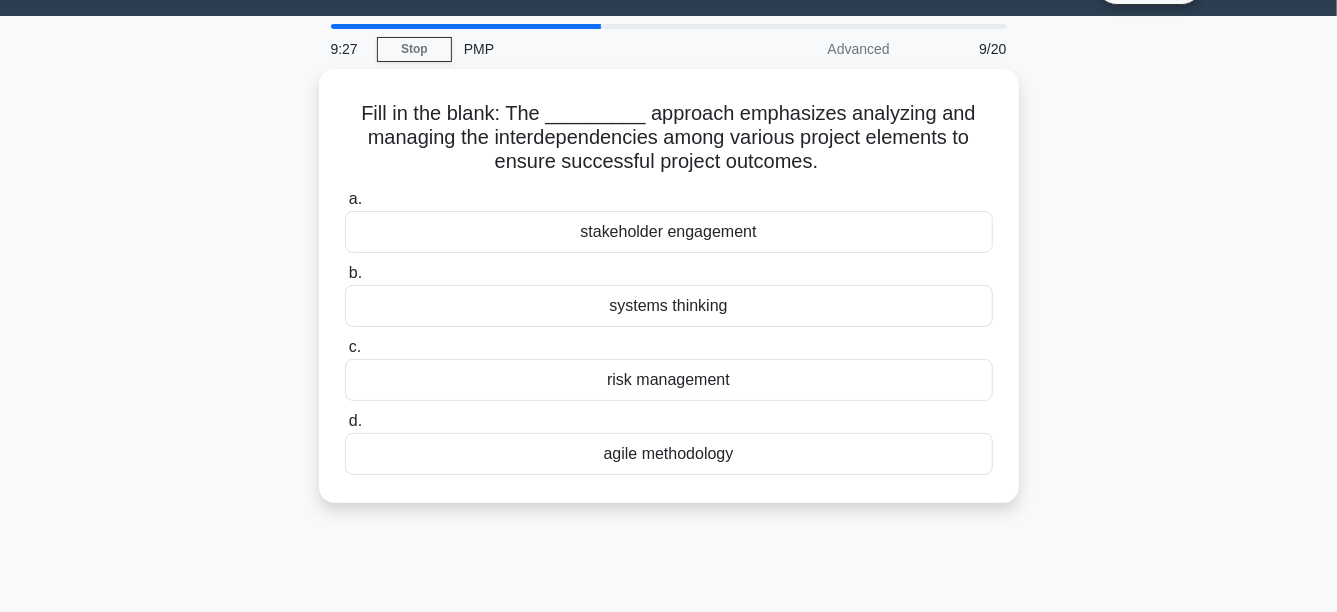scroll, scrollTop: 0, scrollLeft: 0, axis: both 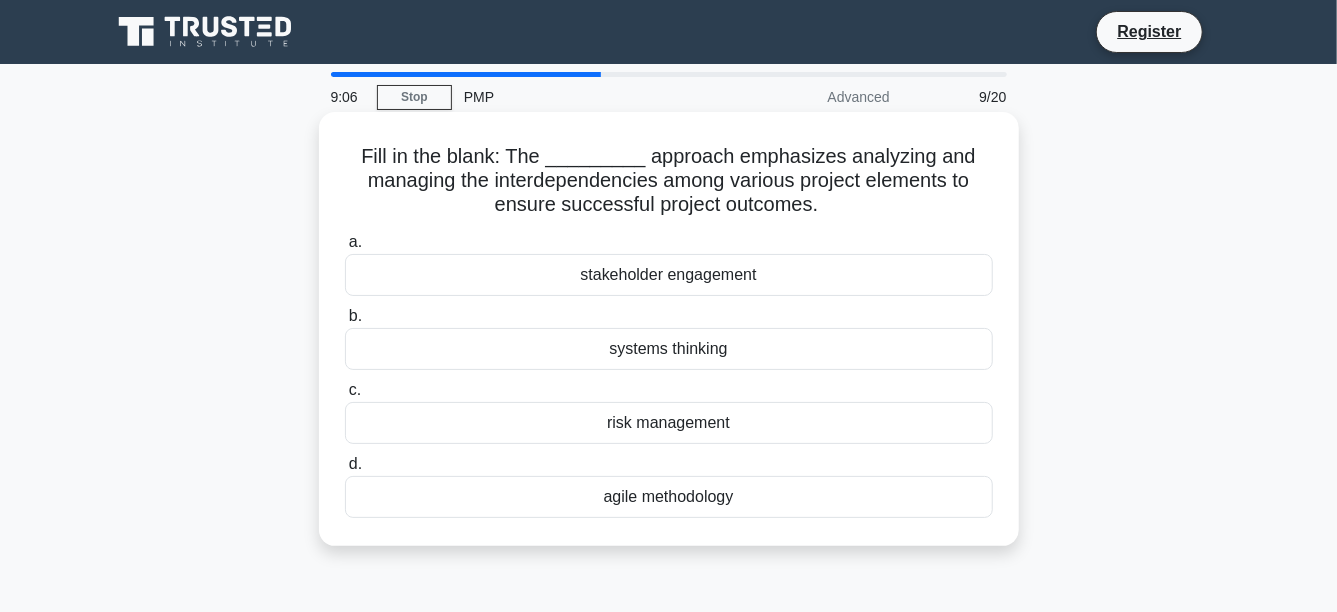 click on "systems thinking" at bounding box center [669, 349] 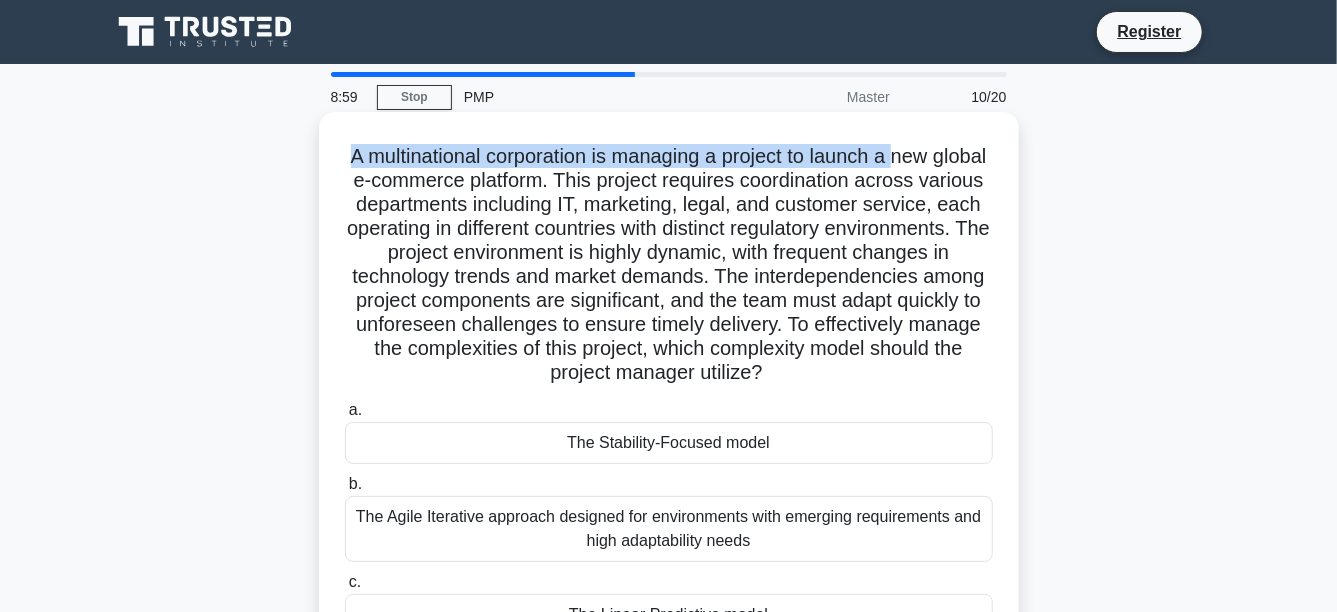 drag, startPoint x: 366, startPoint y: 158, endPoint x: 938, endPoint y: 168, distance: 572.0874 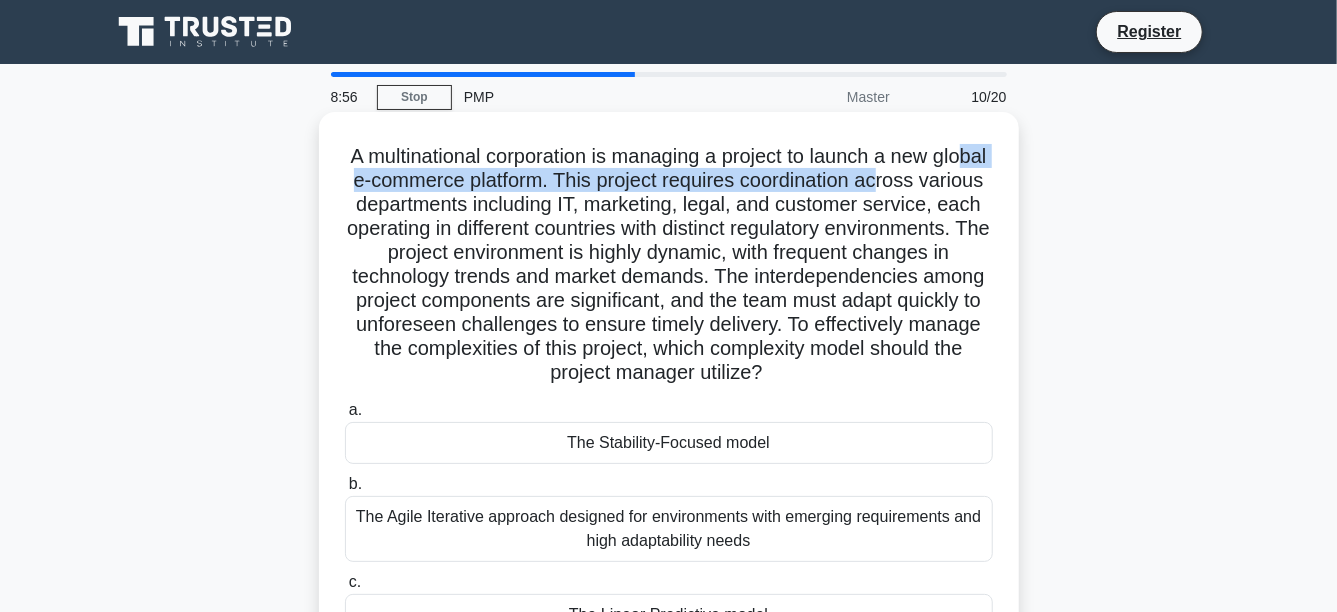 drag, startPoint x: 380, startPoint y: 182, endPoint x: 948, endPoint y: 192, distance: 568.088 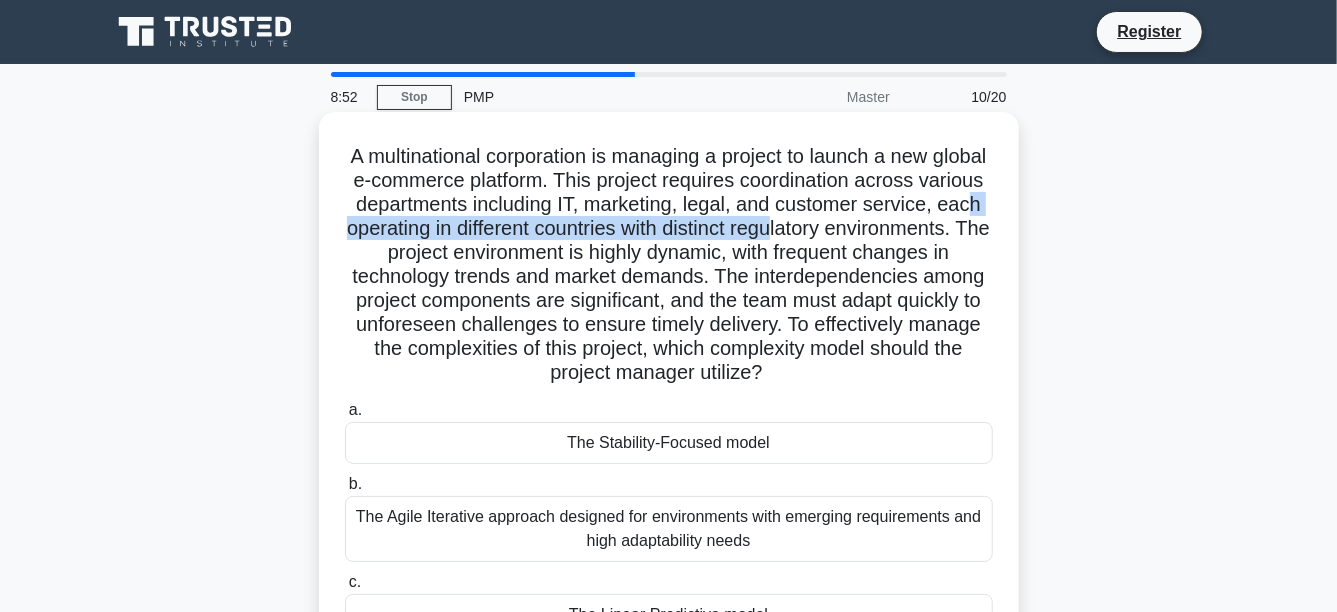 drag, startPoint x: 461, startPoint y: 240, endPoint x: 923, endPoint y: 241, distance: 462.00107 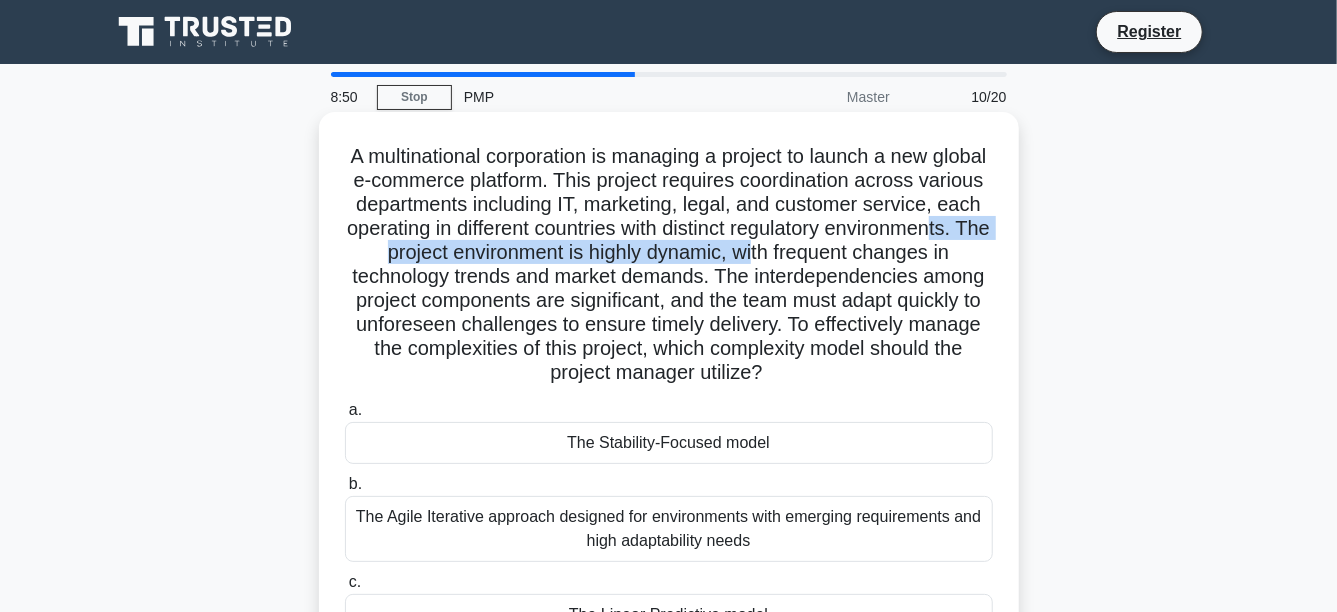 drag, startPoint x: 489, startPoint y: 258, endPoint x: 938, endPoint y: 262, distance: 449.01782 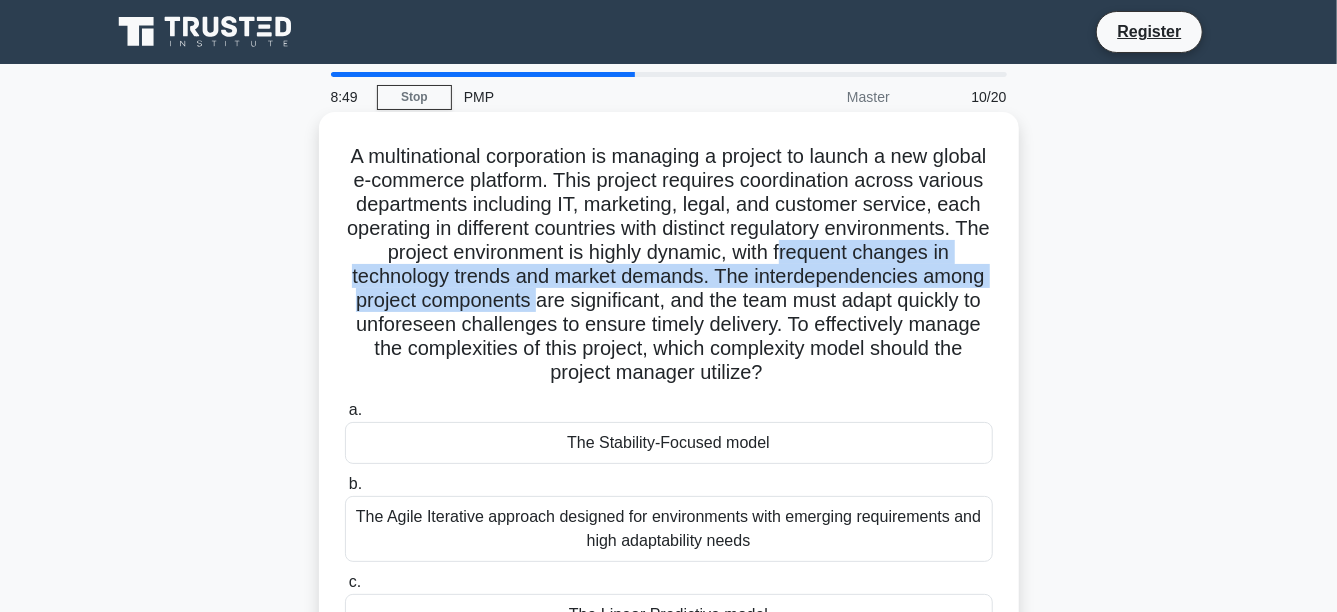drag, startPoint x: 379, startPoint y: 283, endPoint x: 783, endPoint y: 306, distance: 404.65417 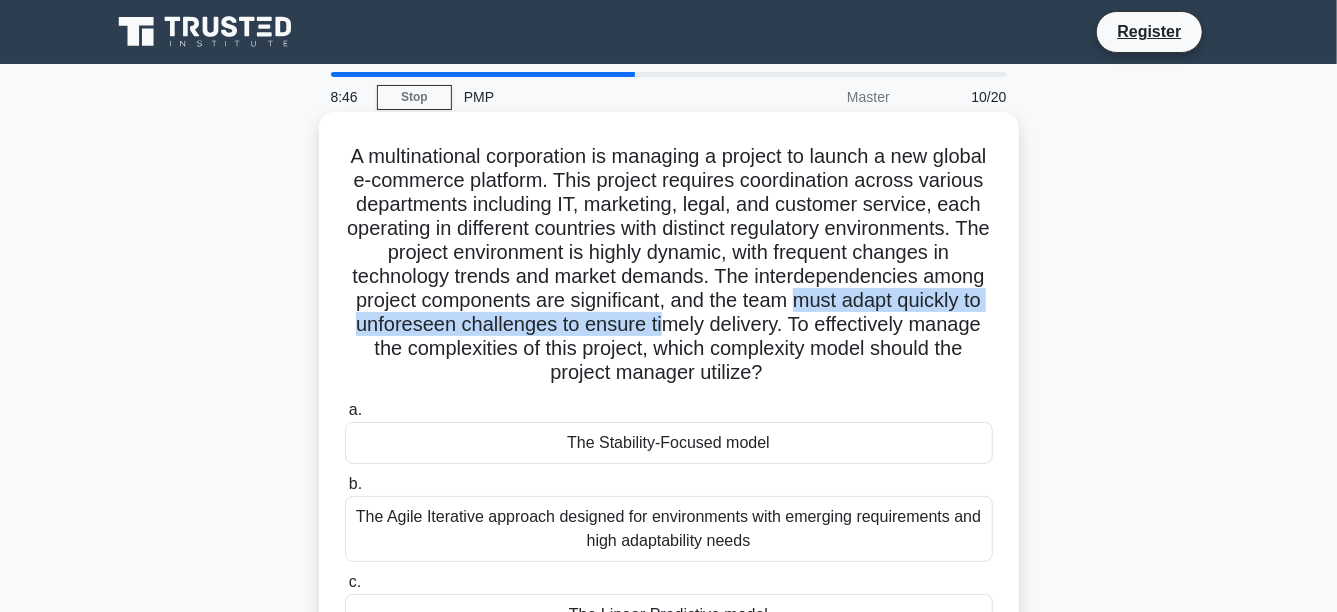 drag, startPoint x: 414, startPoint y: 325, endPoint x: 936, endPoint y: 325, distance: 522 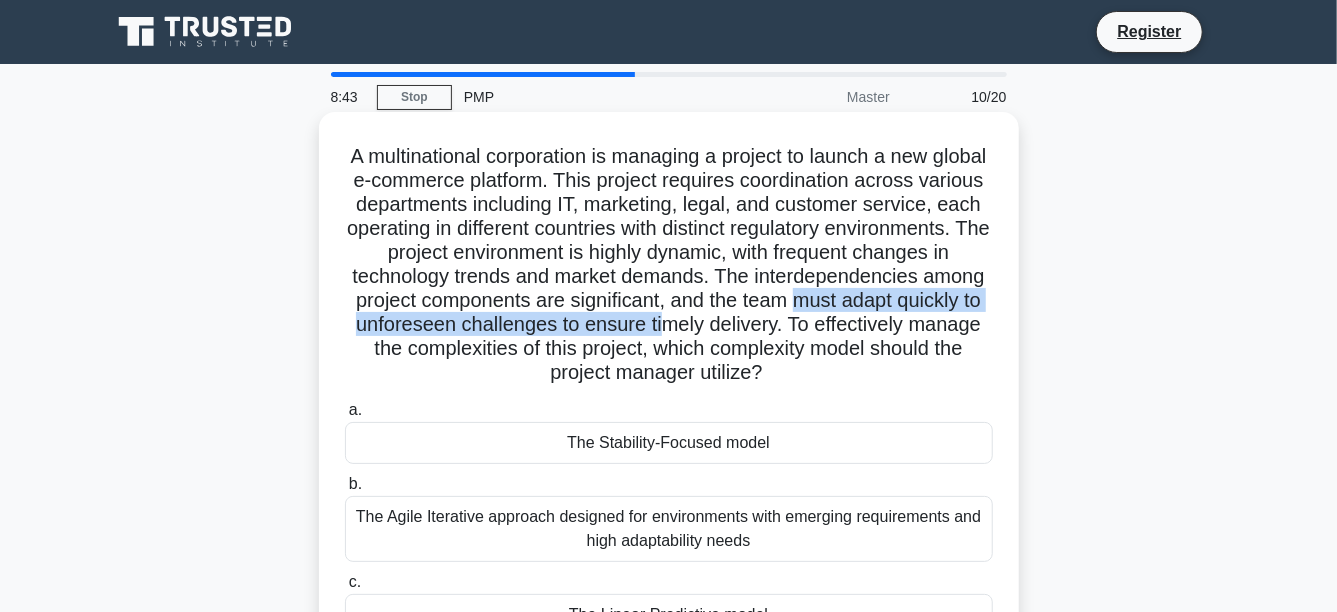 drag, startPoint x: 454, startPoint y: 350, endPoint x: 1006, endPoint y: 364, distance: 552.1775 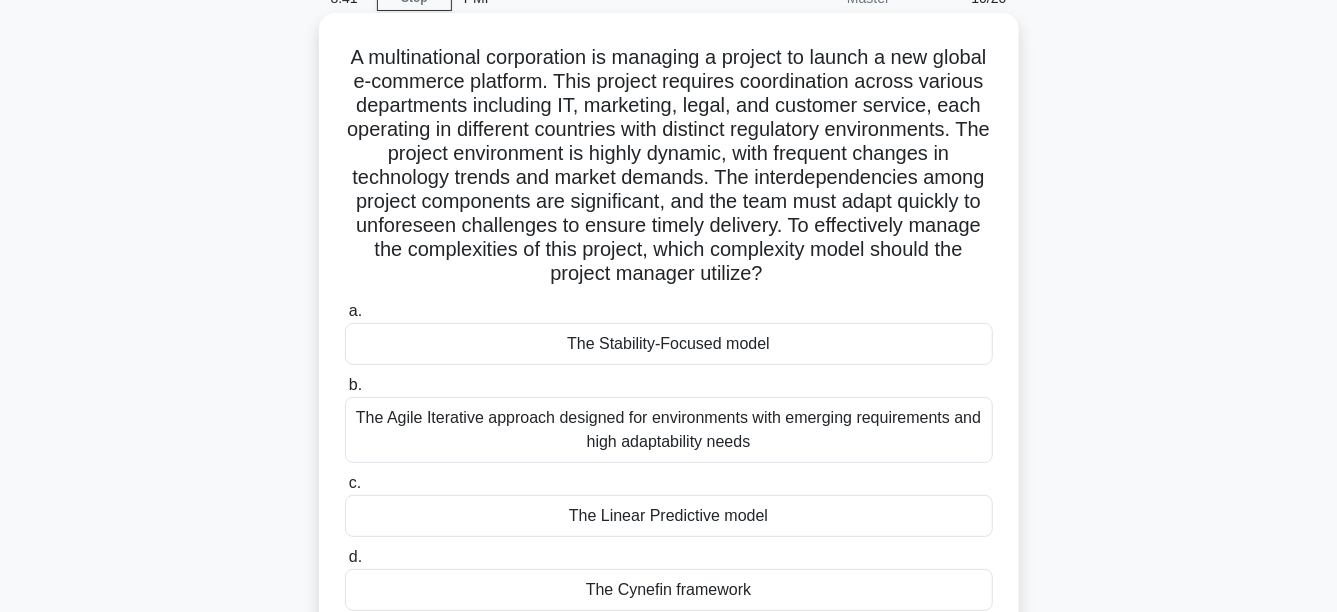 scroll, scrollTop: 200, scrollLeft: 0, axis: vertical 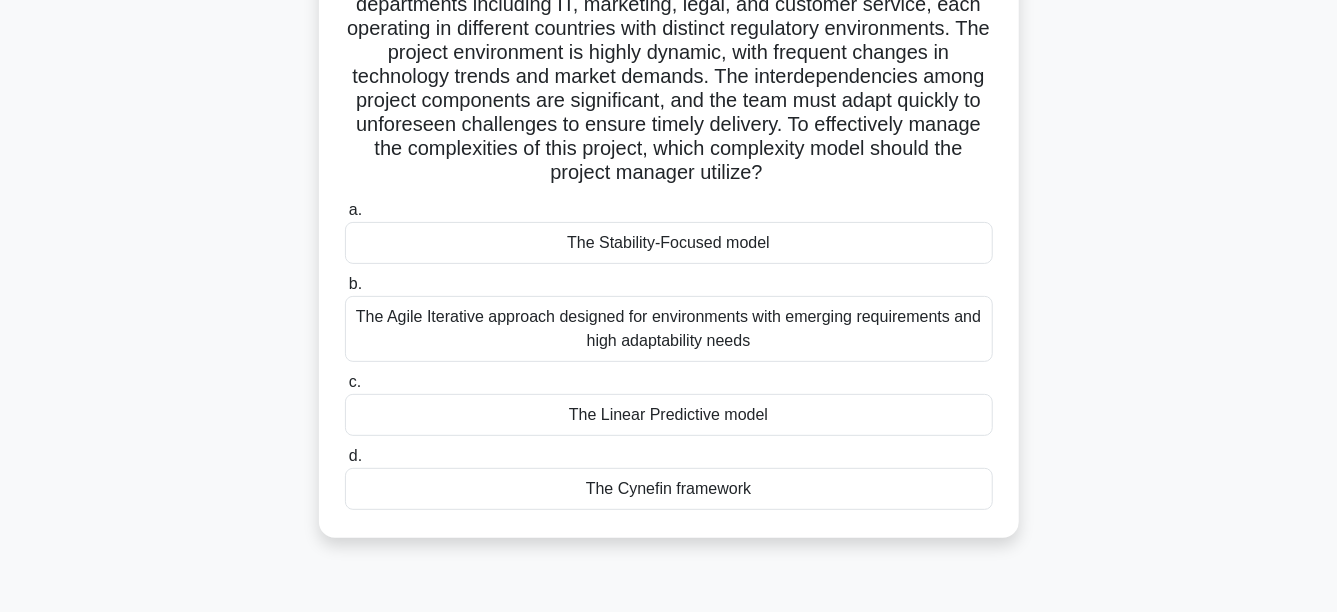click on "The Agile Iterative approach designed for environments with emerging requirements and high adaptability needs" at bounding box center [669, 329] 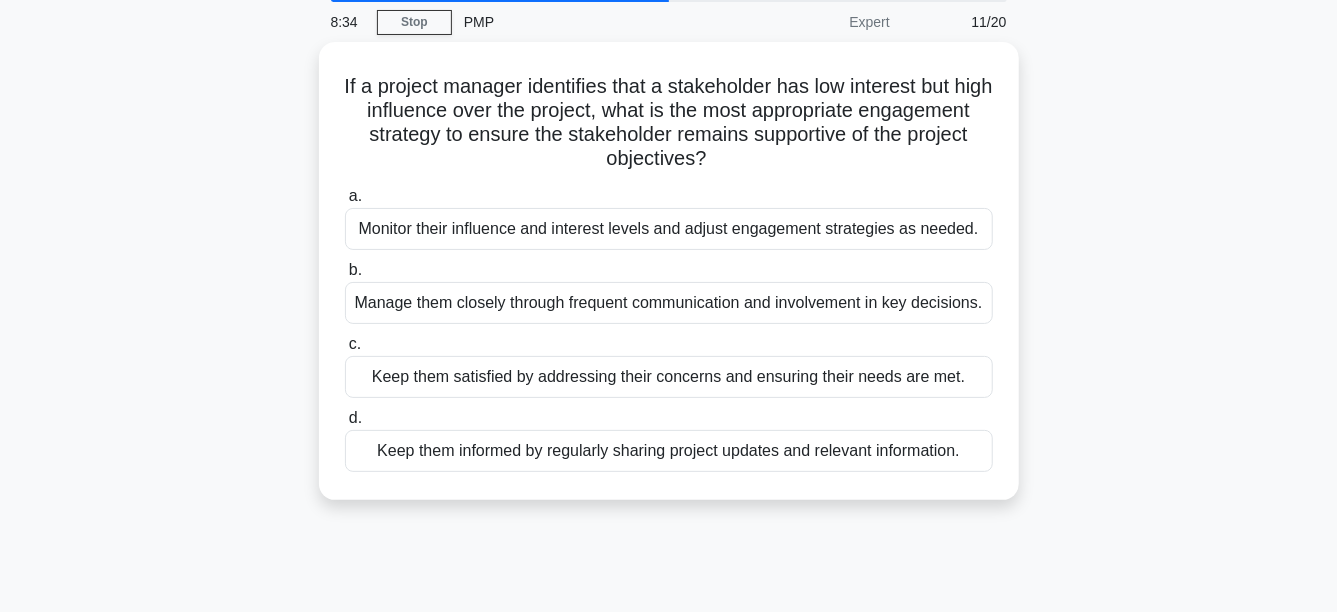 scroll, scrollTop: 0, scrollLeft: 0, axis: both 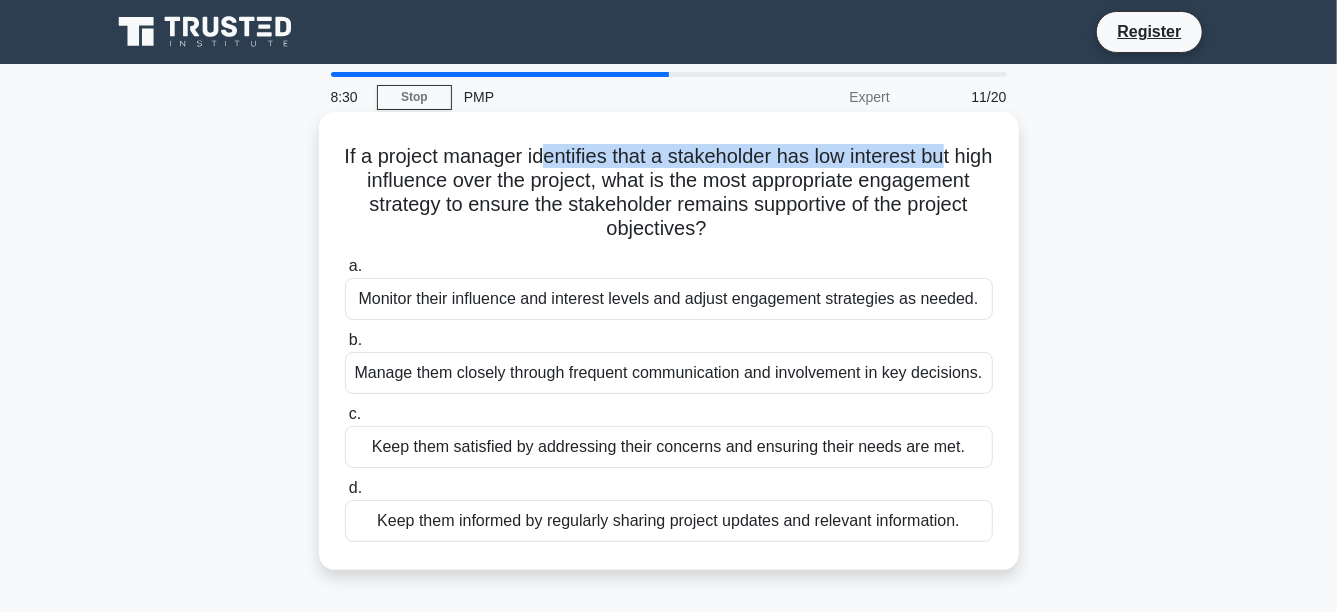 drag, startPoint x: 564, startPoint y: 159, endPoint x: 975, endPoint y: 168, distance: 411.09854 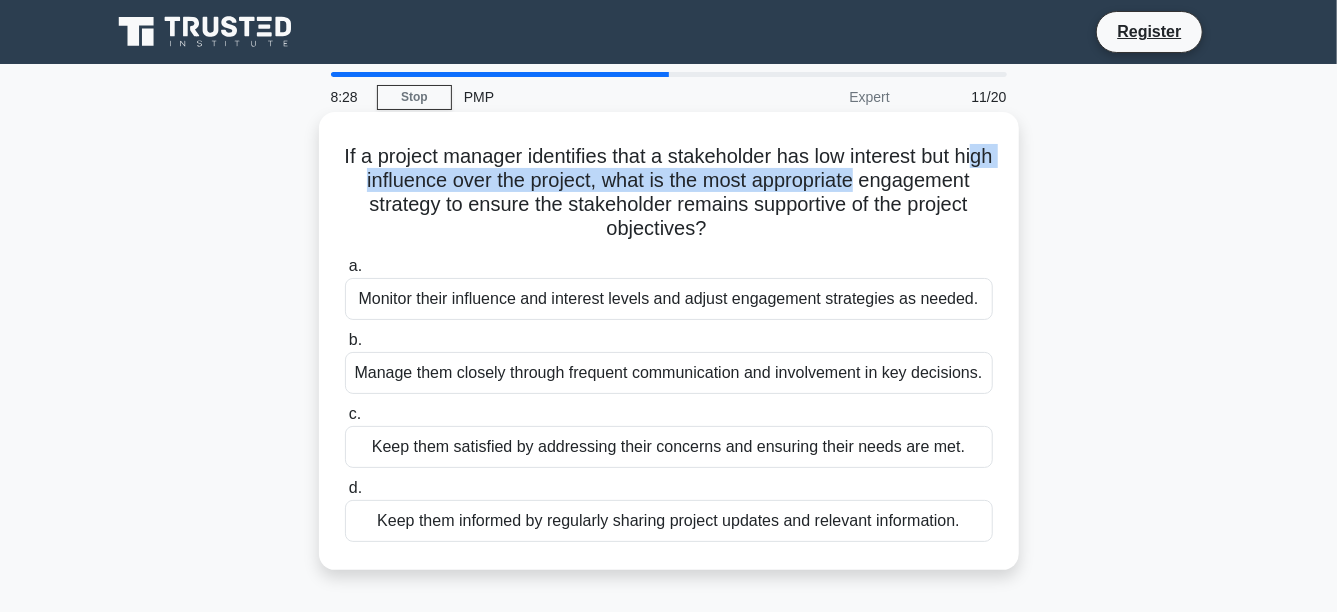 drag, startPoint x: 409, startPoint y: 185, endPoint x: 946, endPoint y: 190, distance: 537.02325 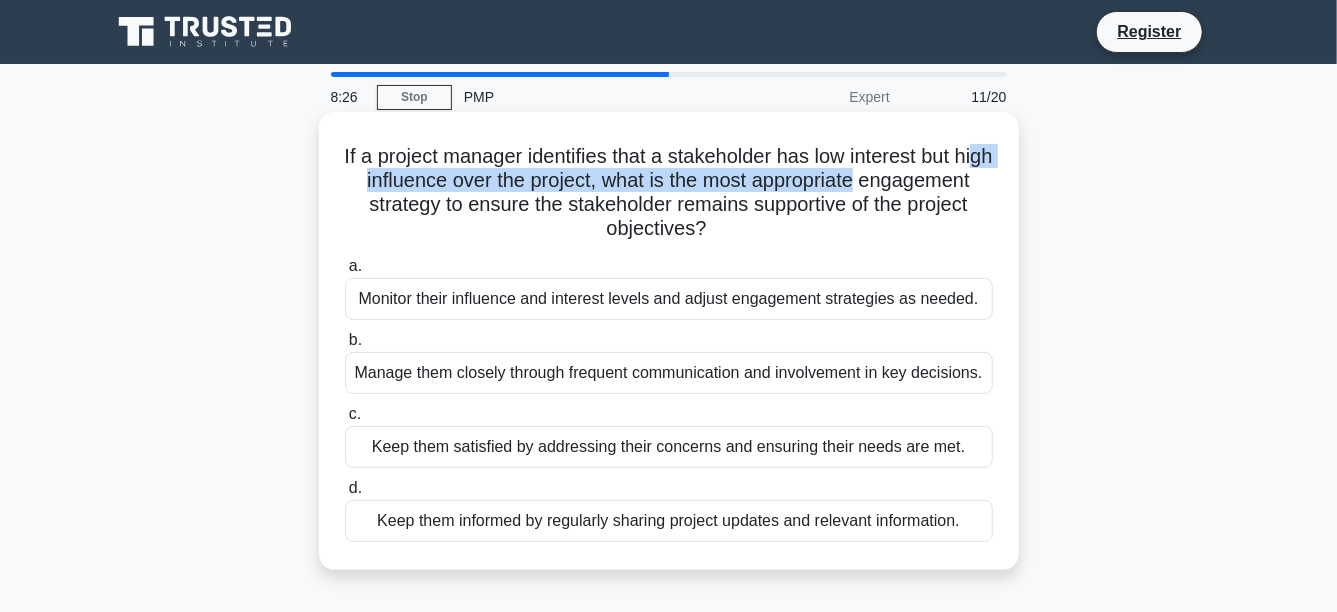 drag, startPoint x: 407, startPoint y: 214, endPoint x: 830, endPoint y: 224, distance: 423.1182 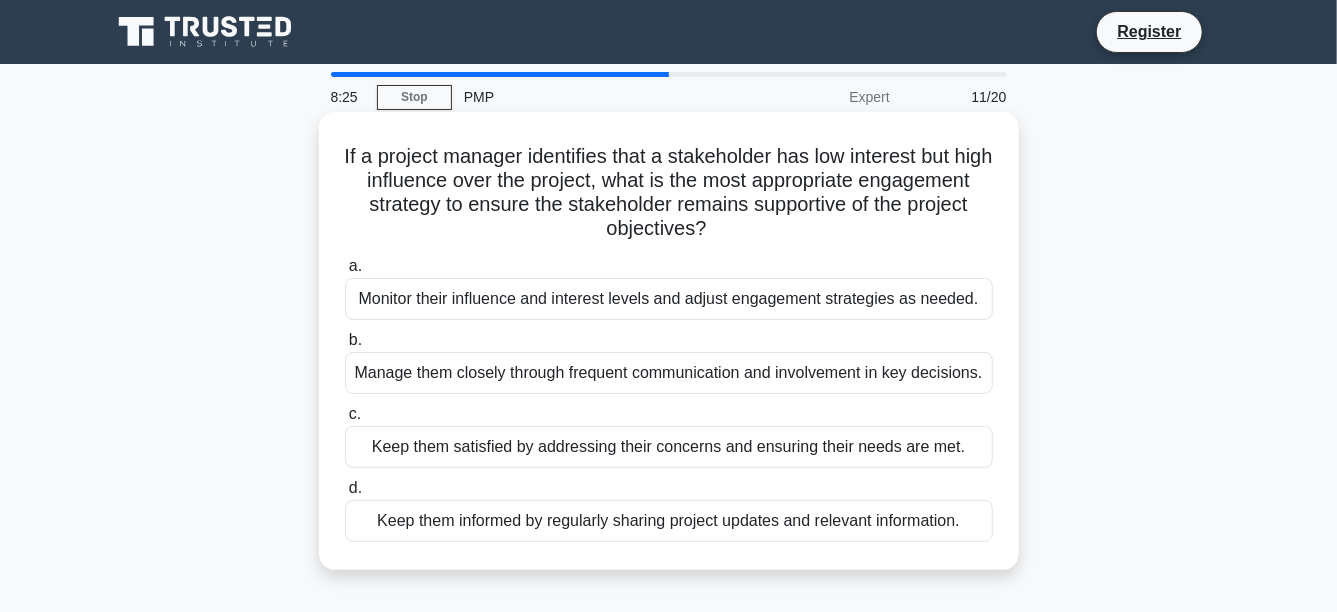 drag, startPoint x: 830, startPoint y: 224, endPoint x: 776, endPoint y: 238, distance: 55.7853 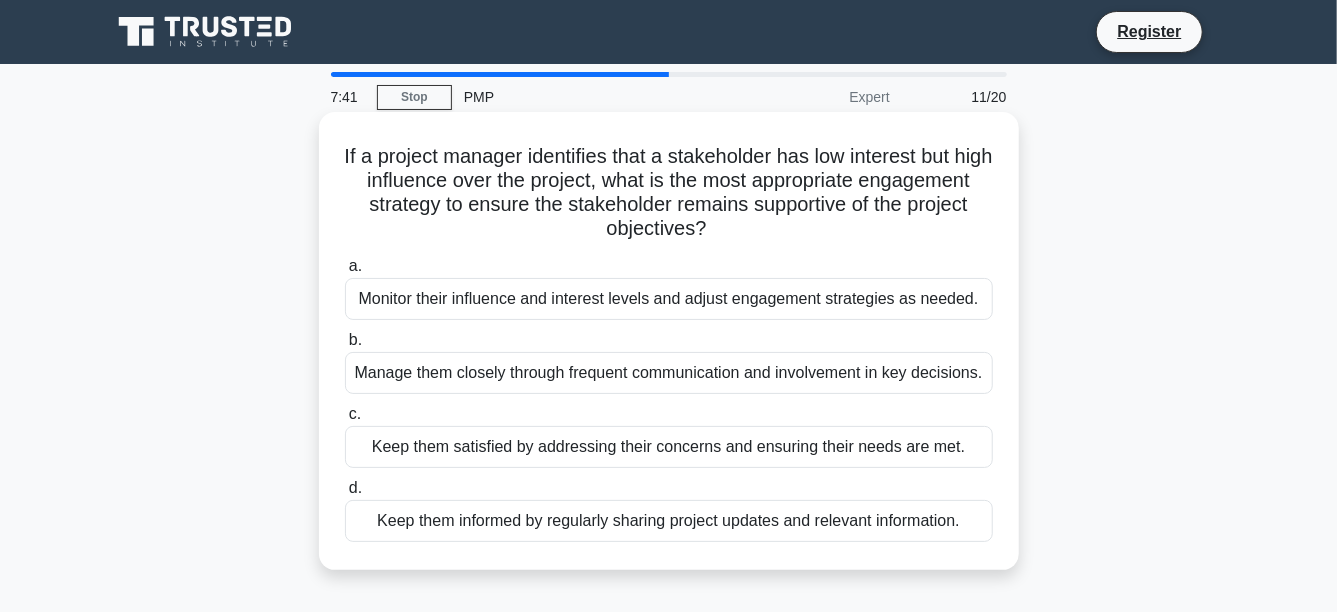 click on "Keep them satisfied by addressing their concerns and ensuring their needs are met." at bounding box center [669, 447] 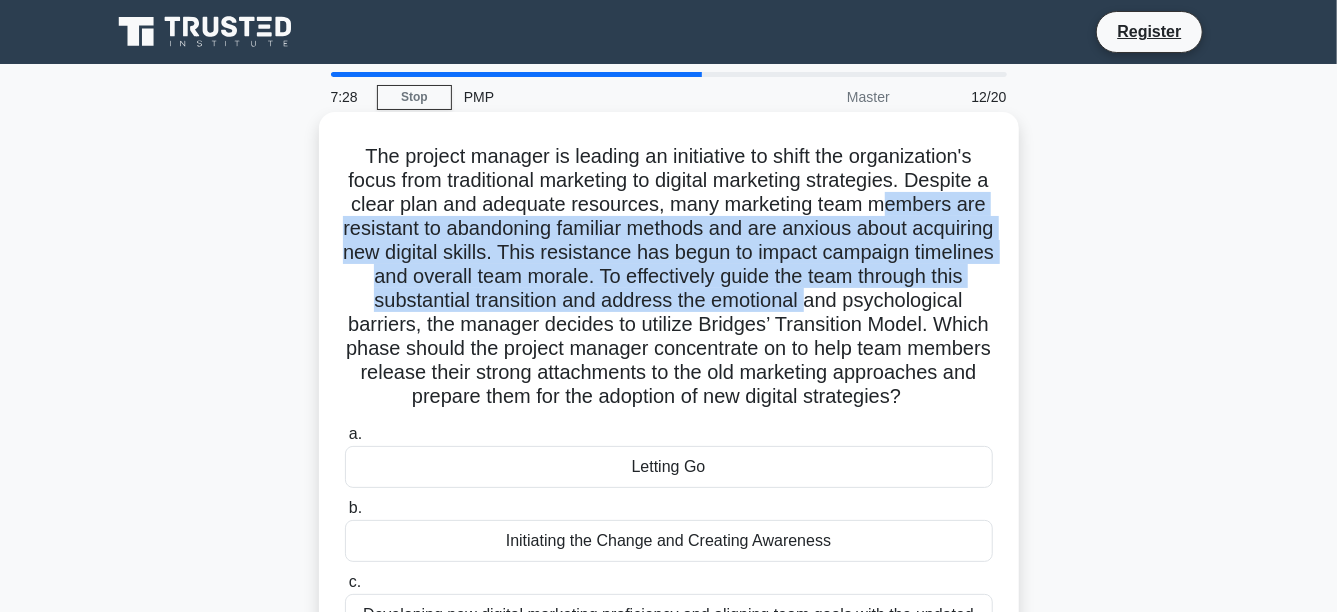 drag, startPoint x: 356, startPoint y: 231, endPoint x: 956, endPoint y: 299, distance: 603.84106 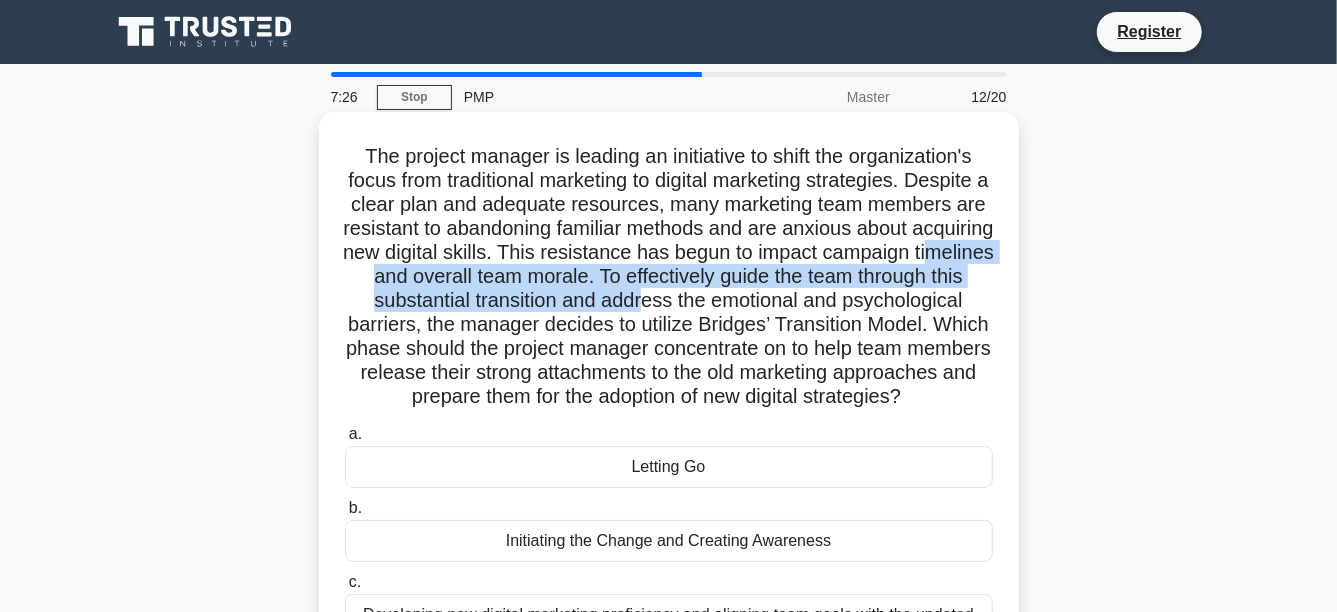 drag, startPoint x: 461, startPoint y: 276, endPoint x: 788, endPoint y: 294, distance: 327.49503 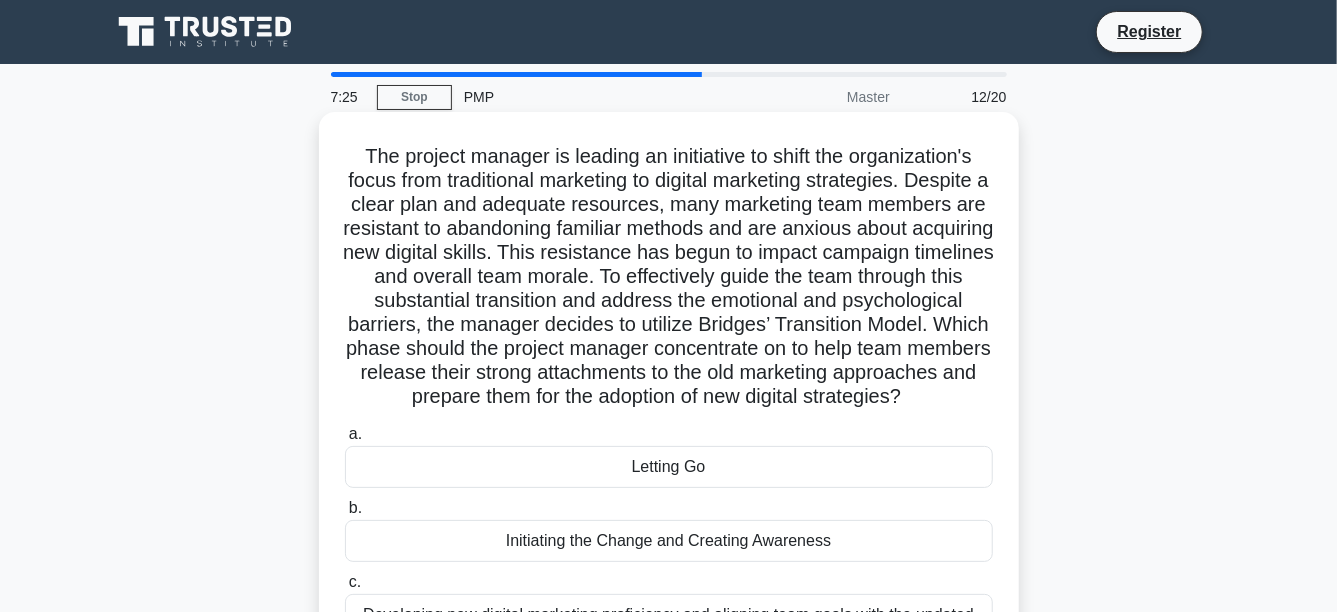 drag, startPoint x: 788, startPoint y: 294, endPoint x: 784, endPoint y: 332, distance: 38.209946 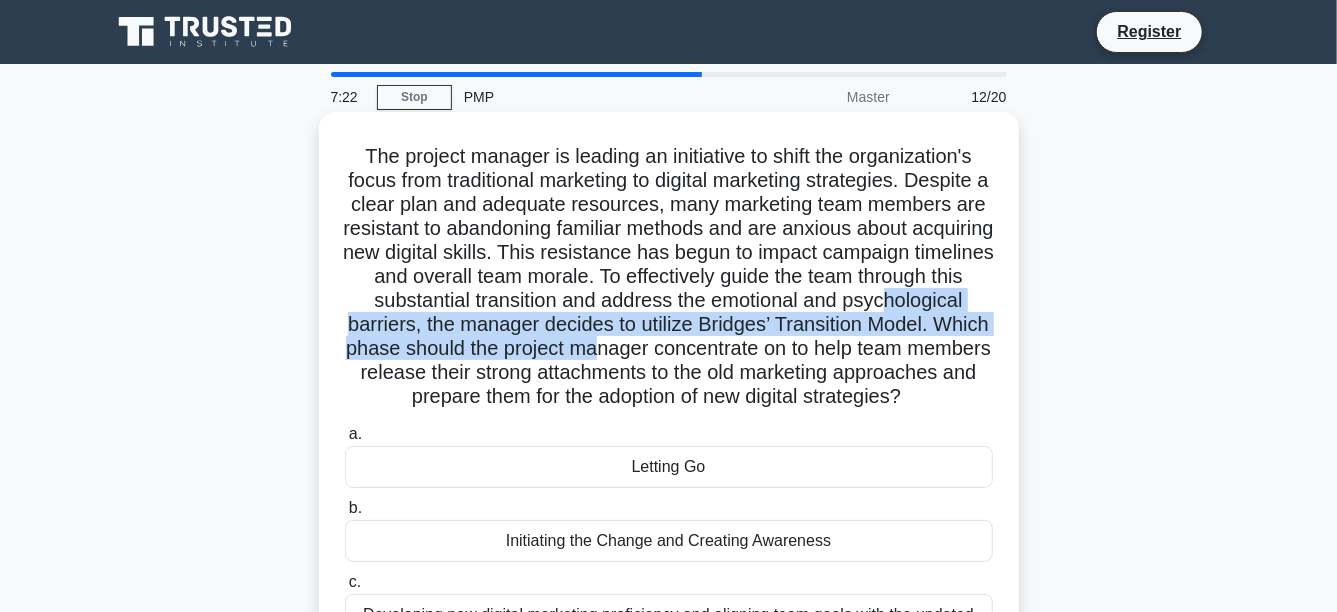 drag, startPoint x: 425, startPoint y: 323, endPoint x: 824, endPoint y: 353, distance: 400.12622 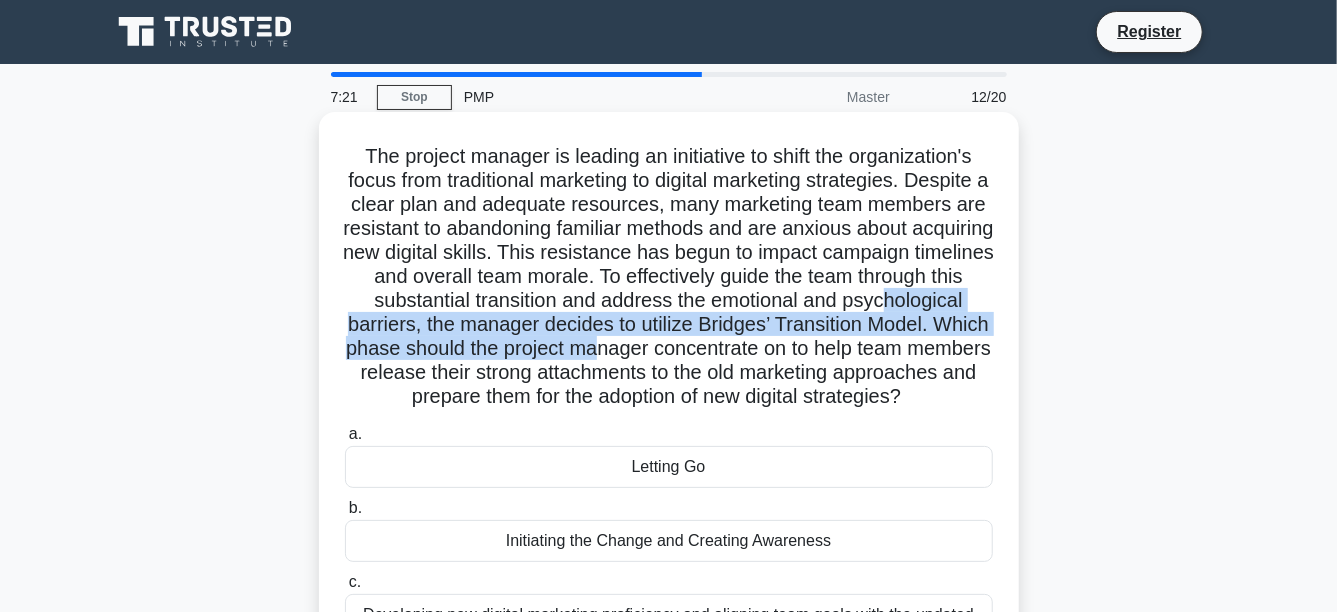 drag, startPoint x: 824, startPoint y: 353, endPoint x: 610, endPoint y: 346, distance: 214.11446 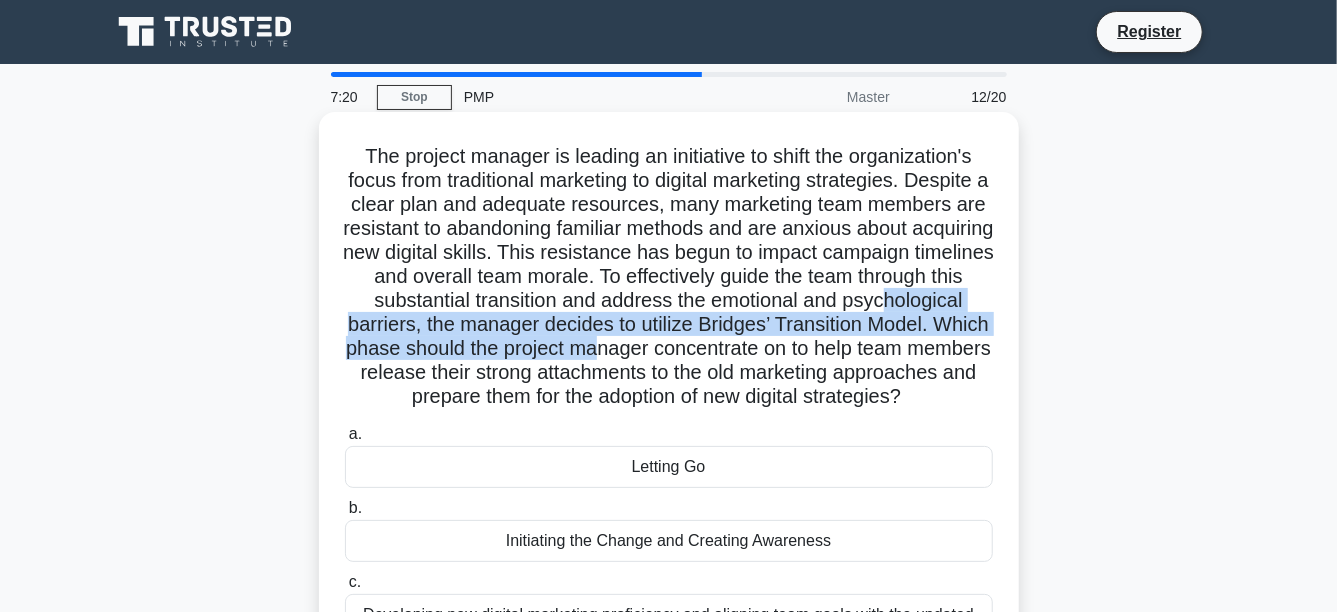 click on "The project manager is leading an initiative to shift the organization's focus from traditional marketing to digital marketing strategies. Despite a clear plan and adequate resources, many marketing team members are resistant to abandoning familiar methods and are anxious about acquiring new digital skills. This resistance has begun to impact campaign timelines and overall team morale. To effectively guide the team through this substantial transition and address the emotional and psychological barriers, the manager decides to utilize Bridges’ Transition Model. Which phase should the project manager concentrate on to help team members release their strong attachments to the old marketing approaches and prepare them for the adoption of new digital strategies?
.spinner_0XTQ{transform-origin:center;animation:spinner_y6GP .75s linear infinite}@keyframes spinner_y6GP{100%{transform:rotate(360deg)}}" at bounding box center (669, 277) 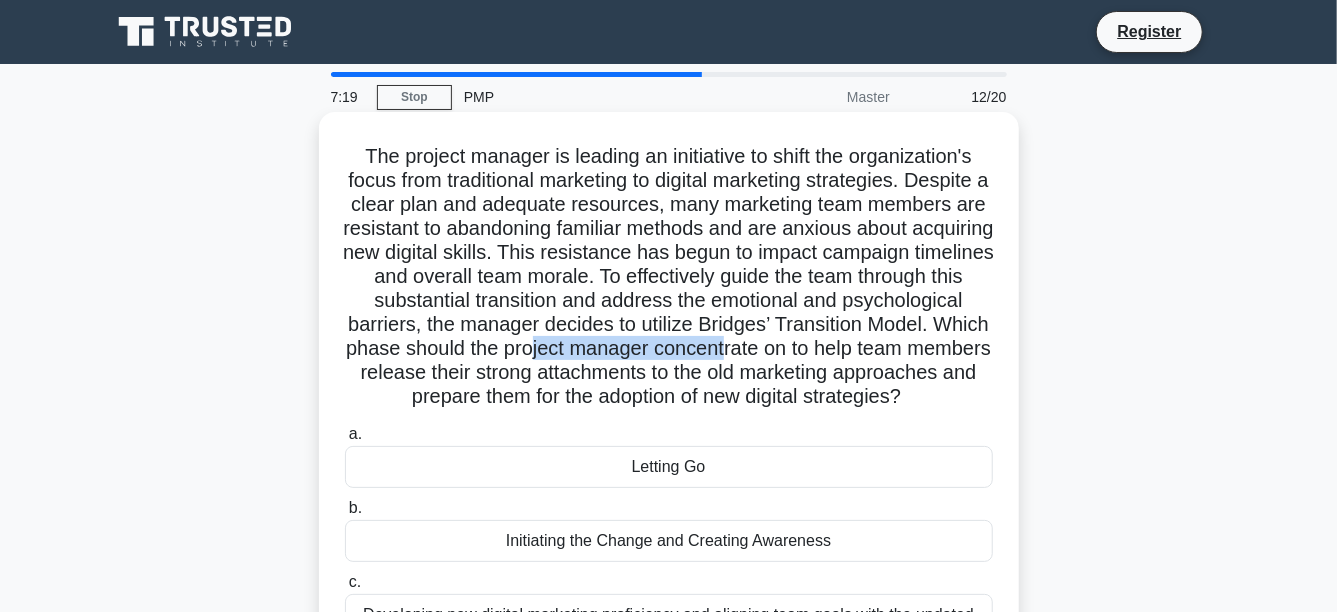 drag, startPoint x: 762, startPoint y: 353, endPoint x: 958, endPoint y: 352, distance: 196.00255 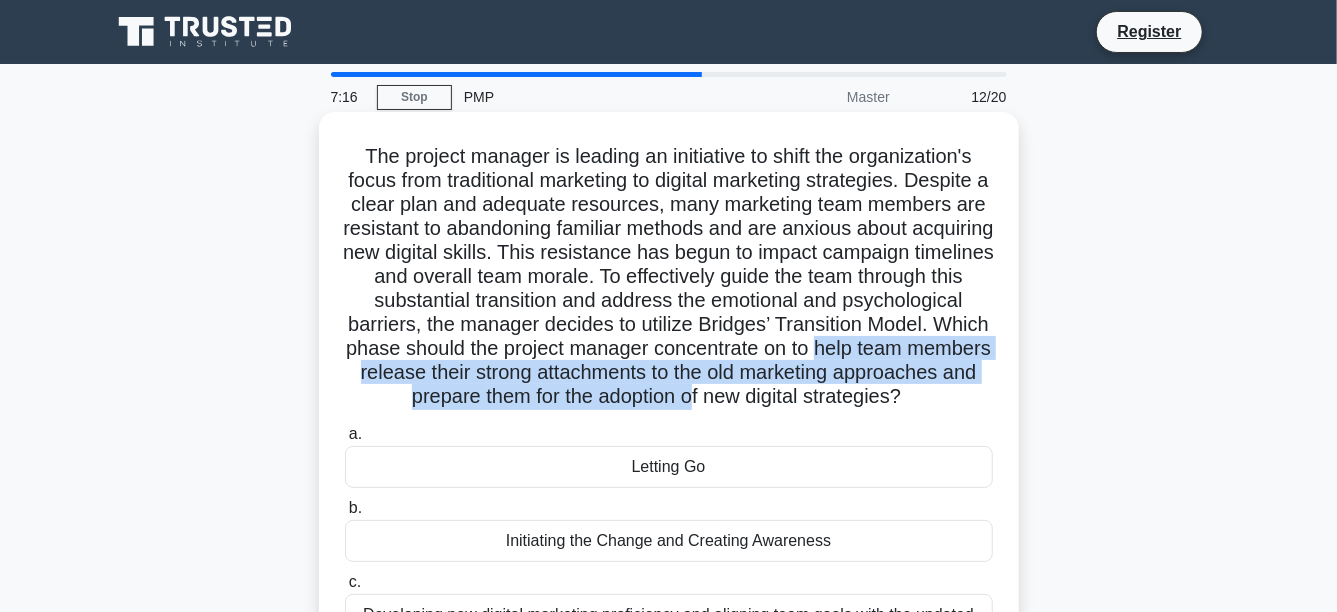 drag, startPoint x: 406, startPoint y: 374, endPoint x: 912, endPoint y: 408, distance: 507.141 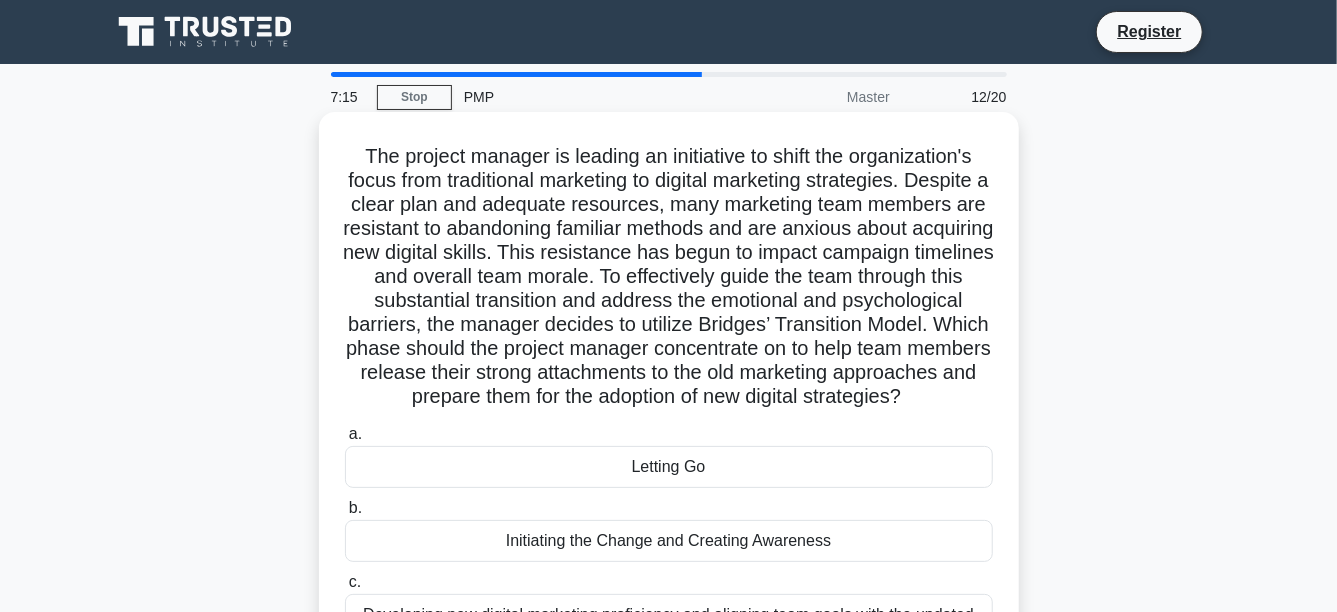 click on "The project manager is leading an initiative to shift the organization's focus from traditional marketing to digital marketing strategies. Despite a clear plan and adequate resources, many marketing team members are resistant to abandoning familiar methods and are anxious about acquiring new digital skills. This resistance has begun to impact campaign timelines and overall team morale. To effectively guide the team through this substantial transition and address the emotional and psychological barriers, the manager decides to utilize Bridges’ Transition Model. Which phase should the project manager concentrate on to help team members release their strong attachments to the old marketing approaches and prepare them for the adoption of new digital strategies?
.spinner_0XTQ{transform-origin:center;animation:spinner_y6GP .75s linear infinite}@keyframes spinner_y6GP{100%{transform:rotate(360deg)}}" at bounding box center [669, 277] 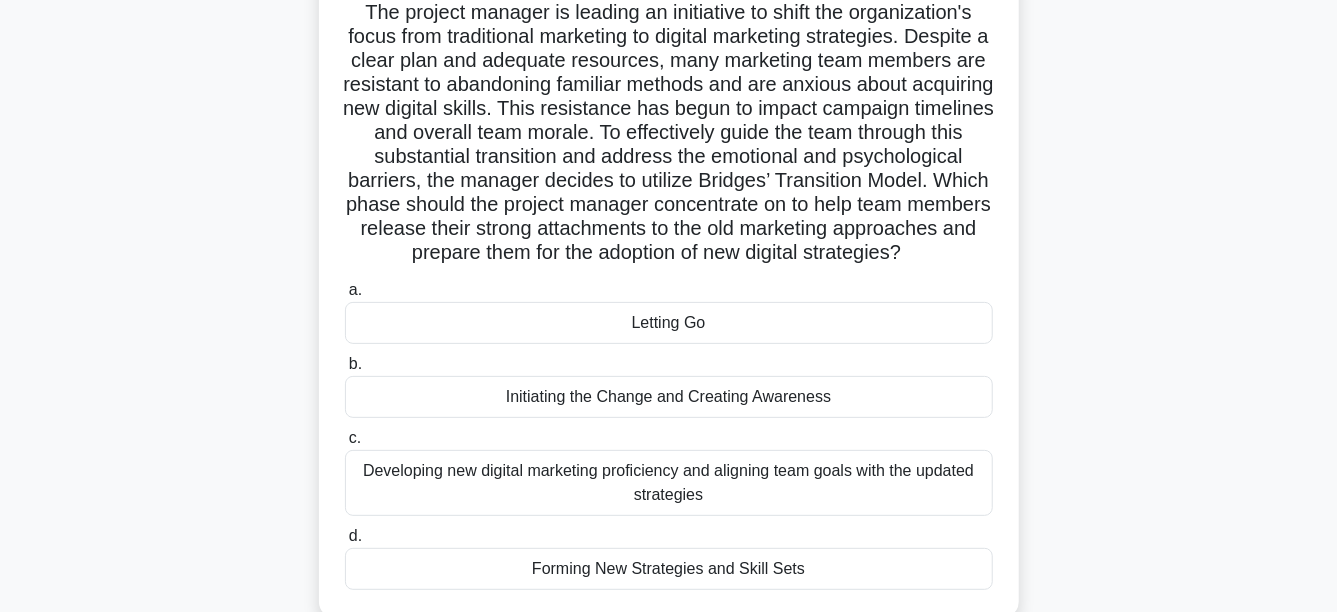 scroll, scrollTop: 200, scrollLeft: 0, axis: vertical 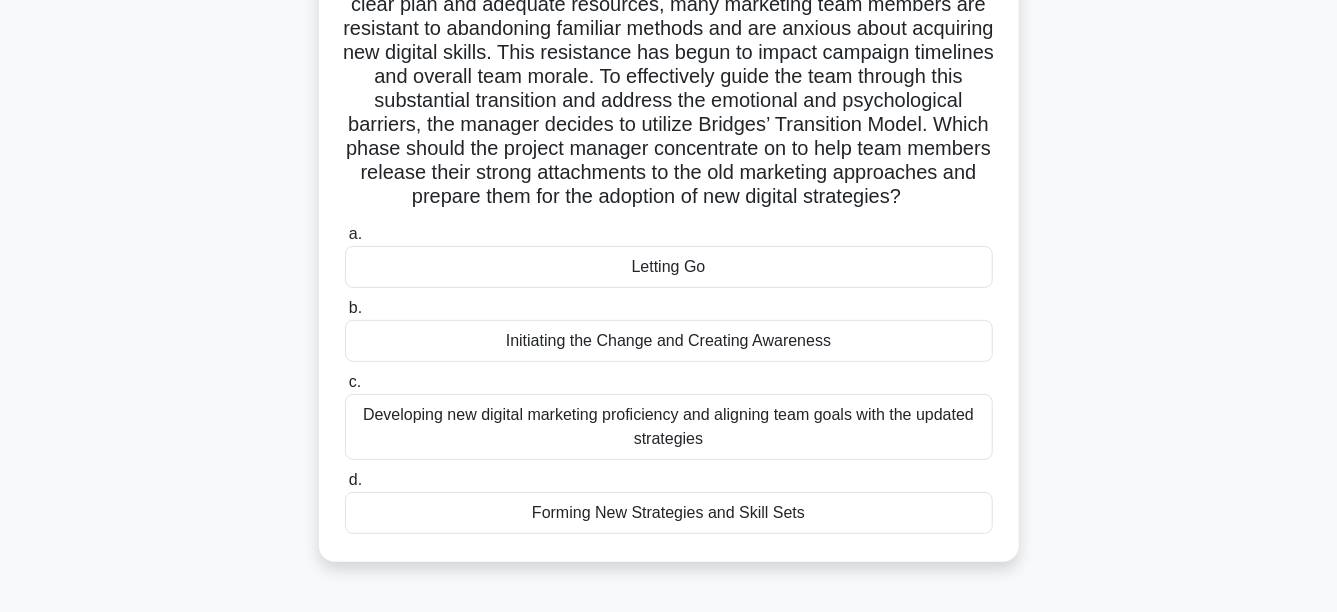 click on "Letting Go" at bounding box center (669, 267) 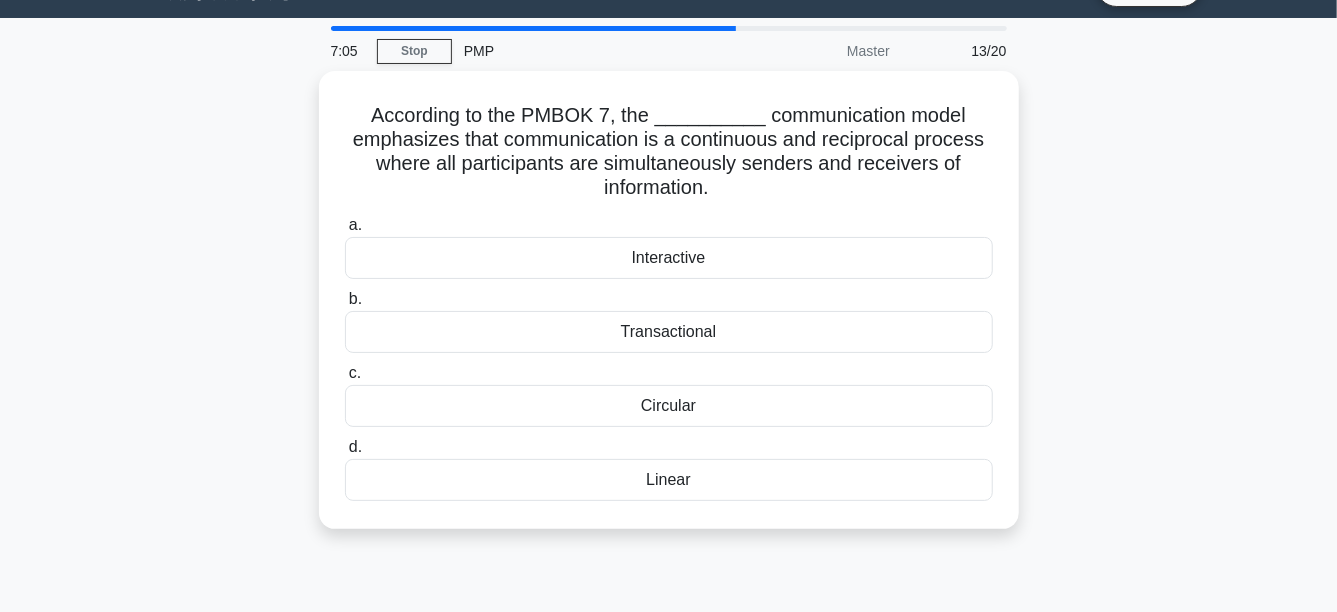 scroll, scrollTop: 0, scrollLeft: 0, axis: both 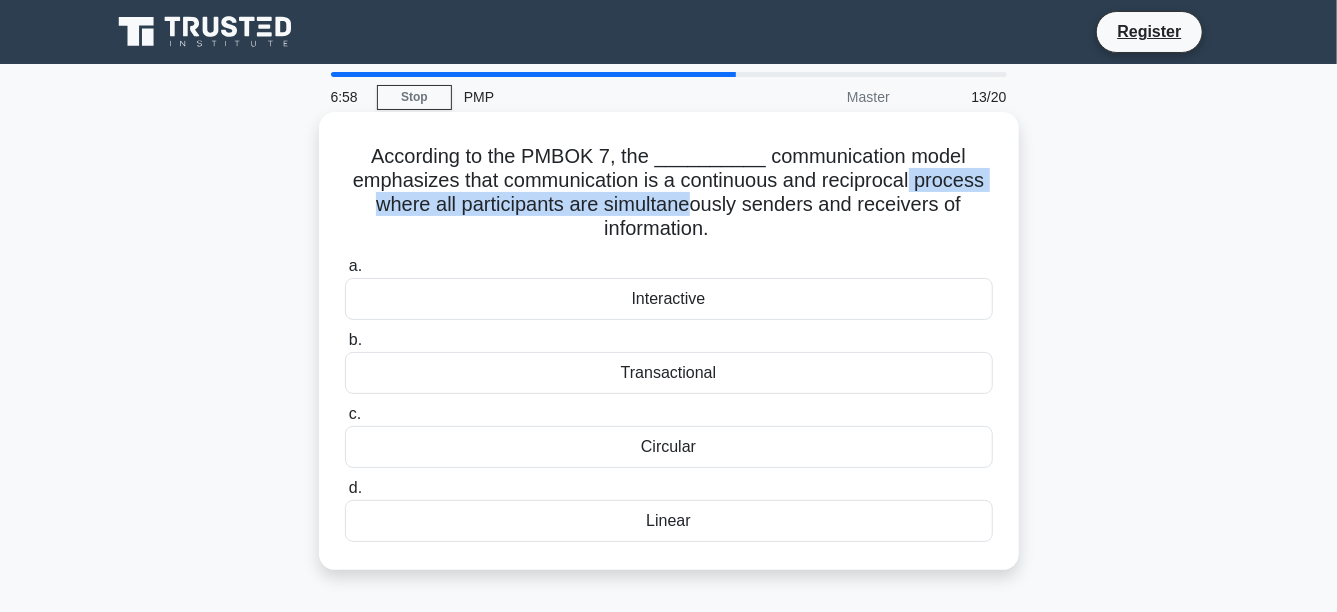 drag, startPoint x: 691, startPoint y: 197, endPoint x: 914, endPoint y: 192, distance: 223.05605 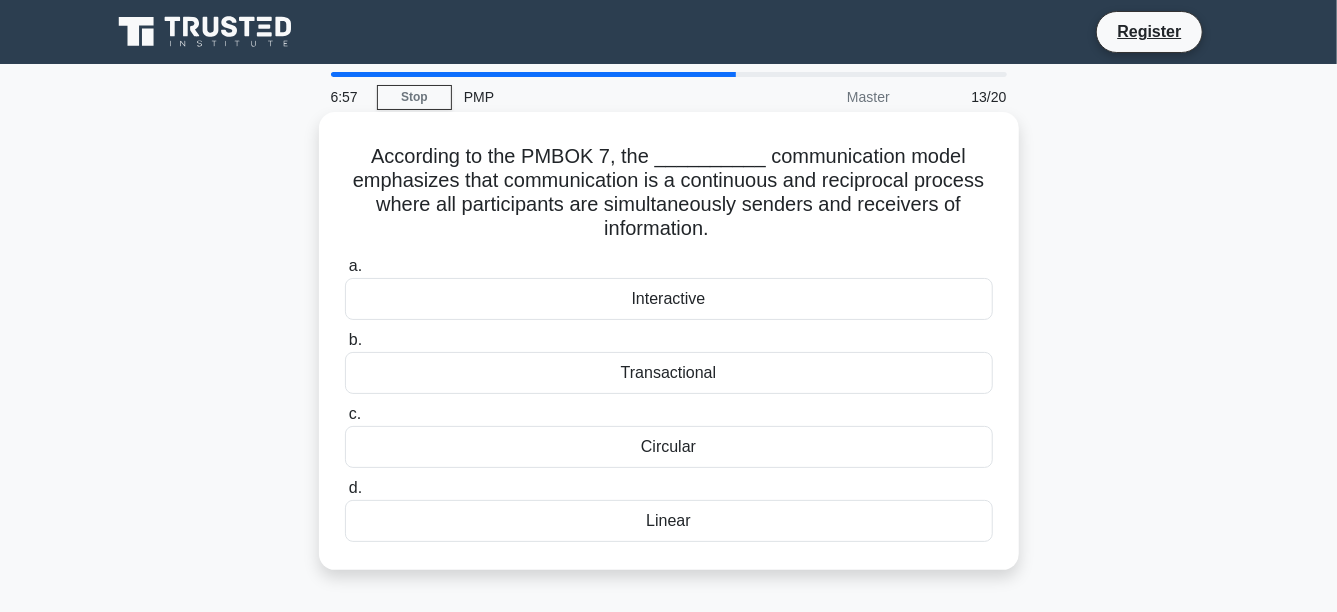 click on "According to the PMBOK 7, the __________ communication model emphasizes that communication is a continuous and reciprocal process where all participants are simultaneously senders and receivers of information.
.spinner_0XTQ{transform-origin:center;animation:spinner_y6GP .75s linear infinite}@keyframes spinner_y6GP{100%{transform:rotate(360deg)}}" at bounding box center (669, 193) 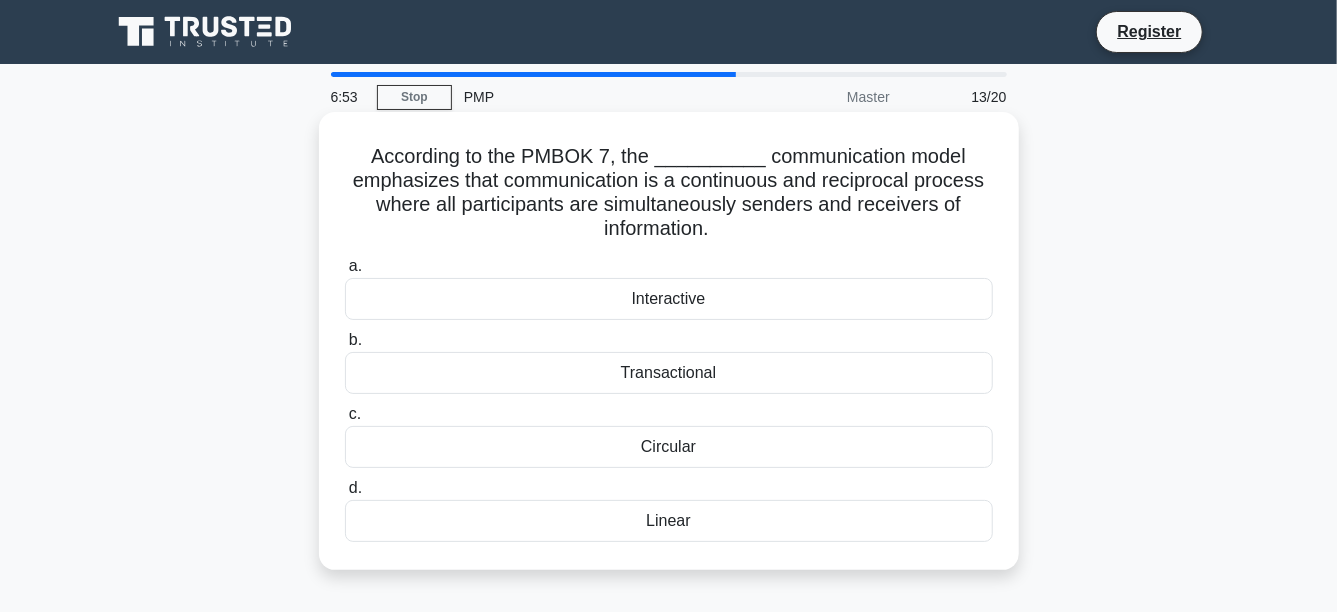 drag, startPoint x: 382, startPoint y: 207, endPoint x: 913, endPoint y: 220, distance: 531.1591 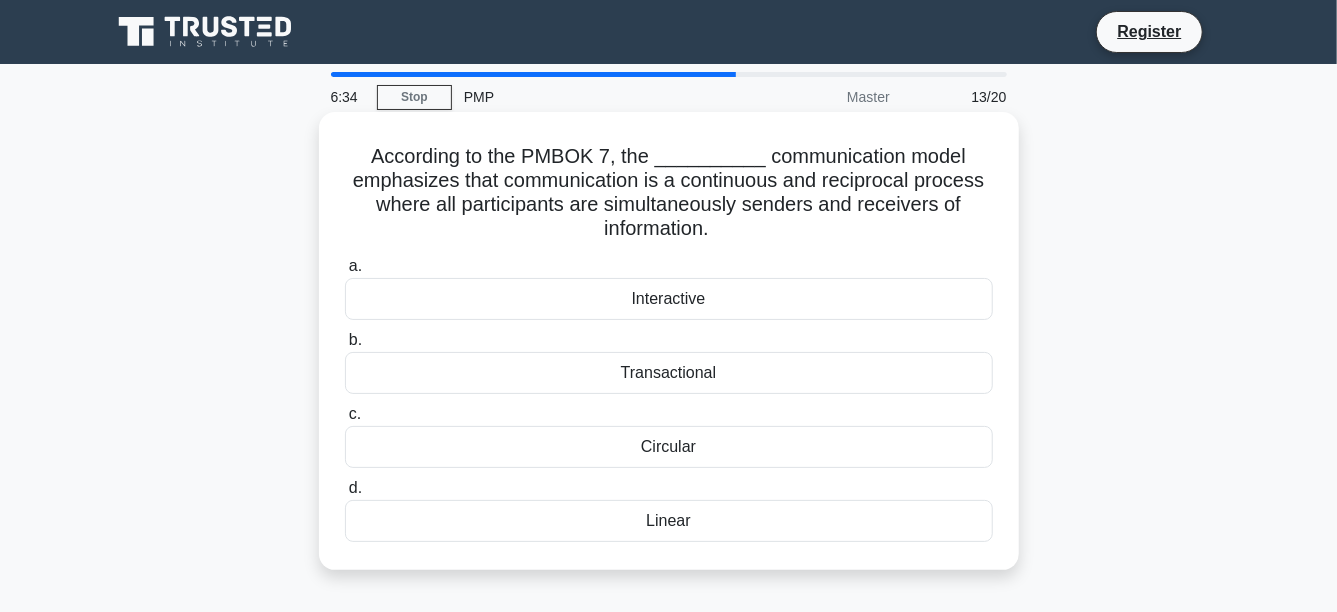 click on "Interactive" at bounding box center [669, 299] 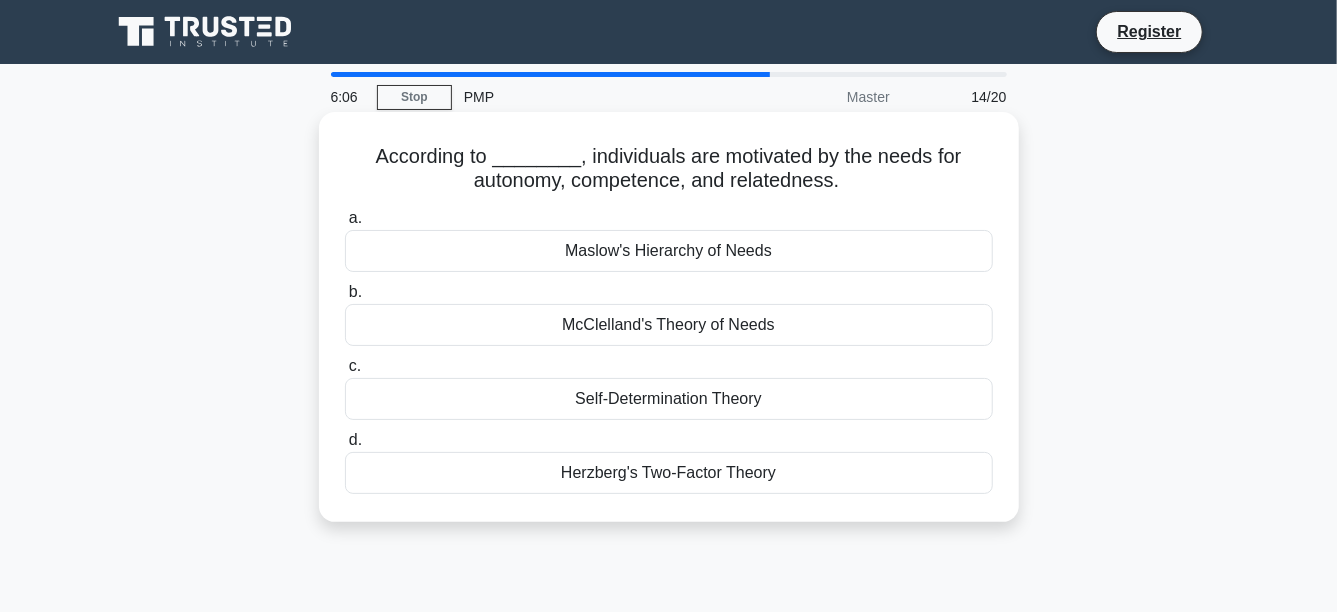 click on "Herzberg's Two-Factor Theory" at bounding box center [669, 473] 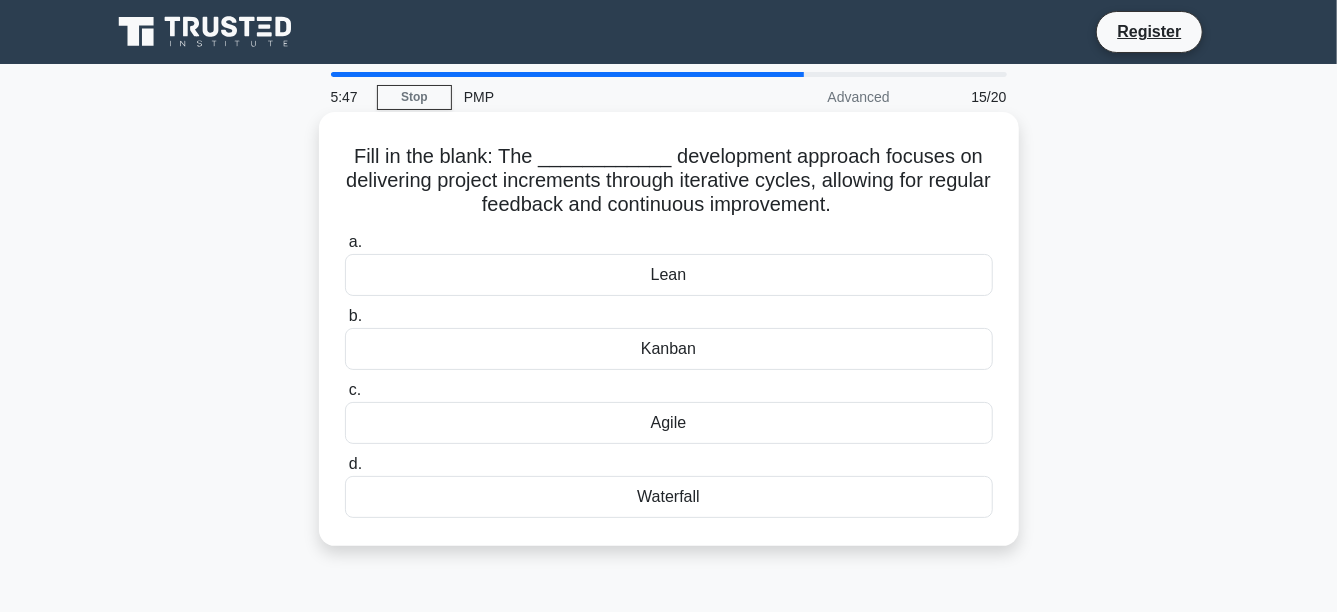 click on "Agile" at bounding box center [669, 423] 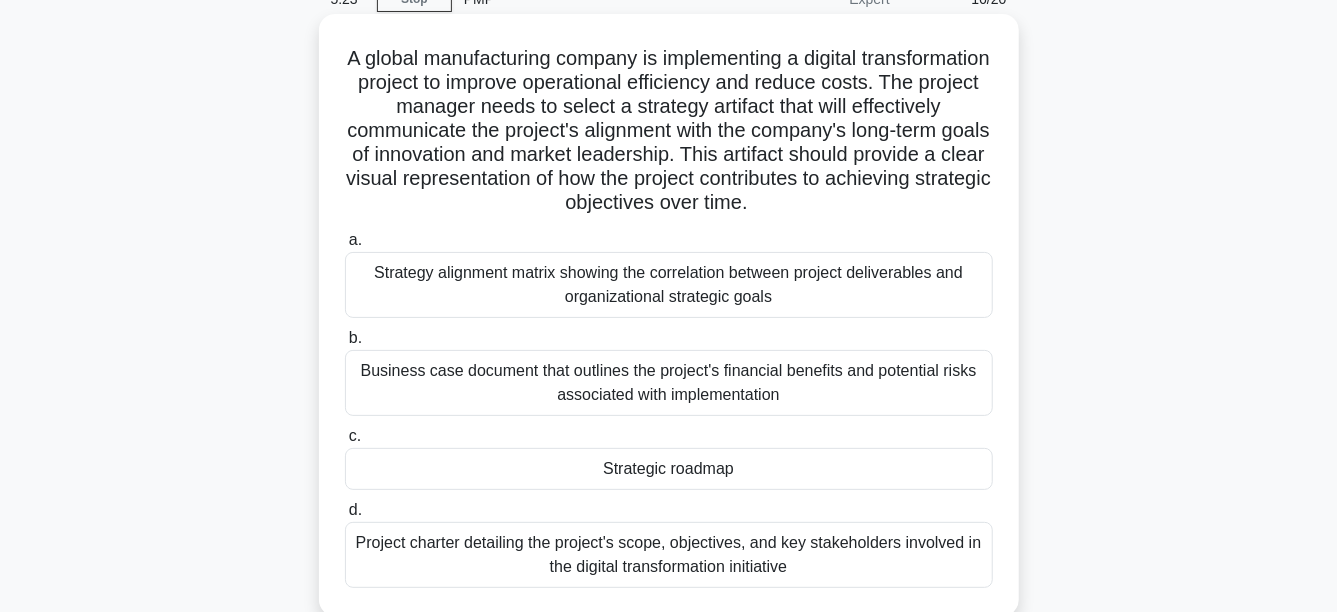 scroll, scrollTop: 99, scrollLeft: 0, axis: vertical 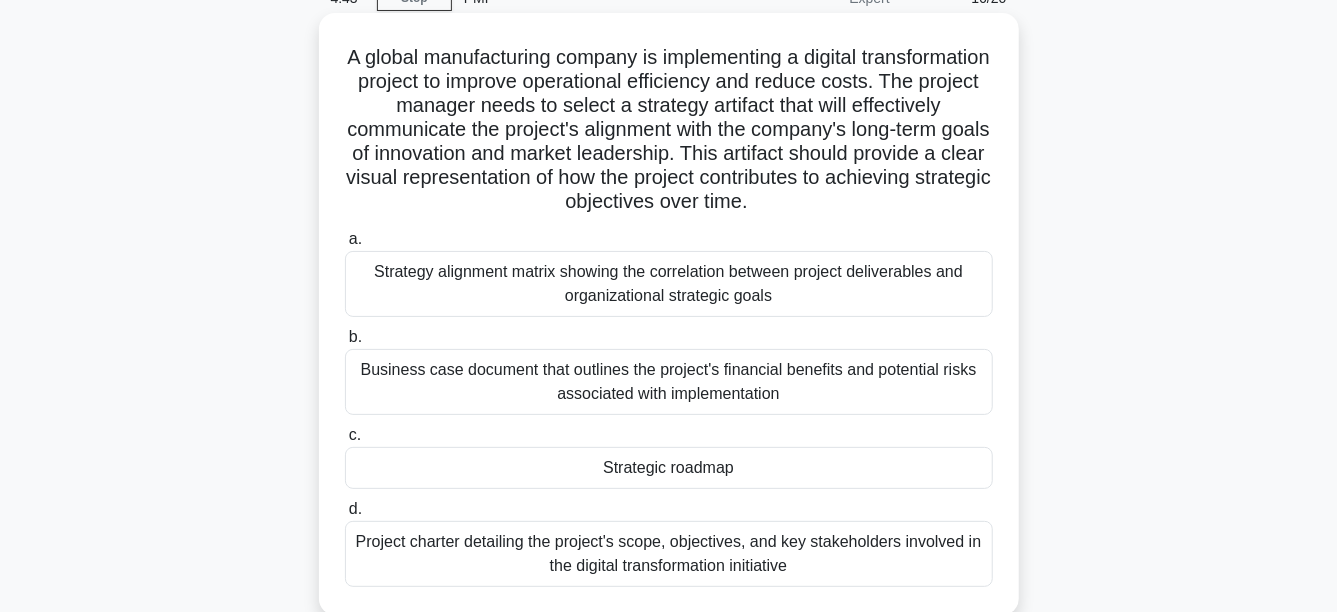 click on "Project charter detailing the project's scope, objectives, and key stakeholders involved in the digital transformation initiative" at bounding box center [669, 554] 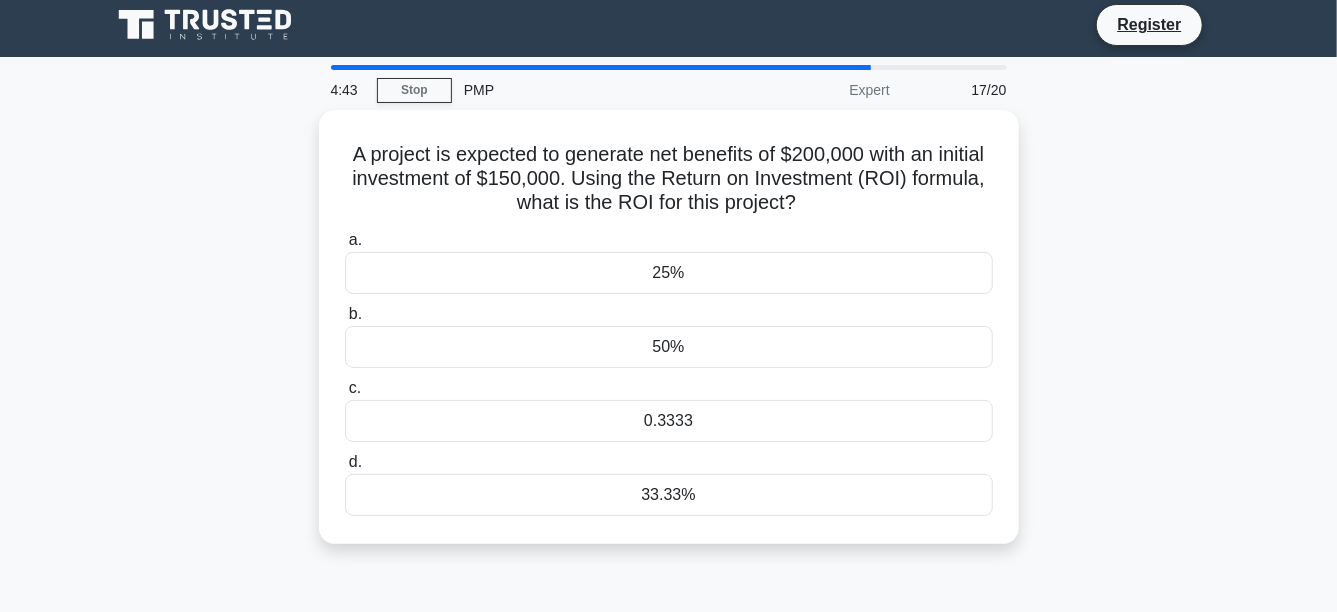 scroll, scrollTop: 0, scrollLeft: 0, axis: both 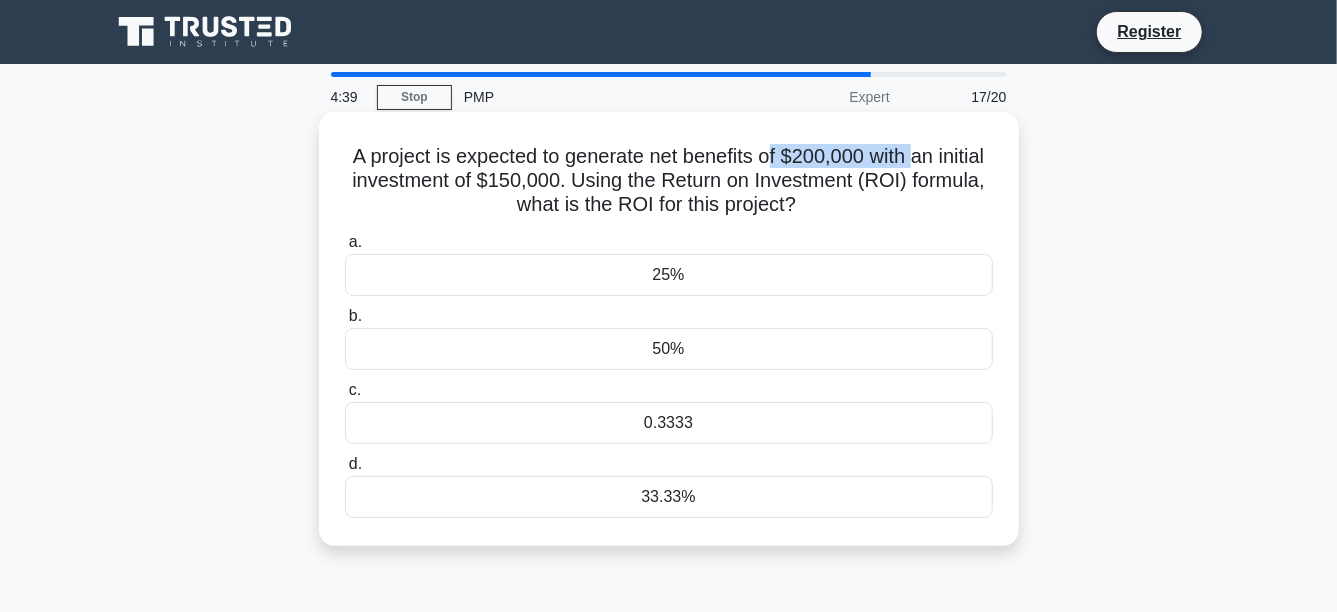 drag, startPoint x: 803, startPoint y: 161, endPoint x: 946, endPoint y: 161, distance: 143 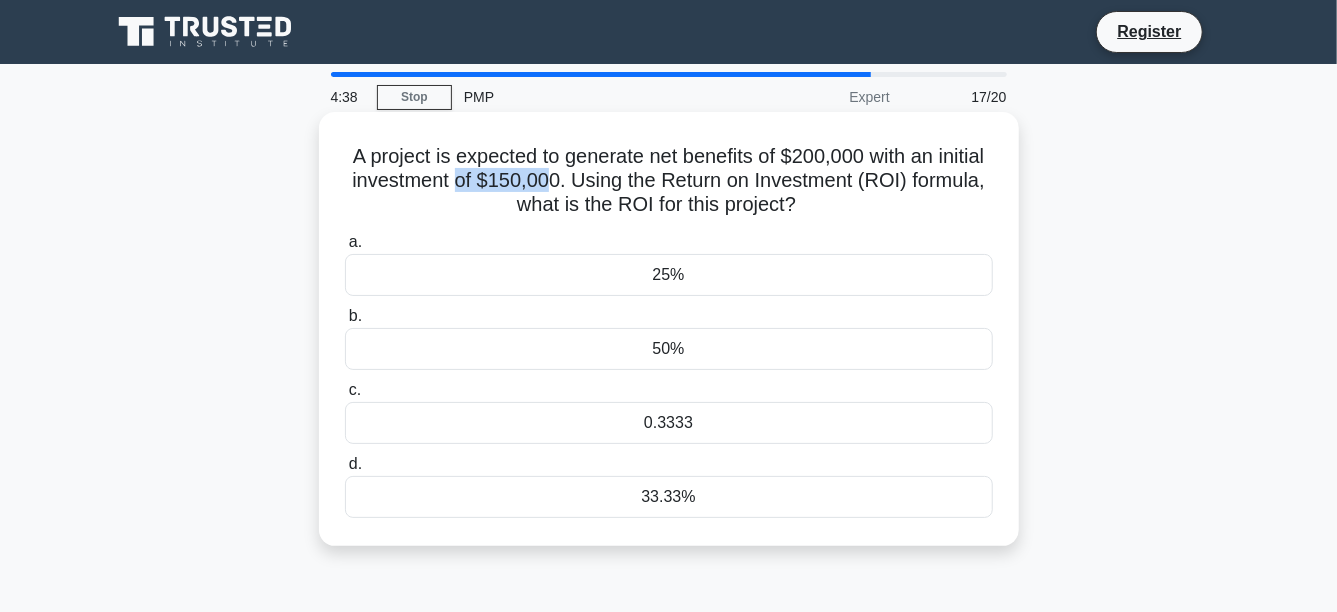 drag, startPoint x: 524, startPoint y: 182, endPoint x: 610, endPoint y: 182, distance: 86 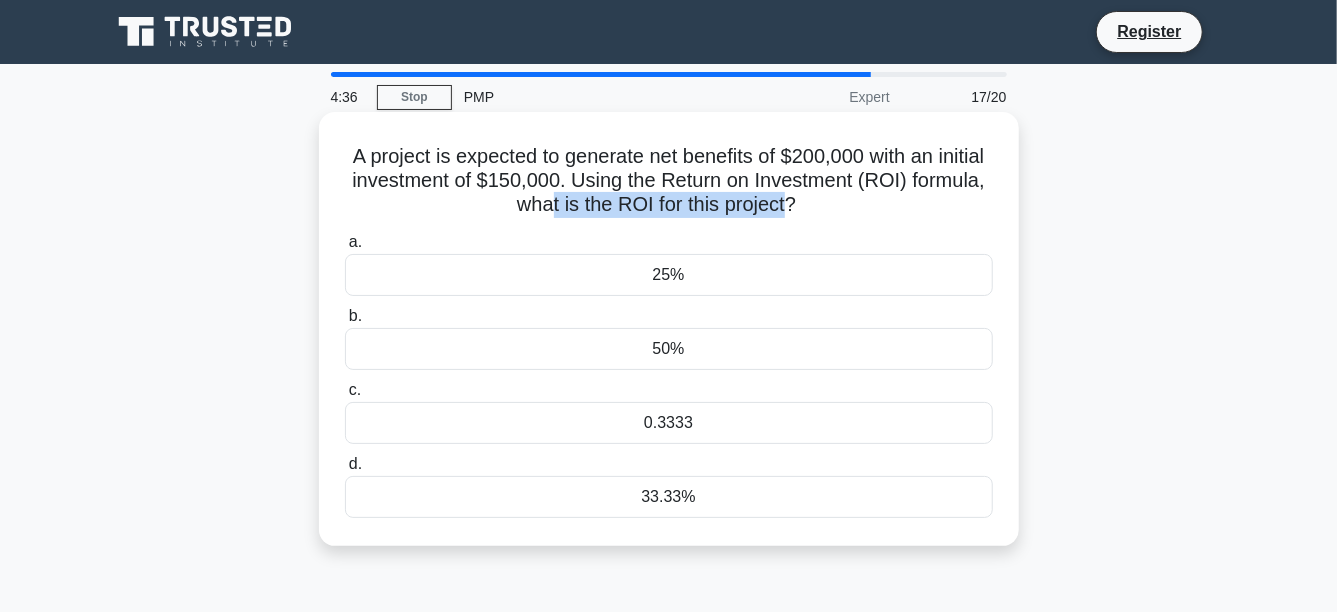 drag, startPoint x: 589, startPoint y: 218, endPoint x: 827, endPoint y: 222, distance: 238.03362 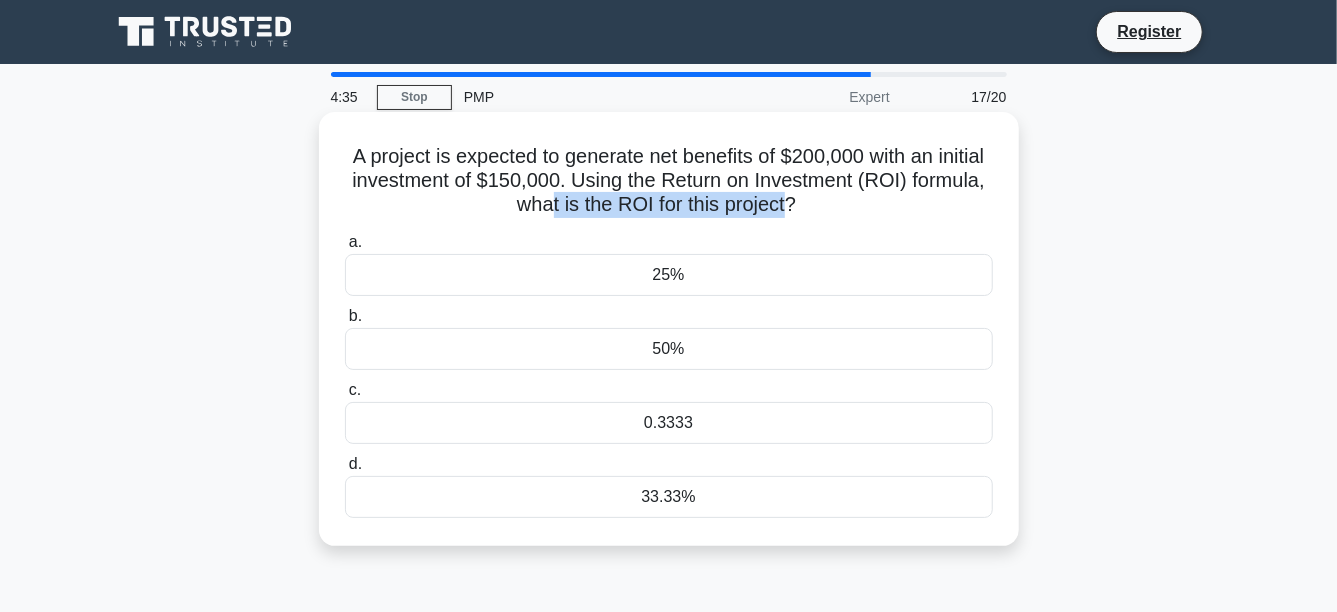 click on "A project is expected to generate net benefits of $200,000 with an initial investment of $150,000. Using the Return on Investment (ROI) formula, what is the ROI for this project?
.spinner_0XTQ{transform-origin:center;animation:spinner_y6GP .75s linear infinite}@keyframes spinner_y6GP{100%{transform:rotate(360deg)}}
a.
25%
b. c." at bounding box center (669, 329) 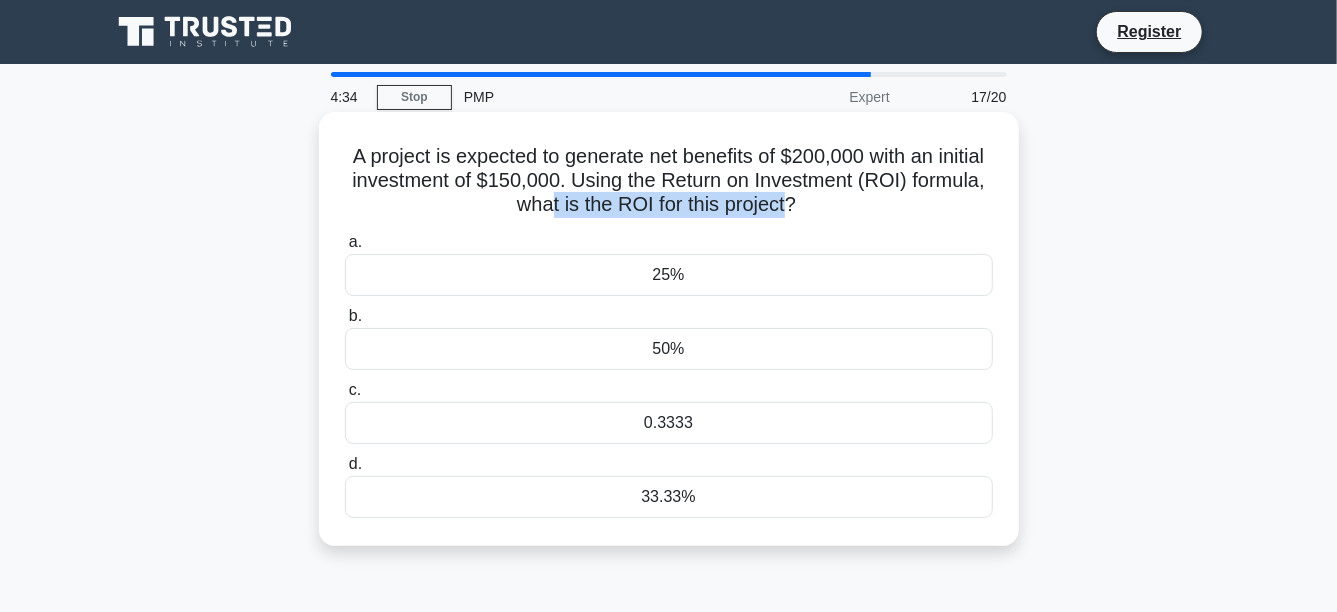 click on "A project is expected to generate net benefits of $200,000 with an initial investment of $150,000. Using the Return on Investment (ROI) formula, what is the ROI for this project?
.spinner_0XTQ{transform-origin:center;animation:spinner_y6GP .75s linear infinite}@keyframes spinner_y6GP{100%{transform:rotate(360deg)}}" at bounding box center (669, 181) 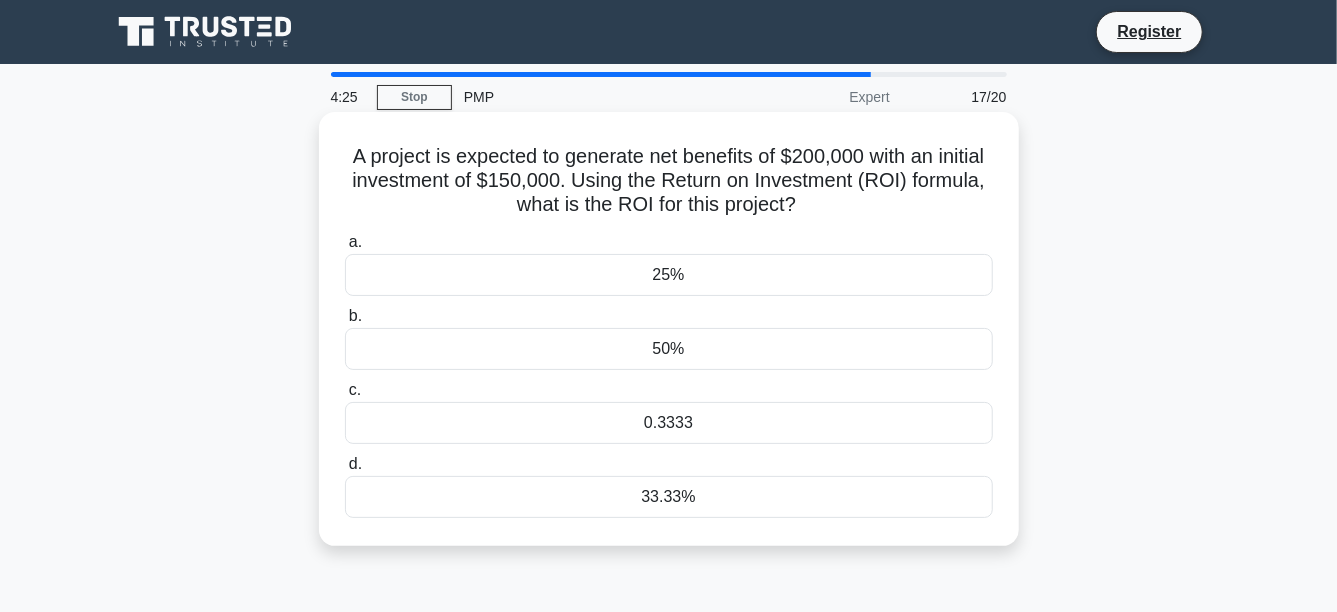 click on "25%" at bounding box center [669, 275] 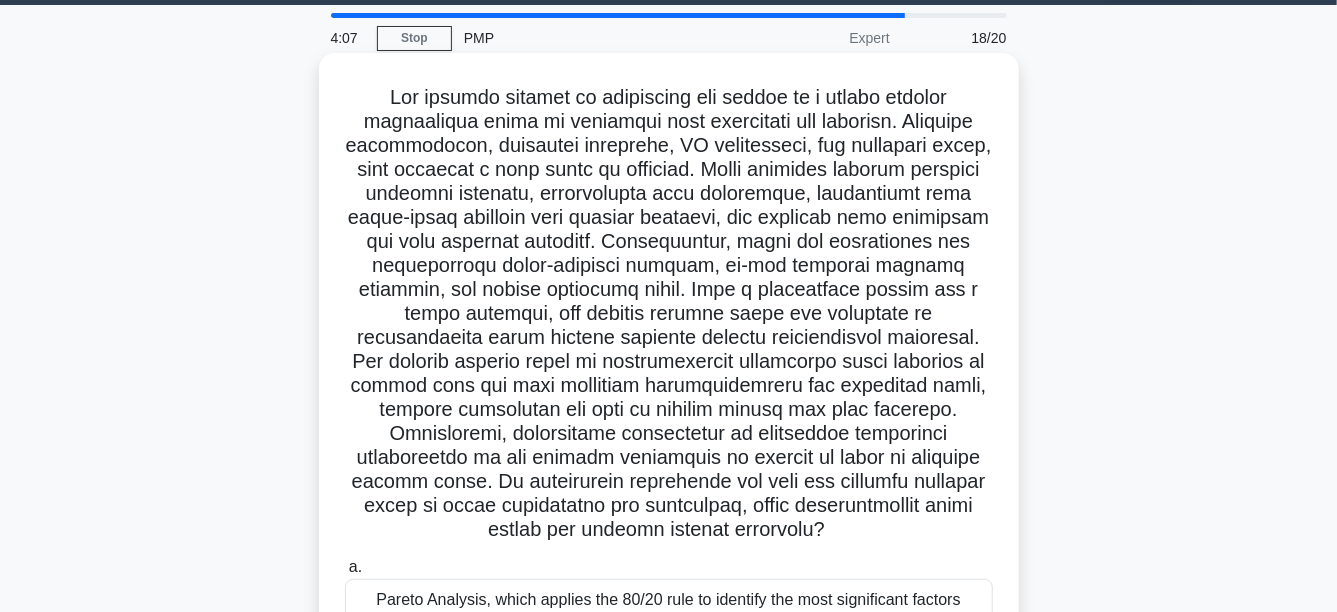 scroll, scrollTop: 99, scrollLeft: 0, axis: vertical 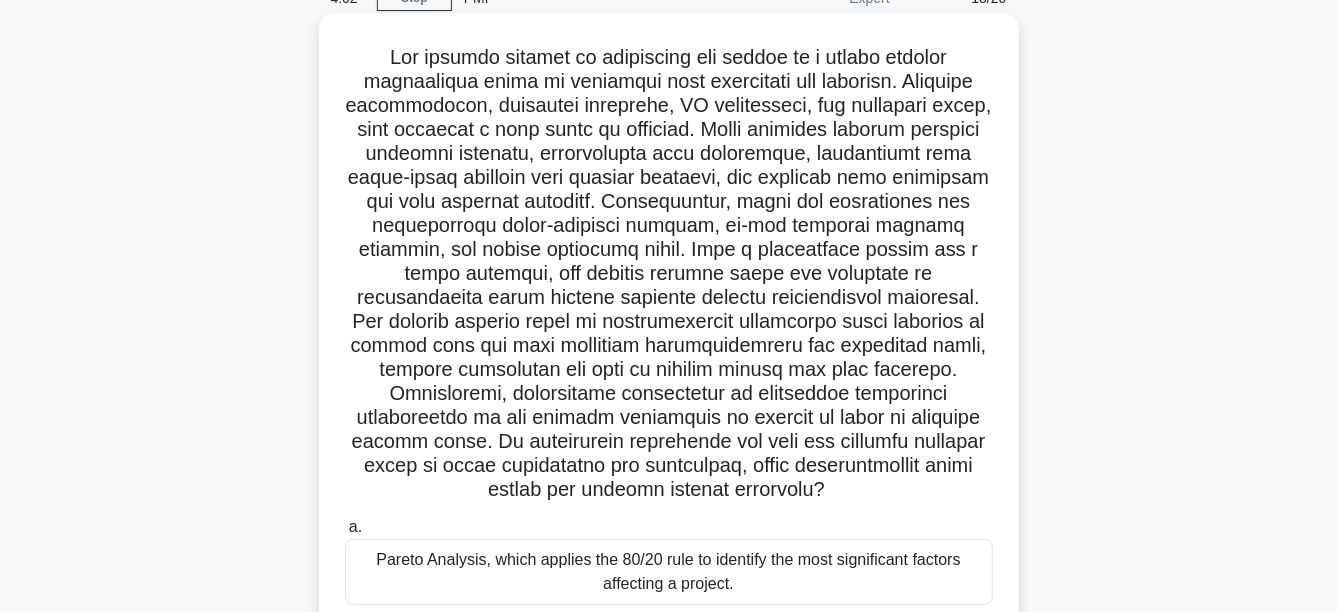 drag, startPoint x: 492, startPoint y: 484, endPoint x: 841, endPoint y: 495, distance: 349.1733 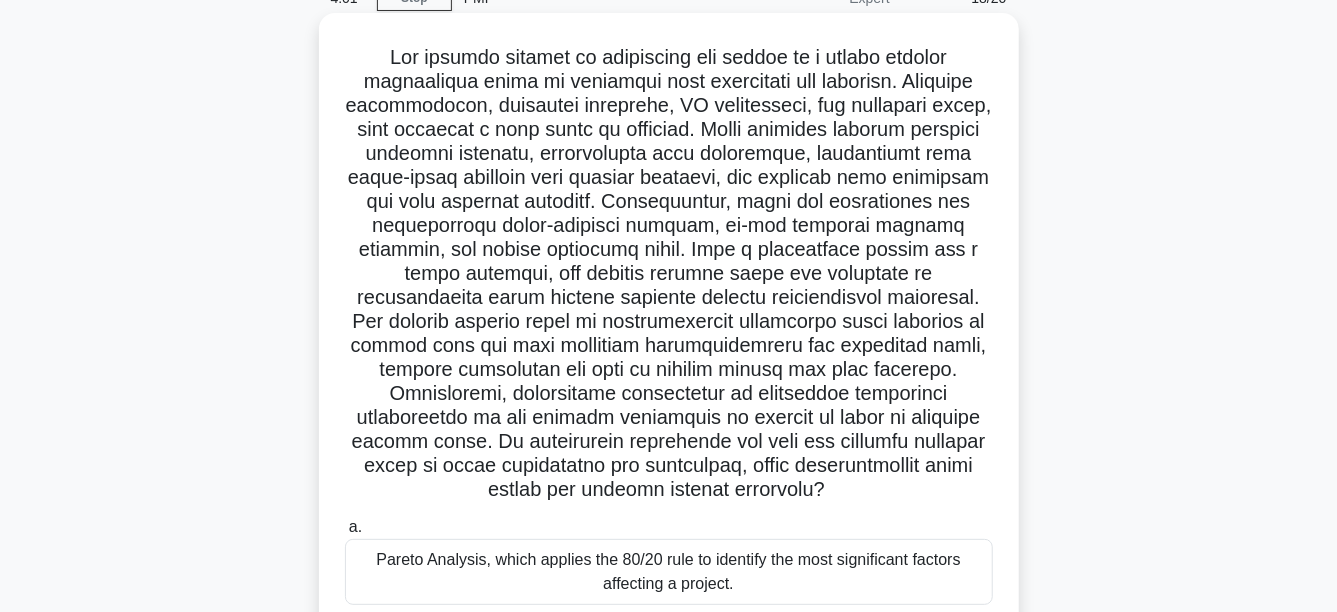drag, startPoint x: 841, startPoint y: 495, endPoint x: 682, endPoint y: 493, distance: 159.01257 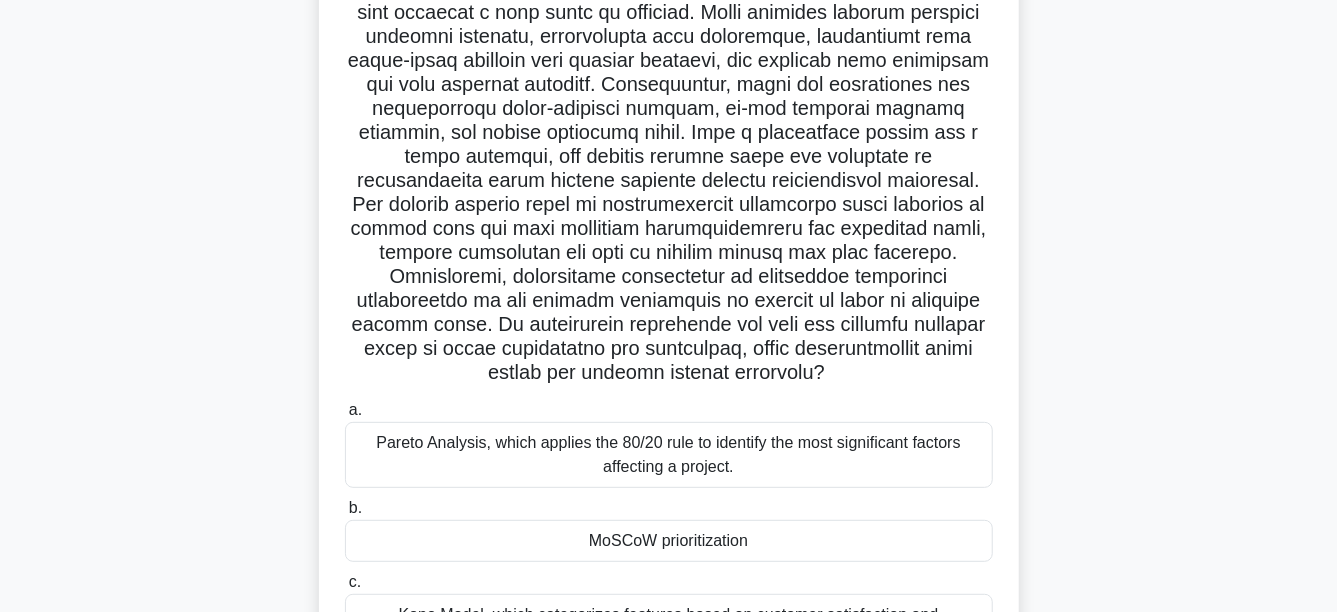 scroll, scrollTop: 300, scrollLeft: 0, axis: vertical 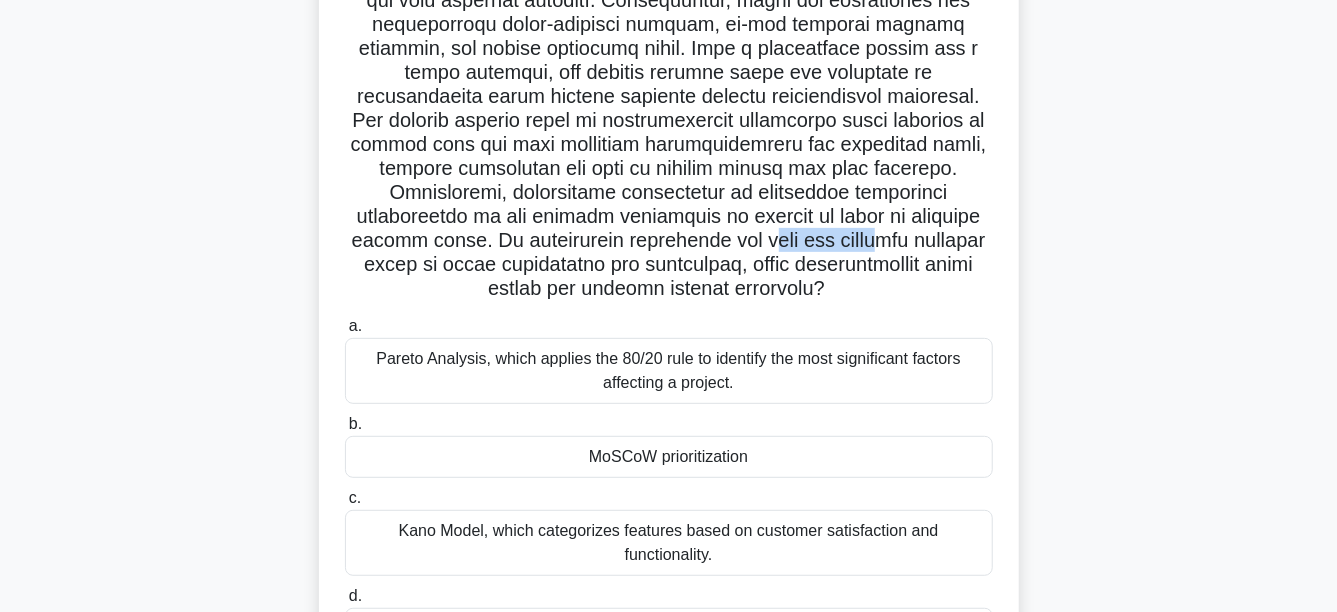 drag, startPoint x: 749, startPoint y: 243, endPoint x: 884, endPoint y: 240, distance: 135.03333 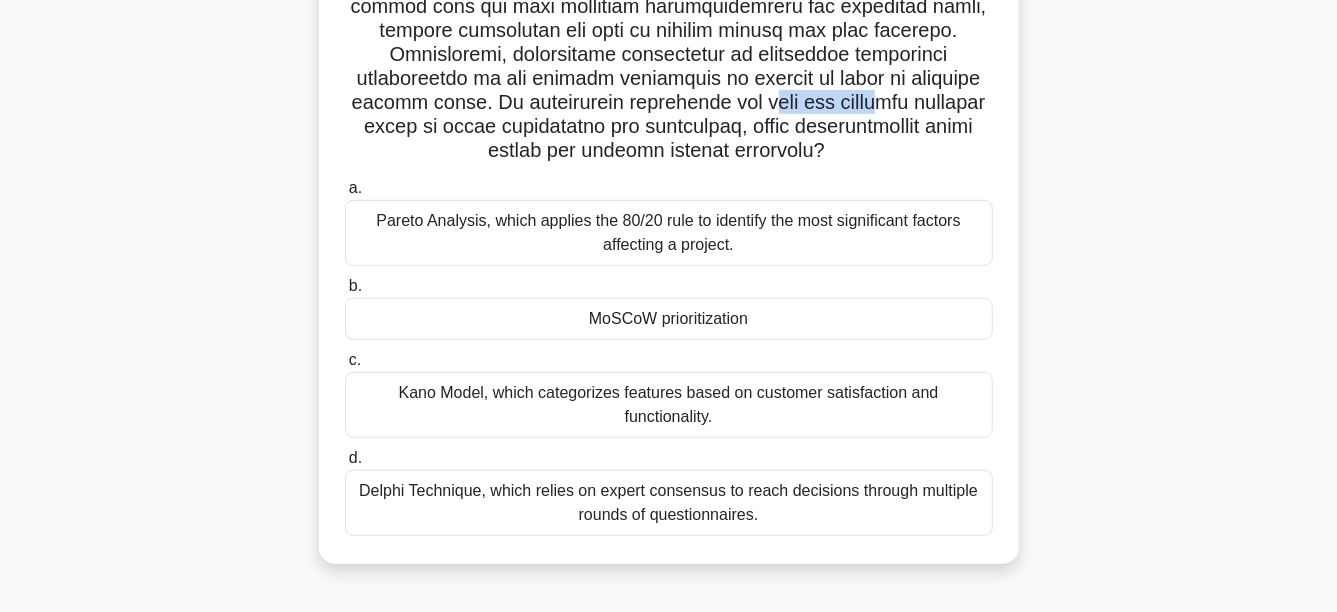 scroll, scrollTop: 468, scrollLeft: 0, axis: vertical 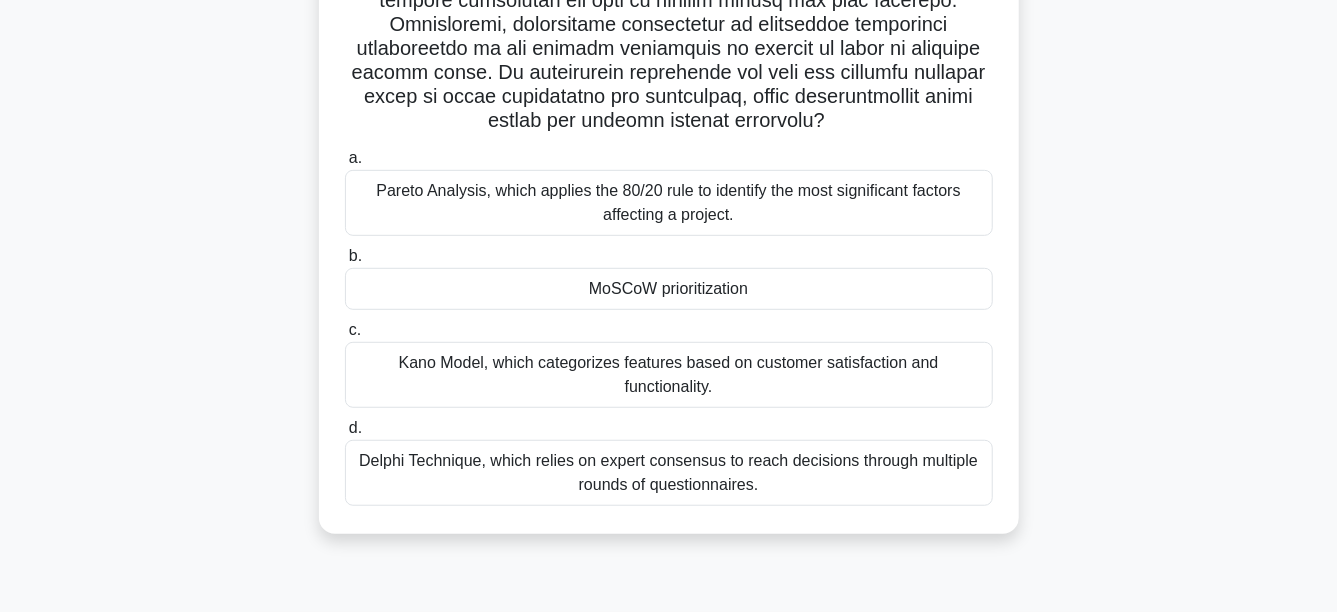 click on "MoSCoW prioritization" at bounding box center (669, 289) 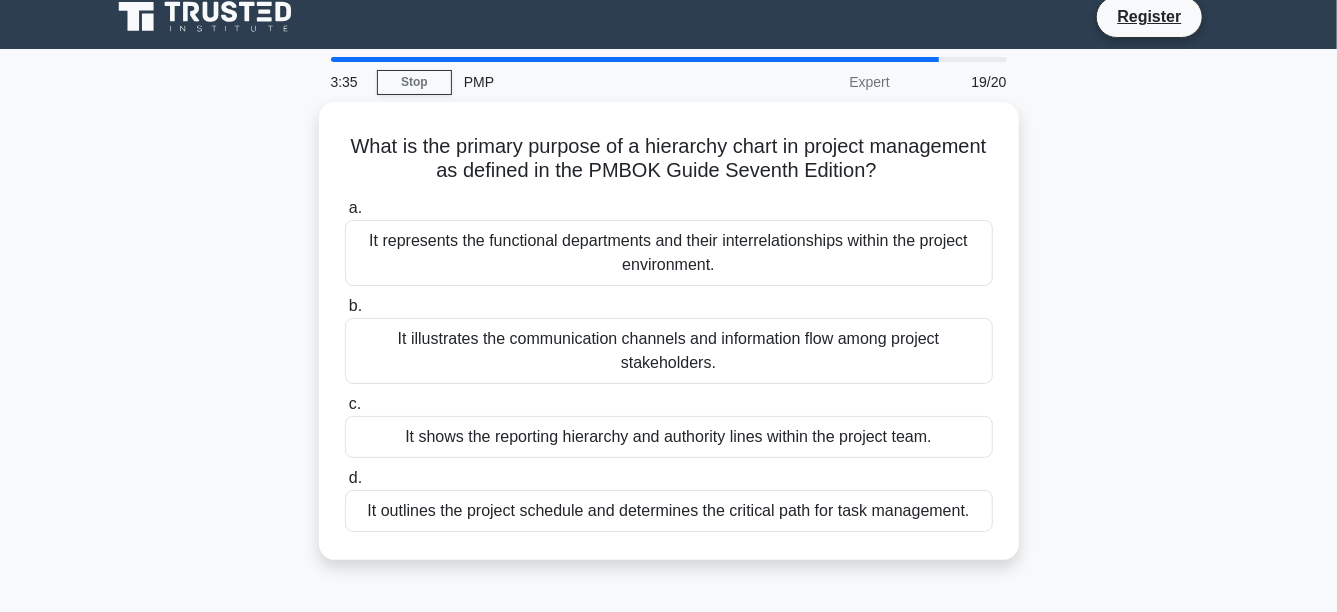 scroll, scrollTop: 0, scrollLeft: 0, axis: both 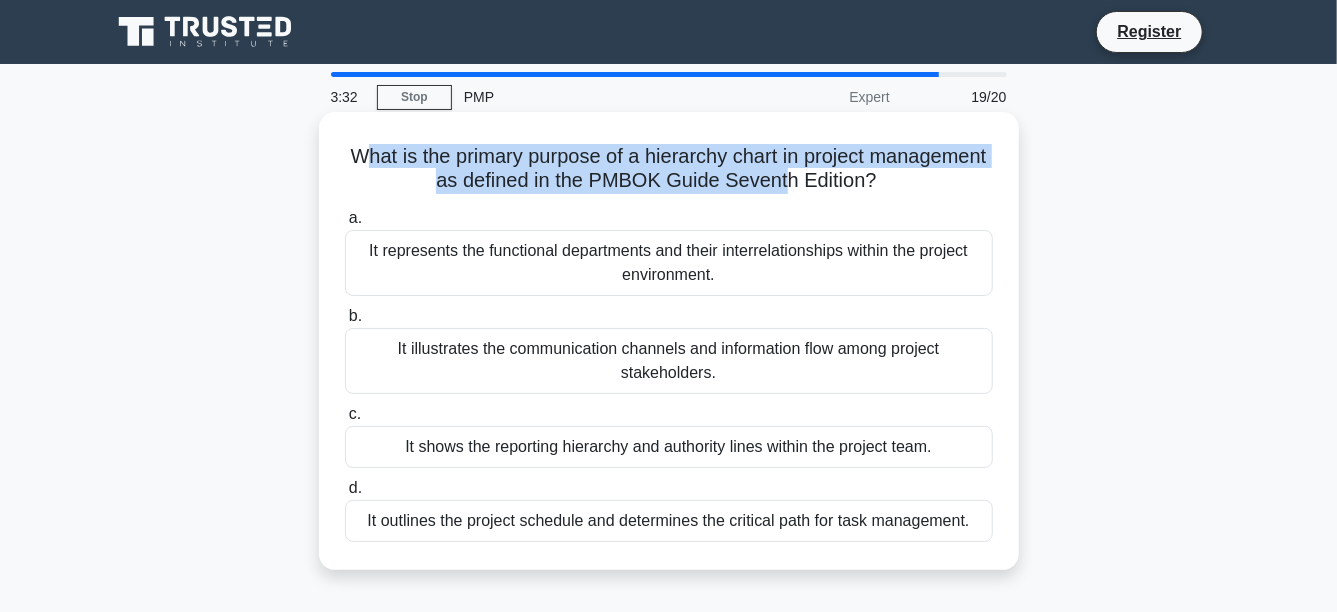 drag, startPoint x: 422, startPoint y: 168, endPoint x: 844, endPoint y: 175, distance: 422.05804 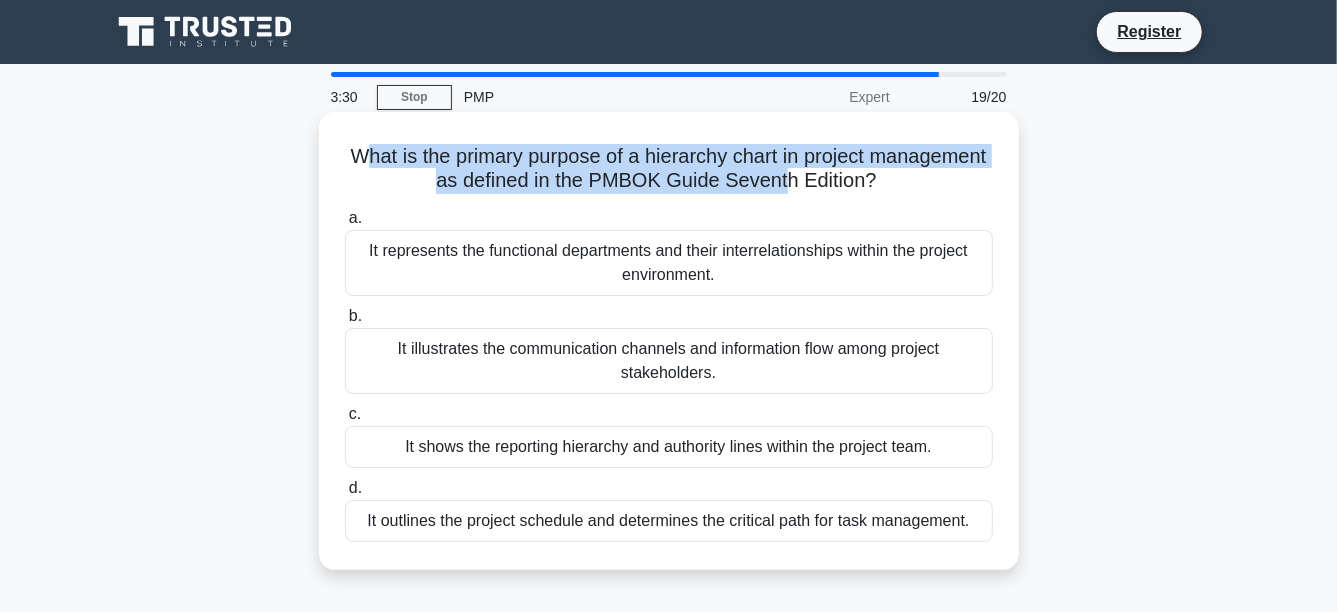 click on "What is the primary purpose of a hierarchy chart in project management as defined in the PMBOK Guide Seventh Edition?
.spinner_0XTQ{transform-origin:center;animation:spinner_y6GP .75s linear infinite}@keyframes spinner_y6GP{100%{transform:rotate(360deg)}}" at bounding box center (669, 169) 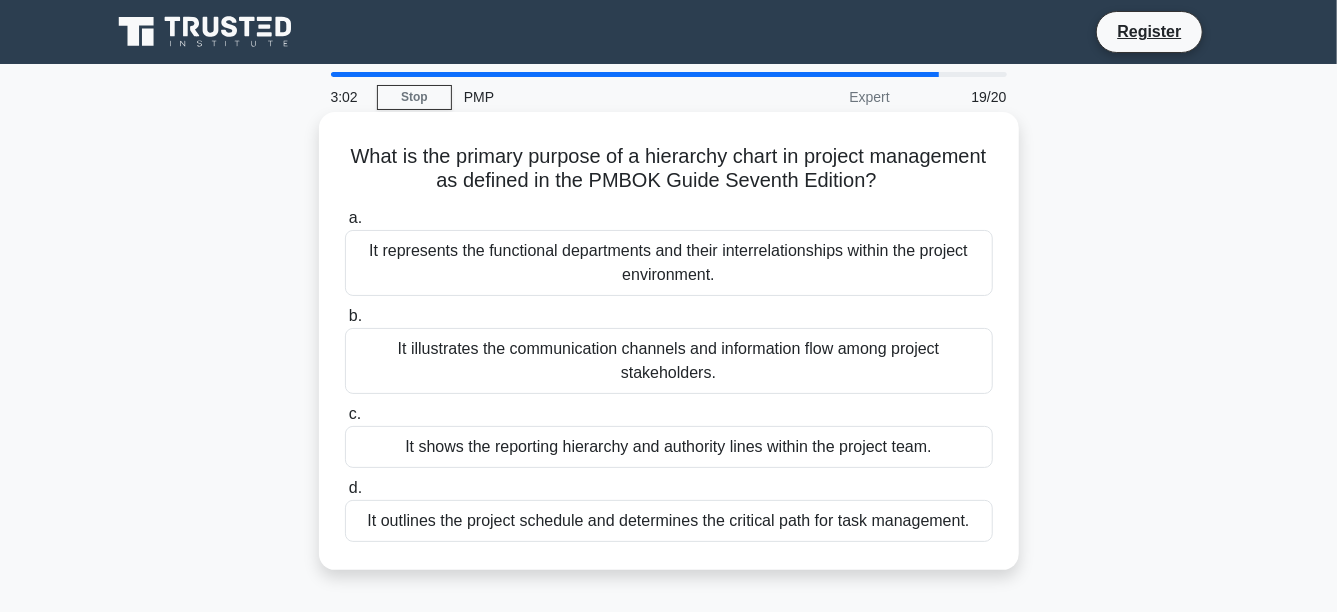 click on "It shows the reporting hierarchy and authority lines within the project team." at bounding box center [669, 447] 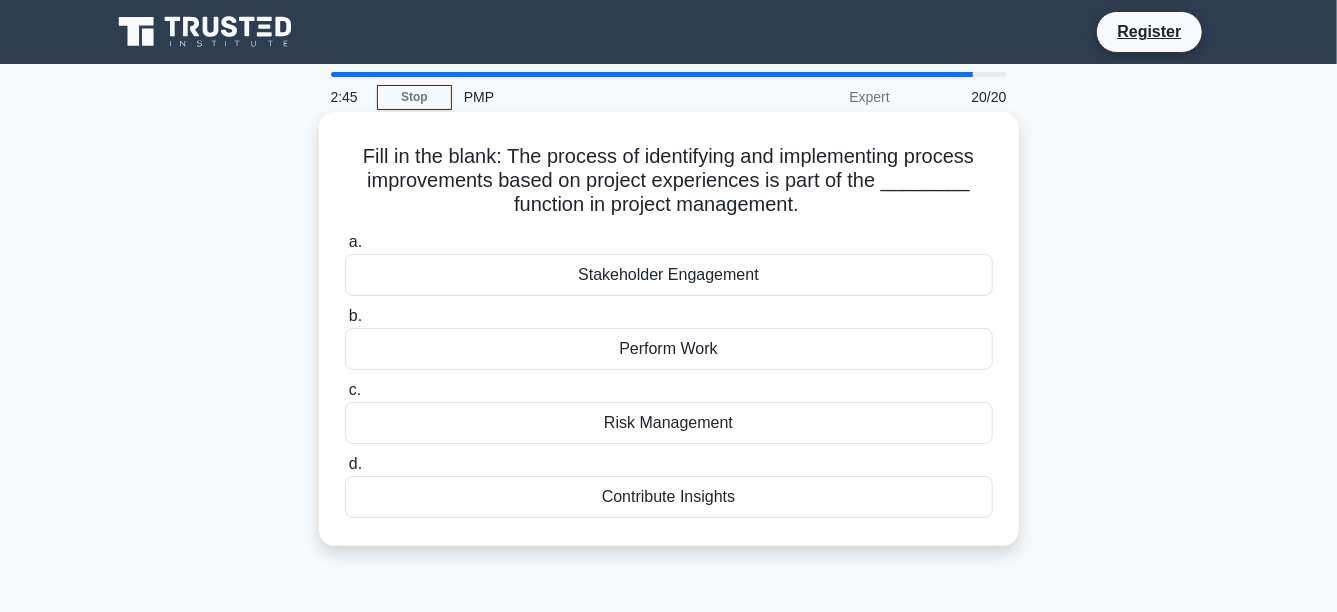 click on "Risk Management" at bounding box center [669, 423] 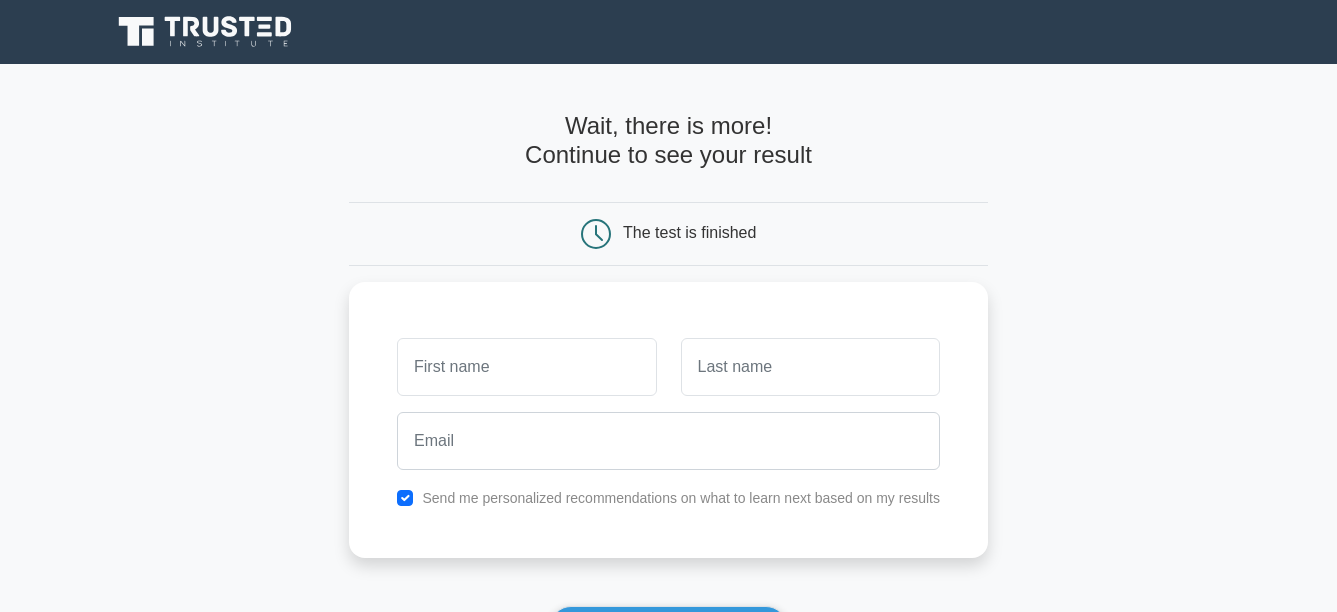 scroll, scrollTop: 0, scrollLeft: 0, axis: both 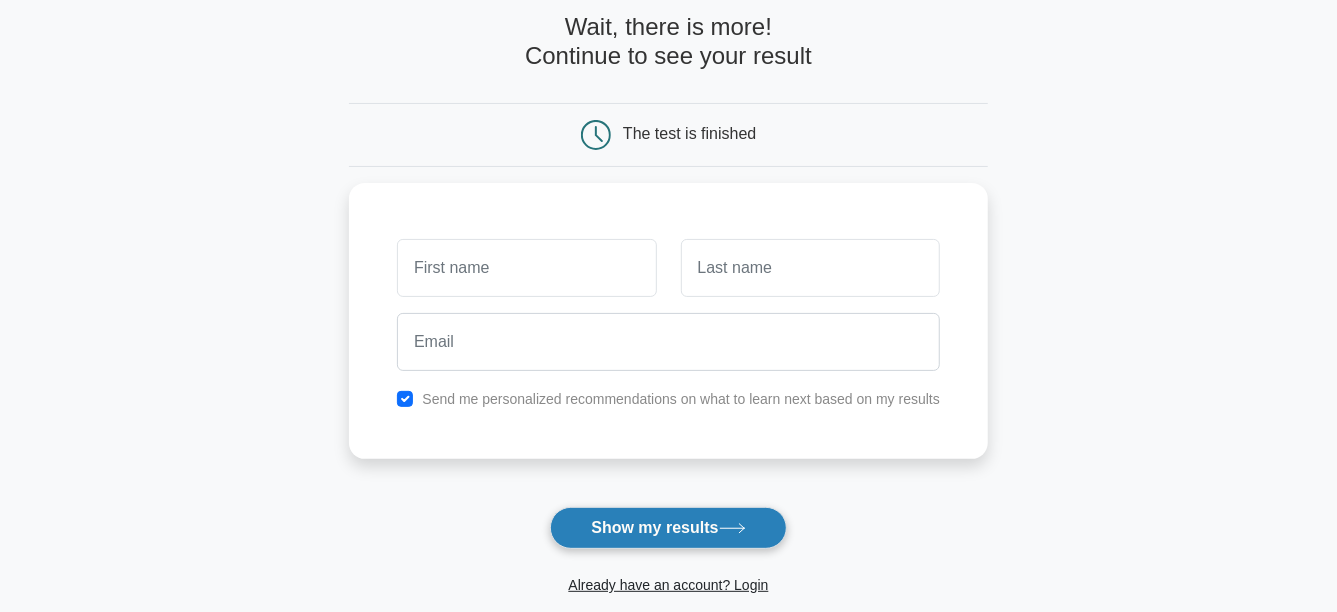 click on "Show my results" at bounding box center [668, 528] 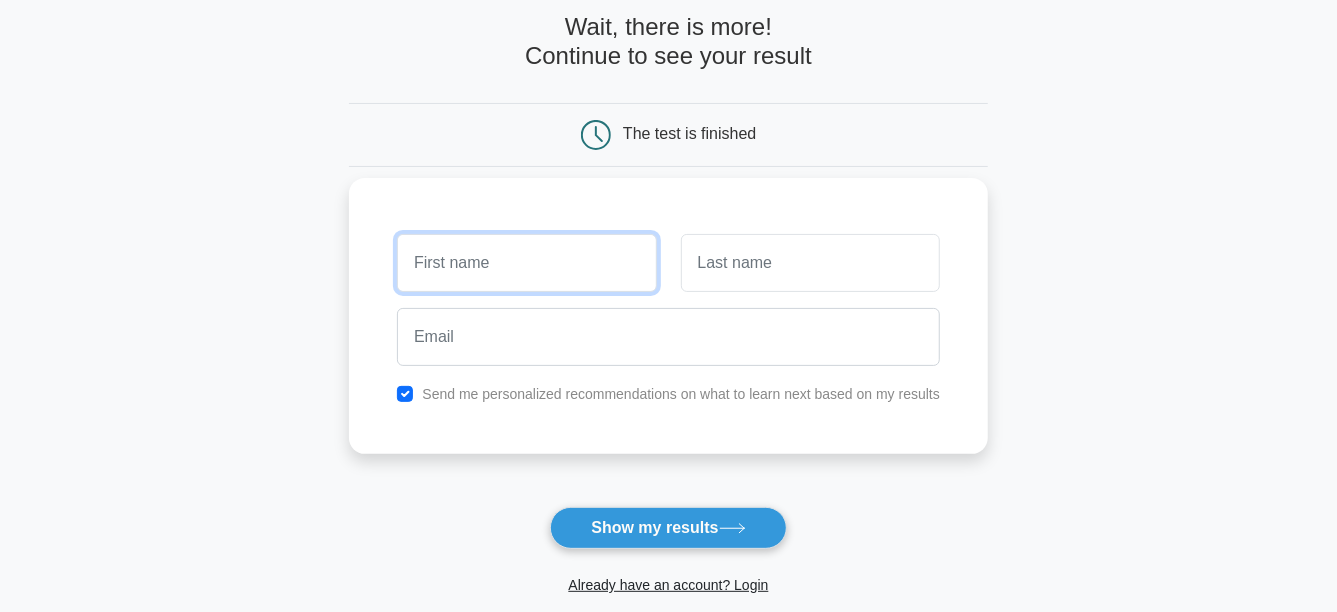 click at bounding box center [526, 263] 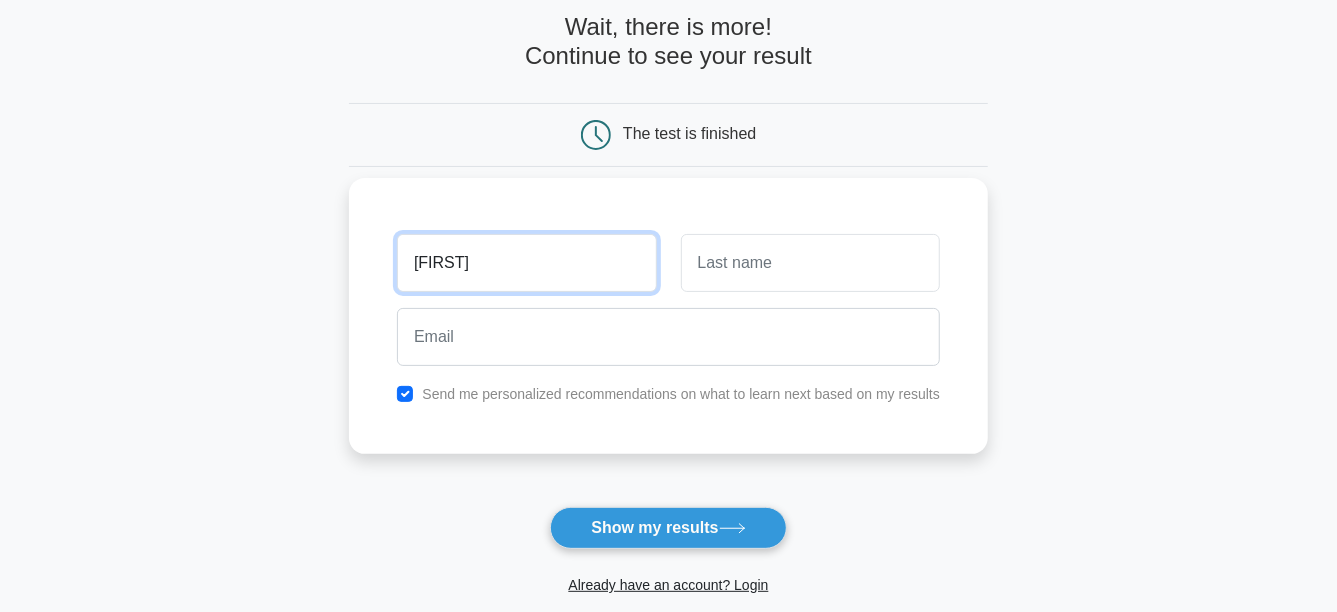 type on "andrea" 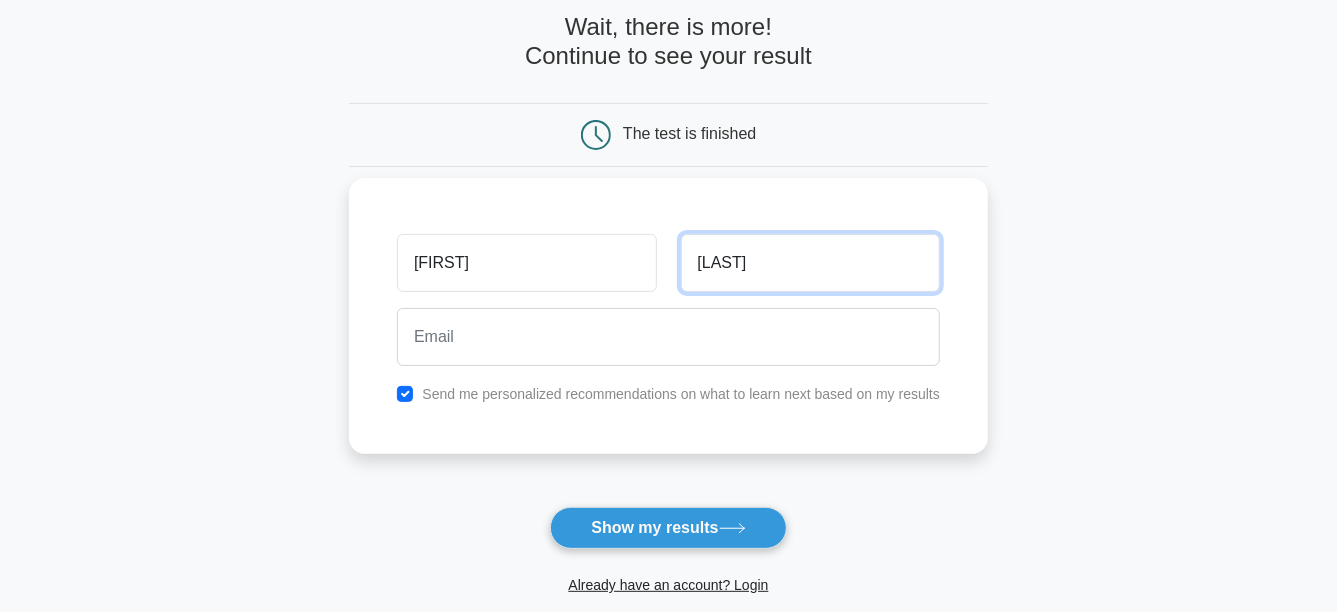type on "daou" 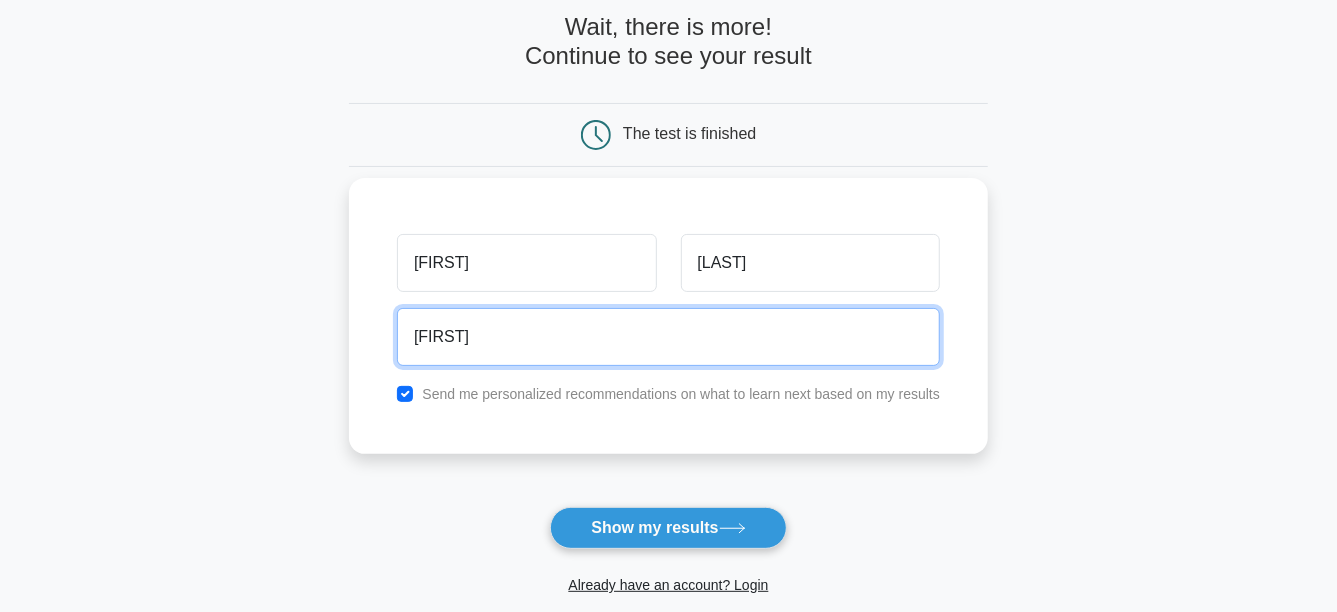 type on "andrea.daou@iqvia.com" 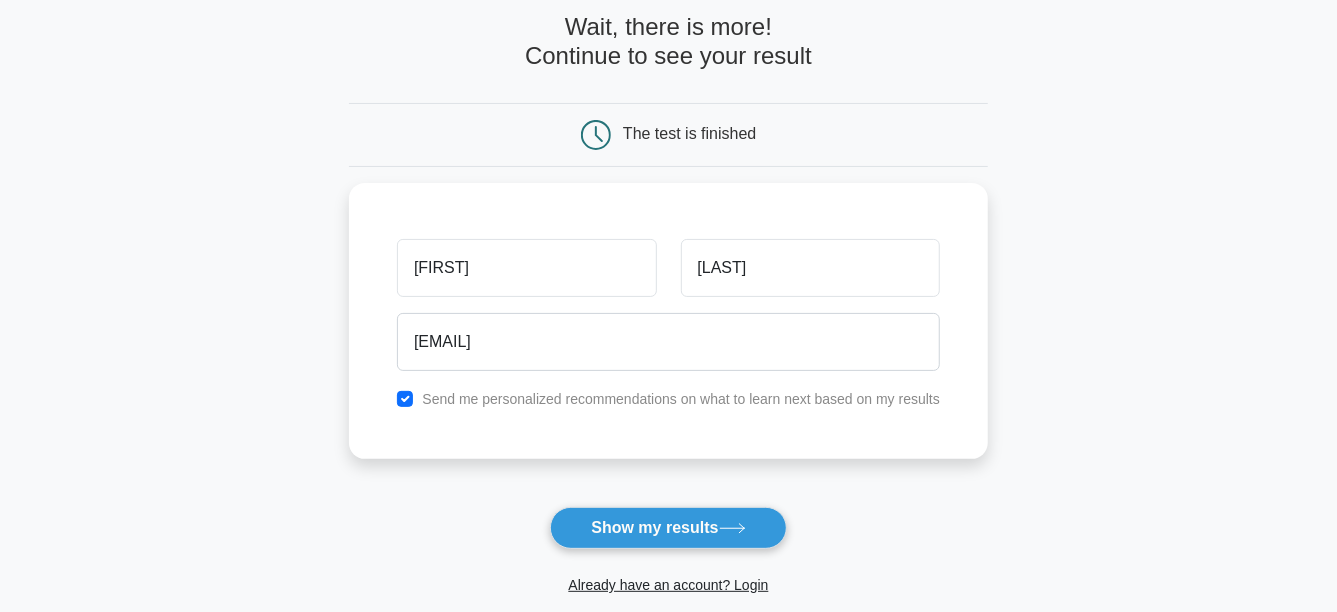click on "Wait, there is more! Continue to see your result
The test is finished
andrea daou" at bounding box center (668, 325) 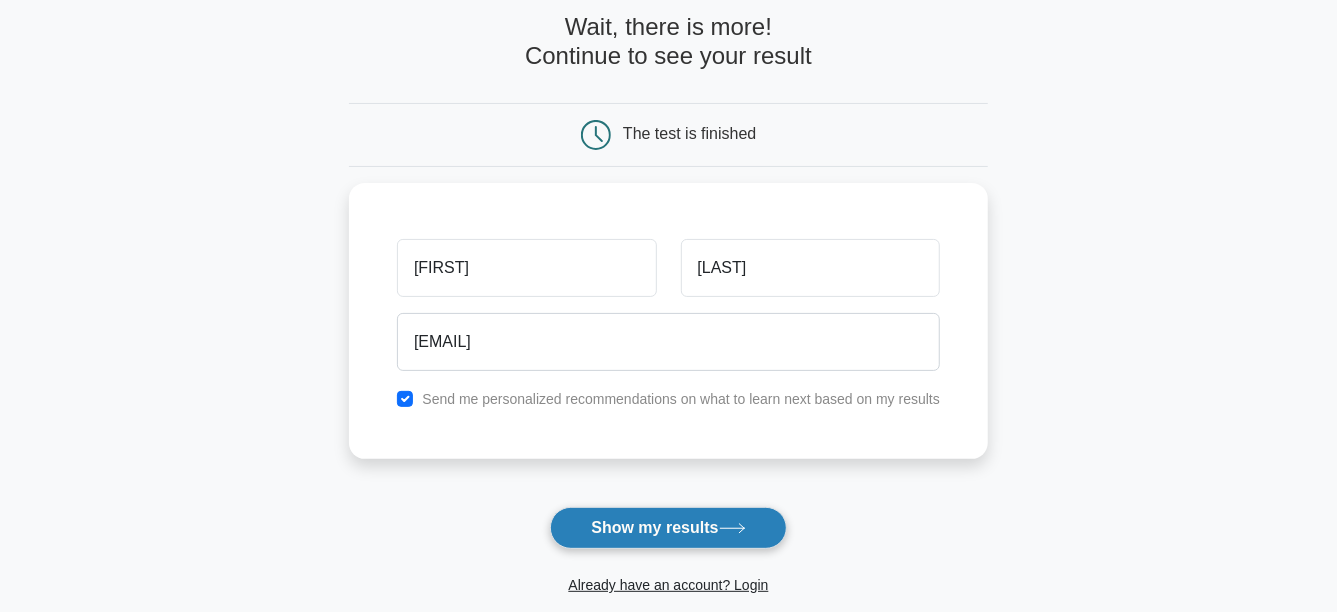 click on "Show my results" at bounding box center (668, 528) 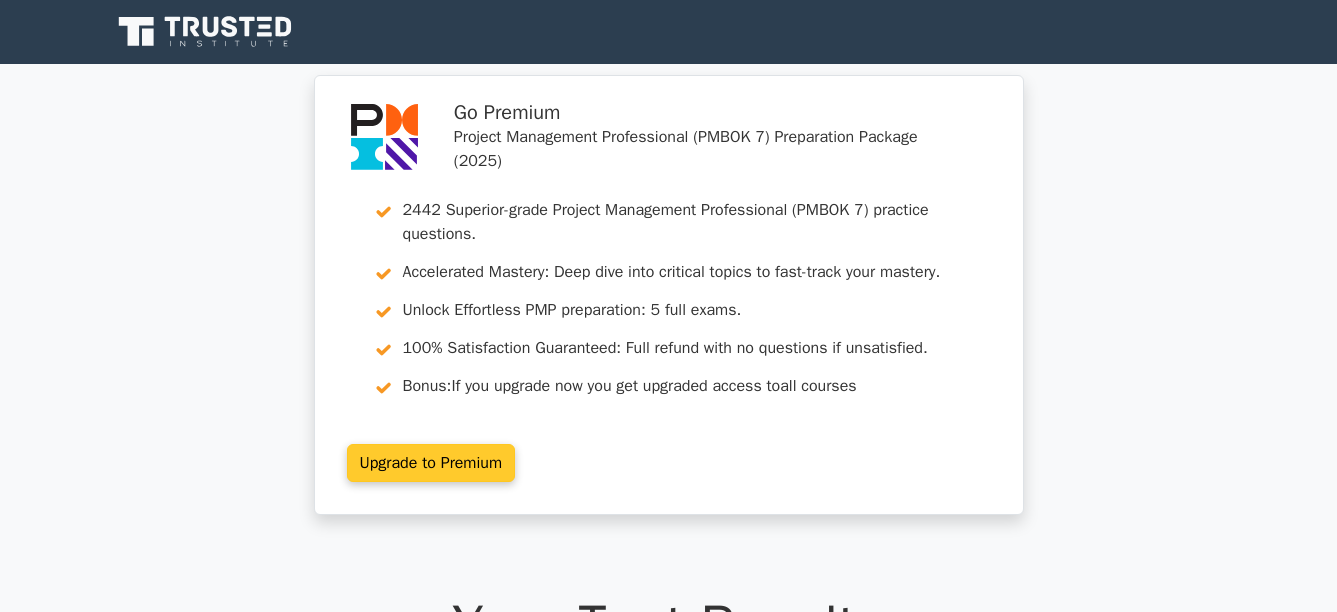 scroll, scrollTop: 0, scrollLeft: 0, axis: both 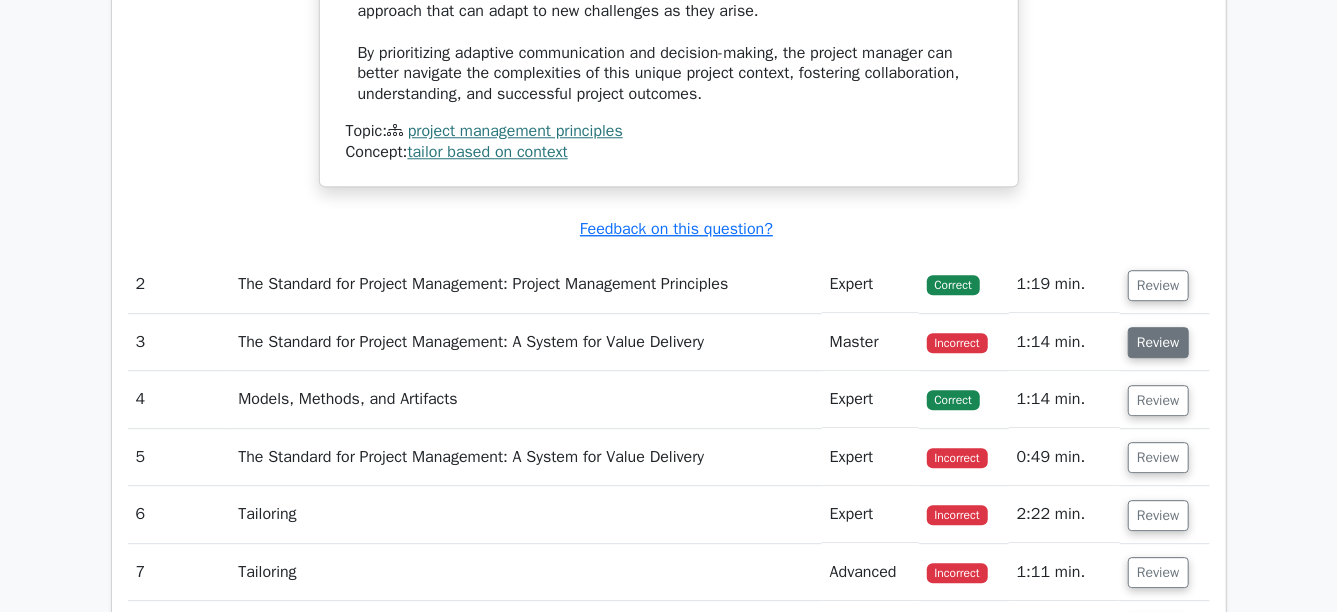 click on "Review" at bounding box center [1158, 342] 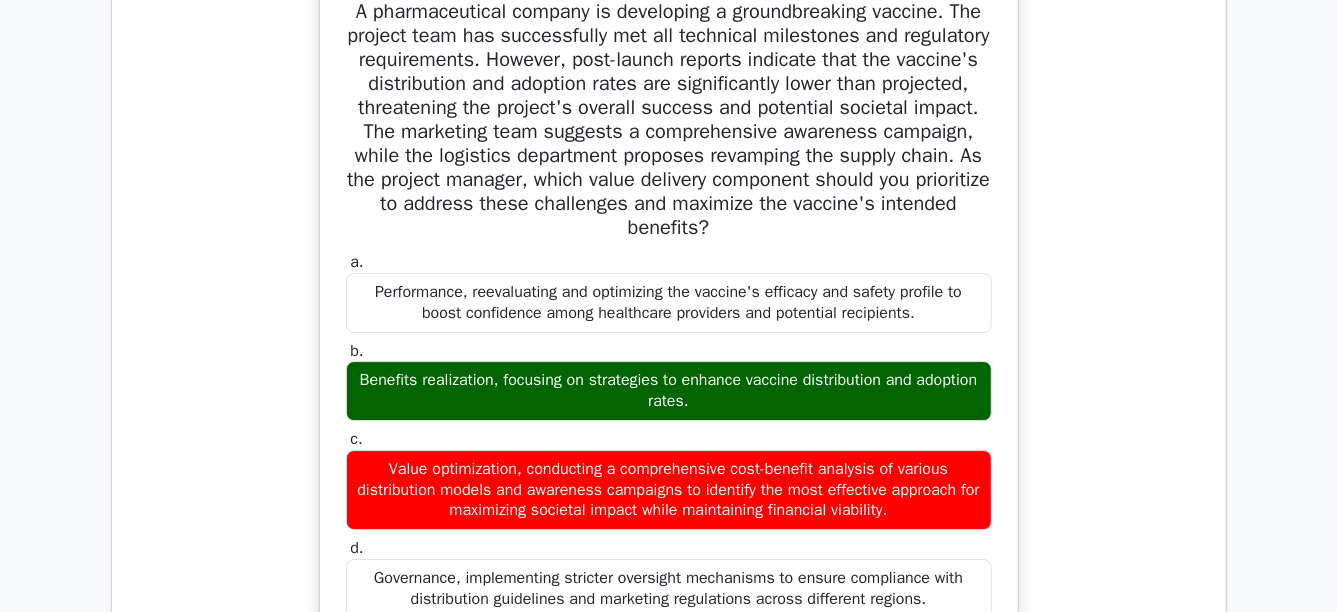 scroll, scrollTop: 3100, scrollLeft: 0, axis: vertical 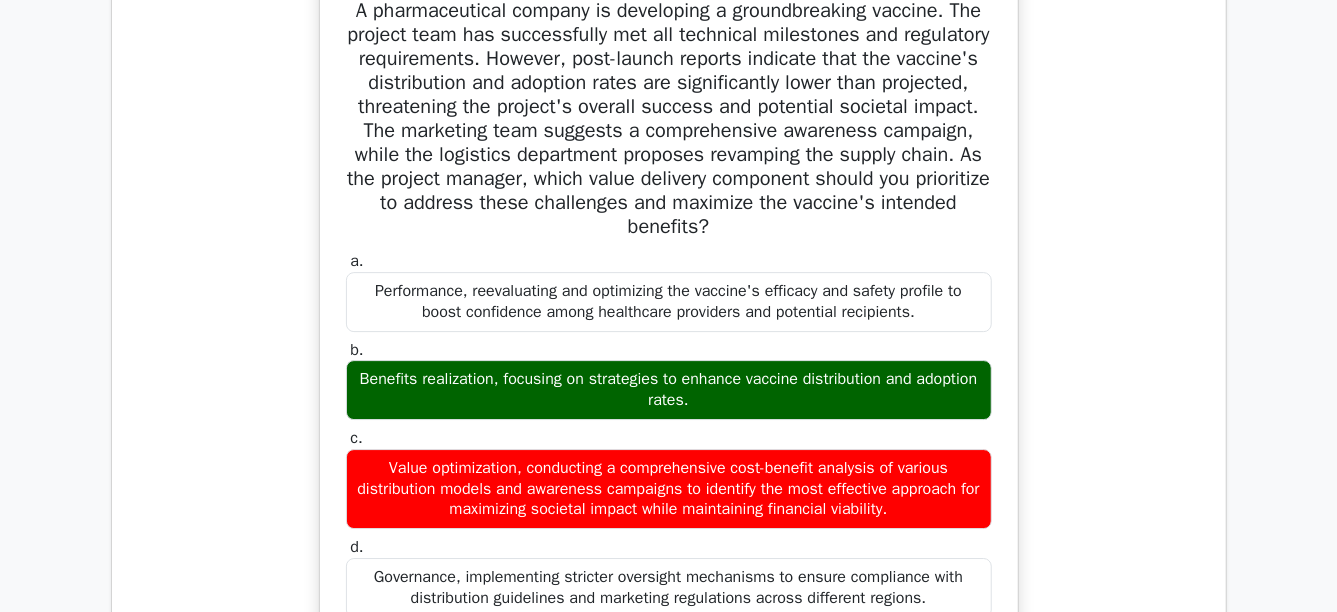 drag, startPoint x: 388, startPoint y: 367, endPoint x: 953, endPoint y: 375, distance: 565.05664 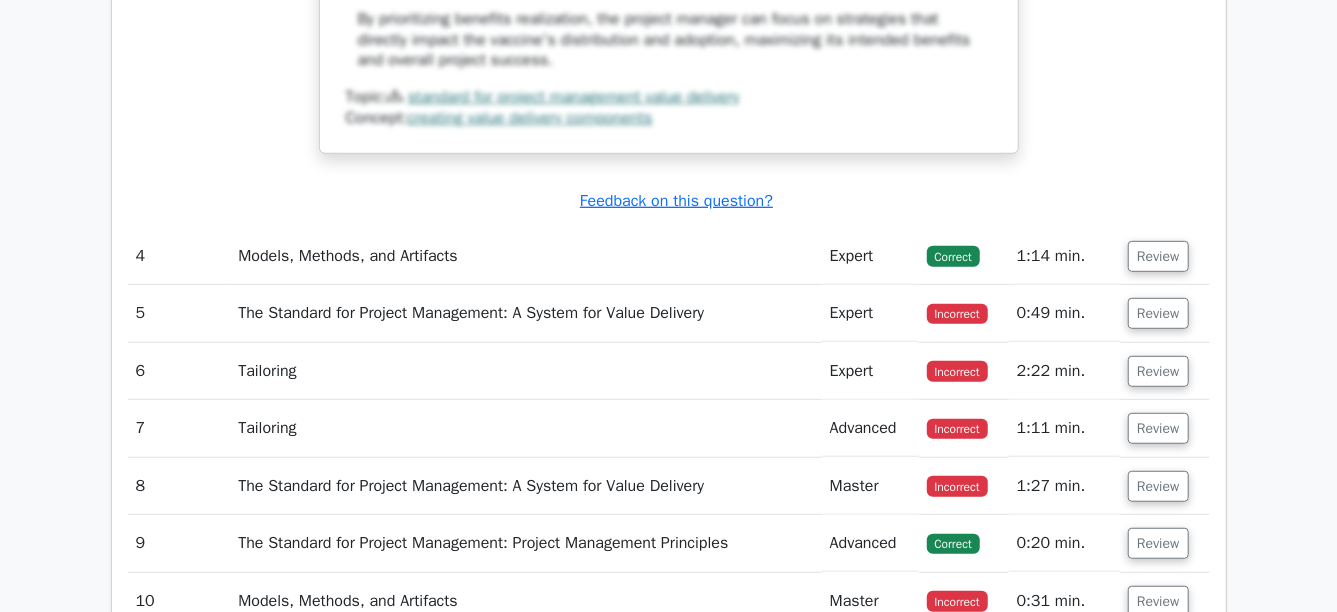 scroll, scrollTop: 4400, scrollLeft: 0, axis: vertical 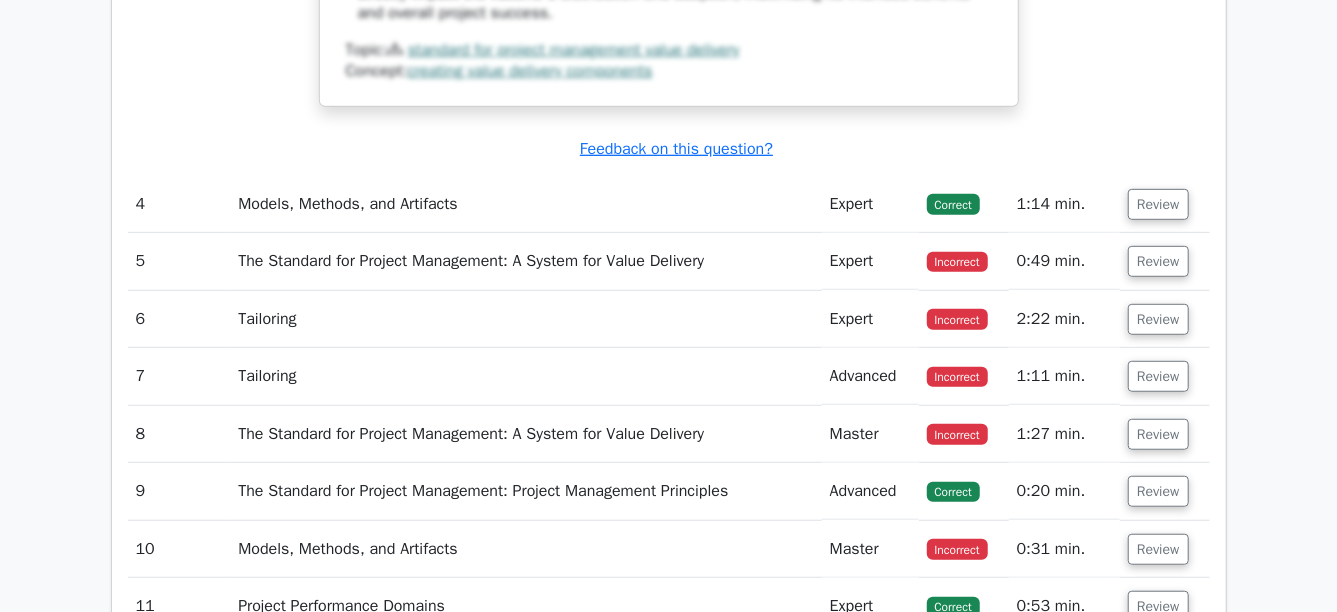 click on "The Standard for Project Management: A System for Value Delivery" at bounding box center [526, 261] 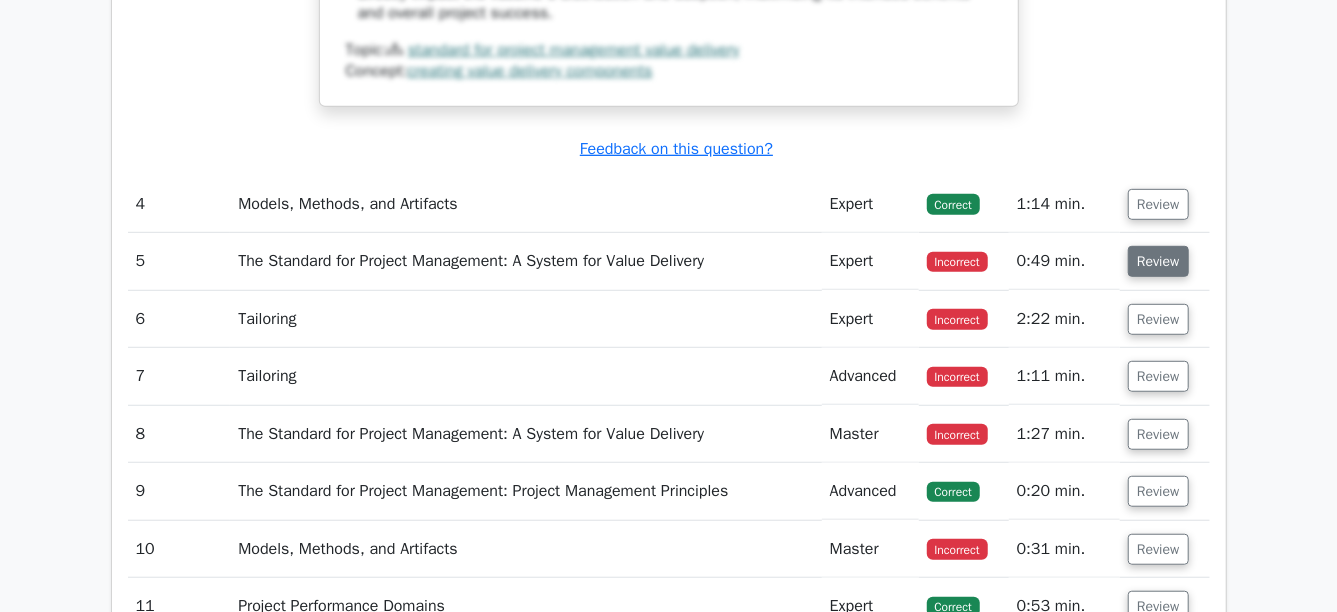 click on "Review" at bounding box center (1158, 261) 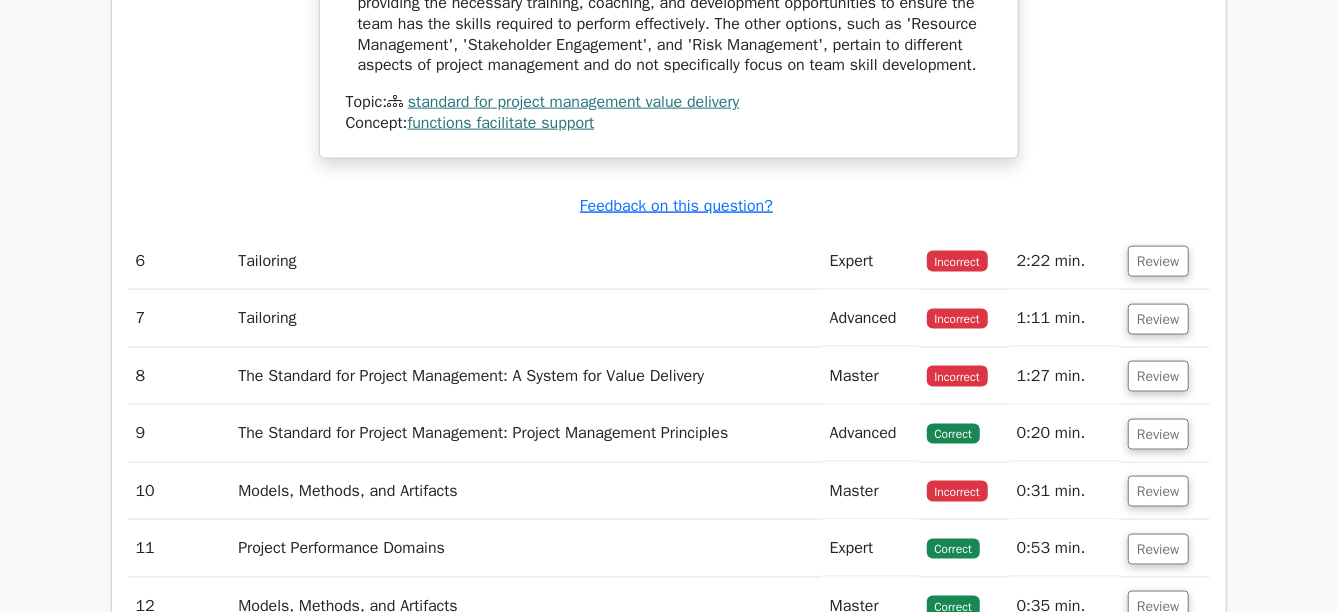 scroll, scrollTop: 5200, scrollLeft: 0, axis: vertical 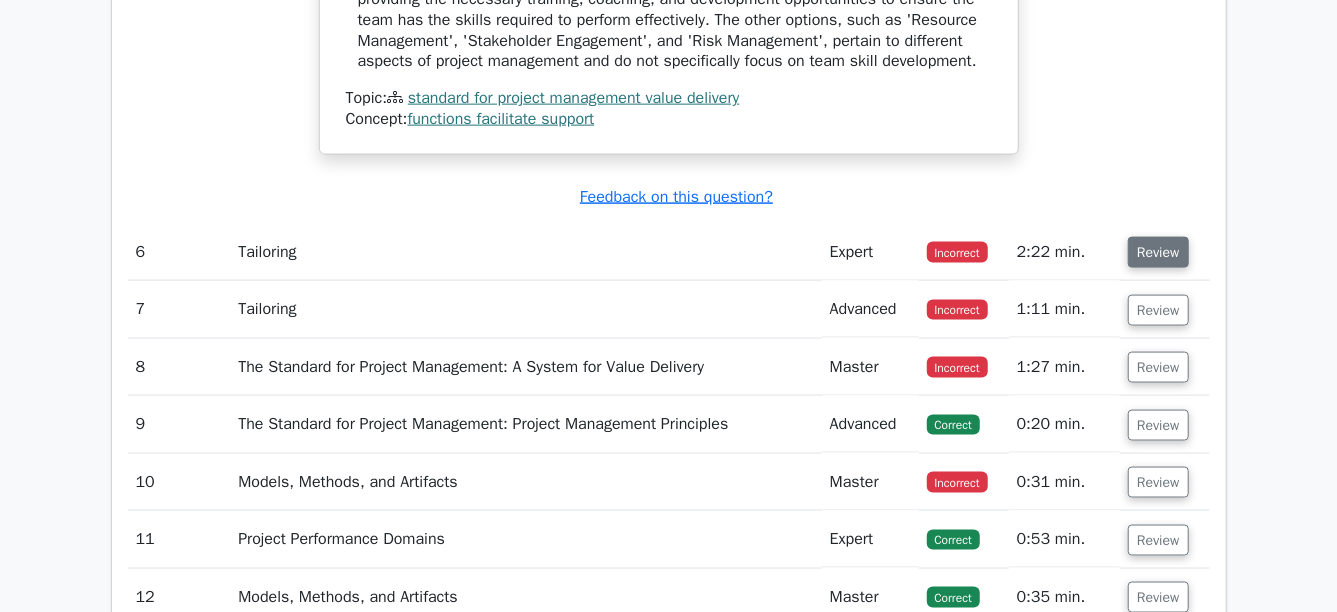 click on "Review" at bounding box center [1158, 252] 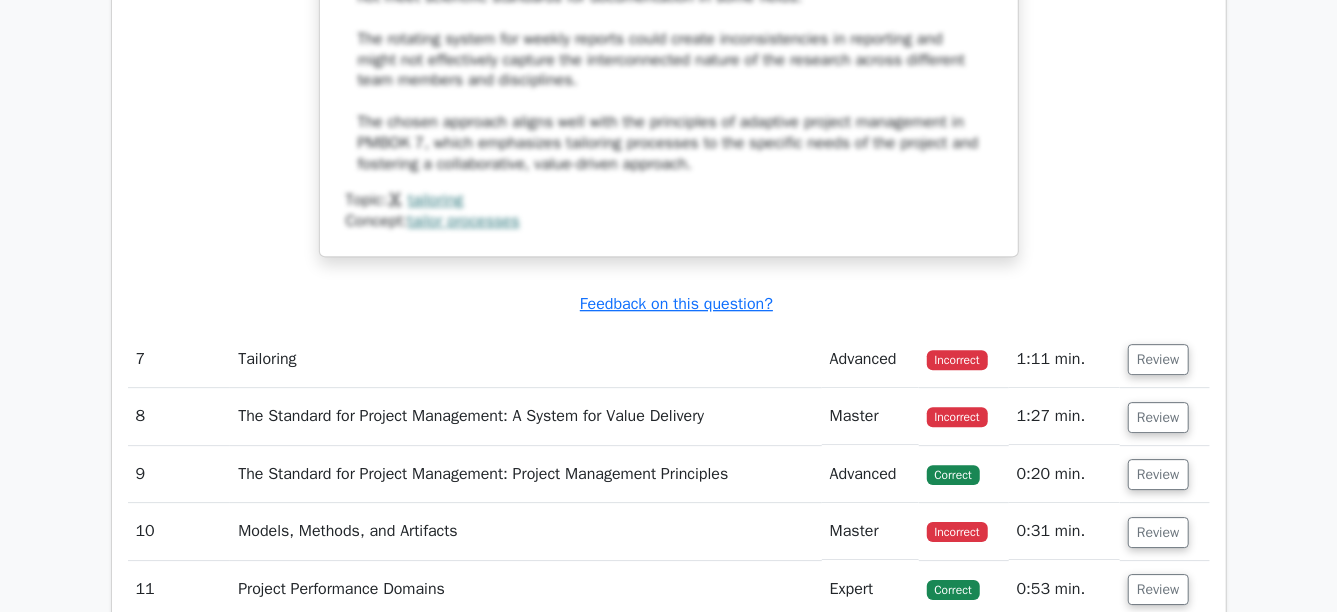 scroll, scrollTop: 6800, scrollLeft: 0, axis: vertical 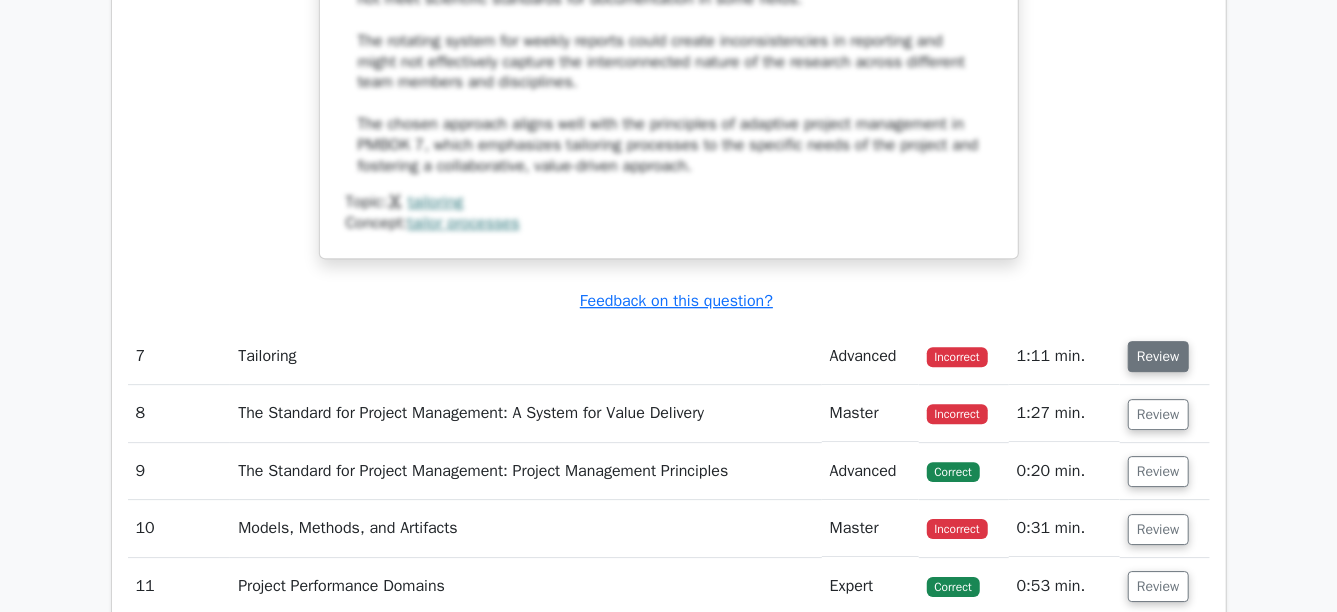 click on "Review" at bounding box center (1158, 356) 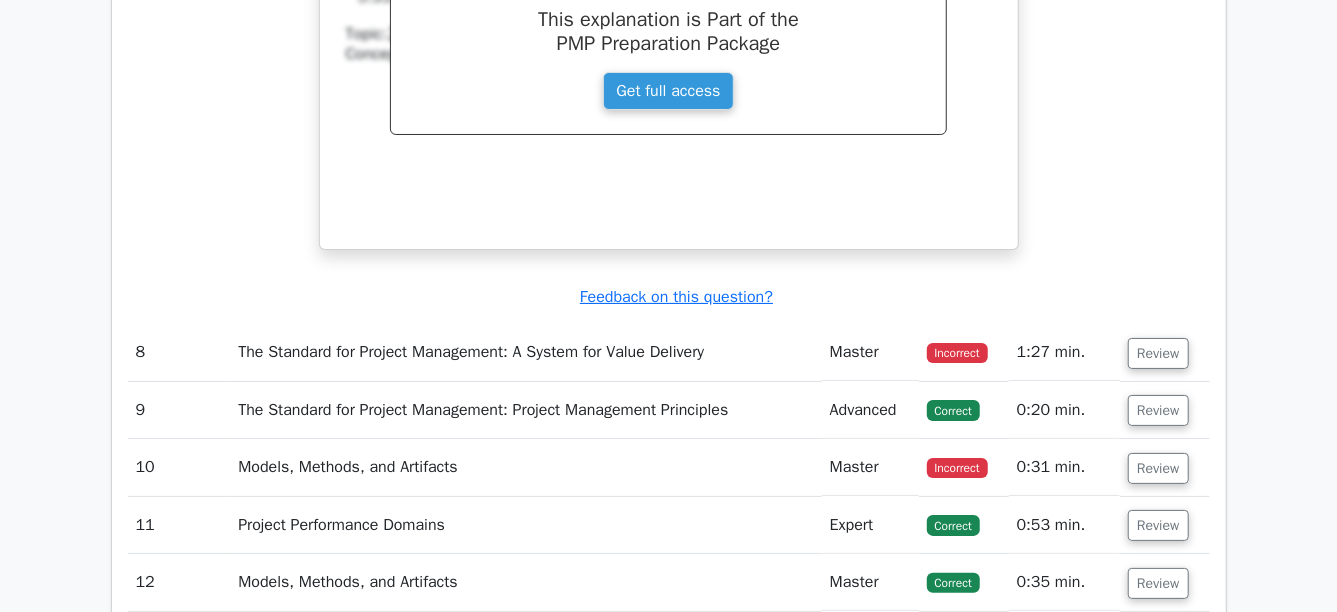 scroll, scrollTop: 7800, scrollLeft: 0, axis: vertical 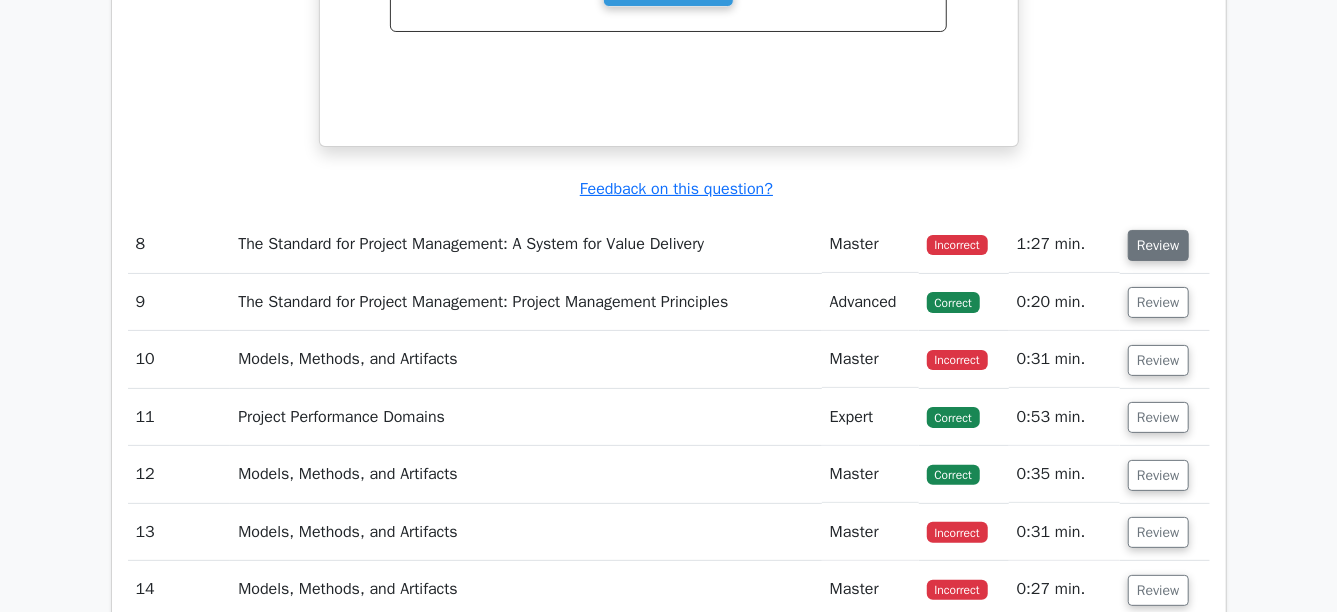 click on "Review" at bounding box center (1158, 245) 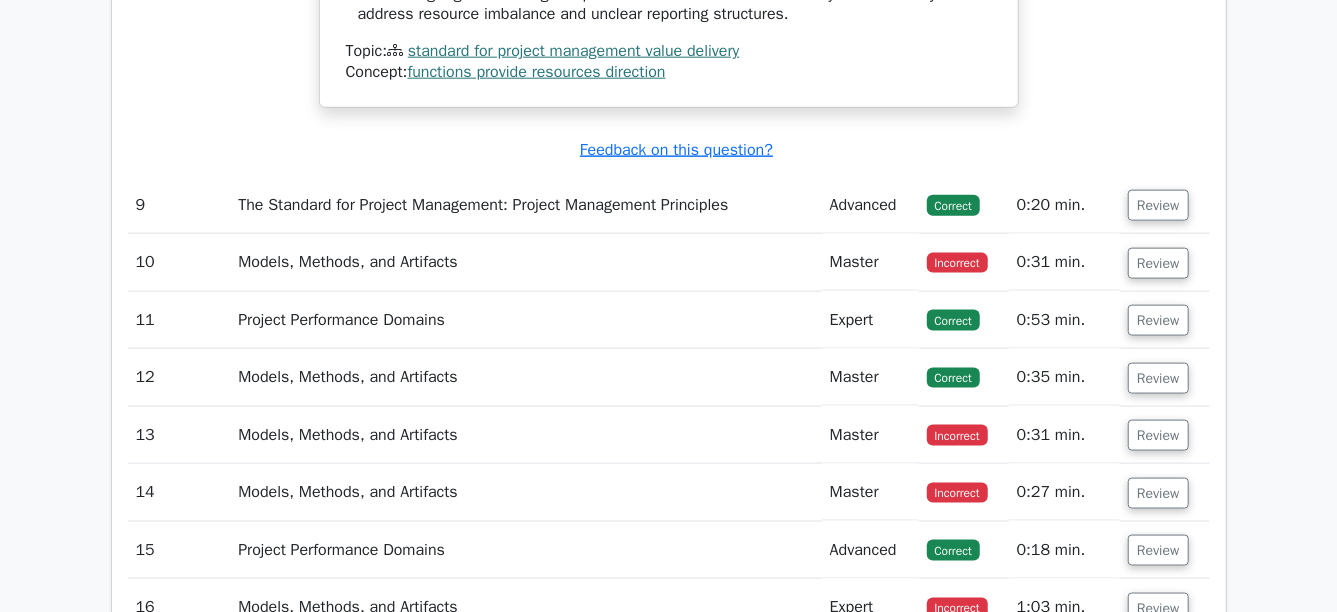 scroll, scrollTop: 9000, scrollLeft: 0, axis: vertical 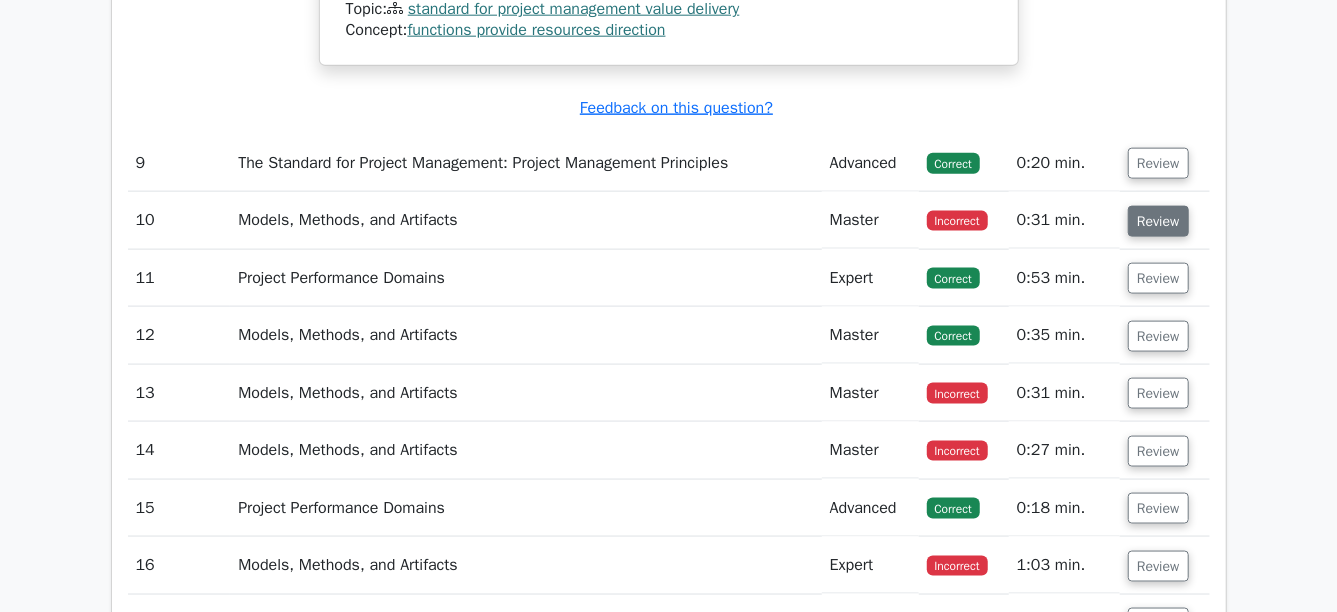 click on "Review" at bounding box center [1158, 221] 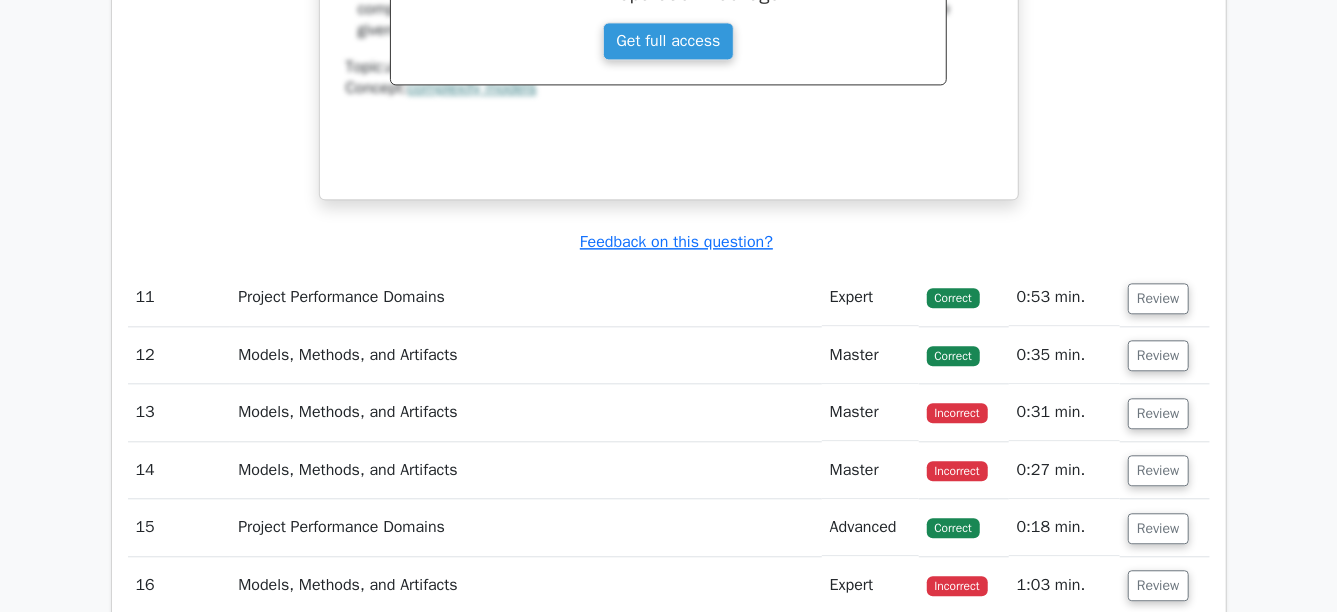 scroll, scrollTop: 10099, scrollLeft: 0, axis: vertical 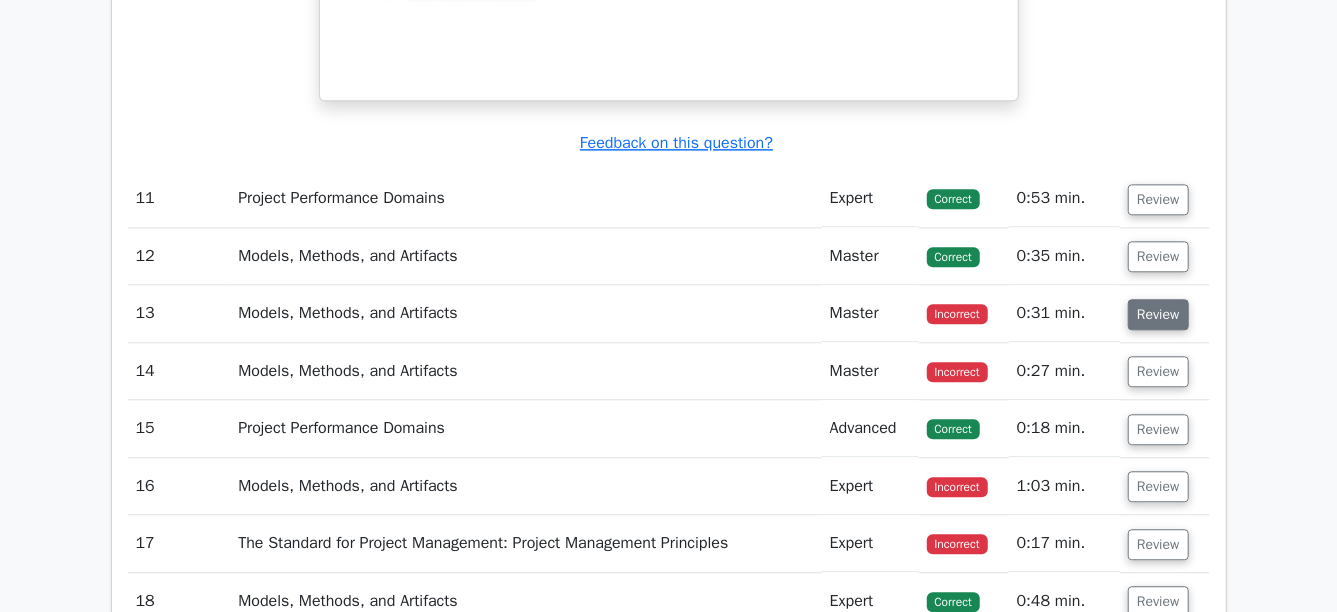 click on "Review" at bounding box center [1158, 314] 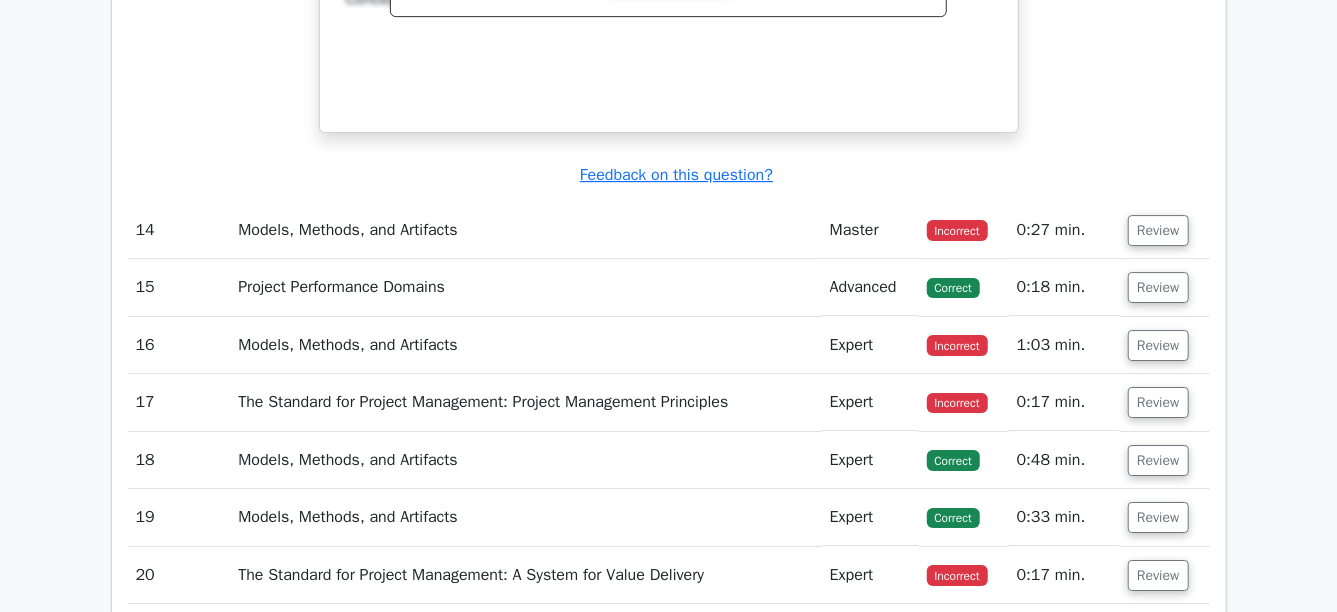 scroll, scrollTop: 11200, scrollLeft: 0, axis: vertical 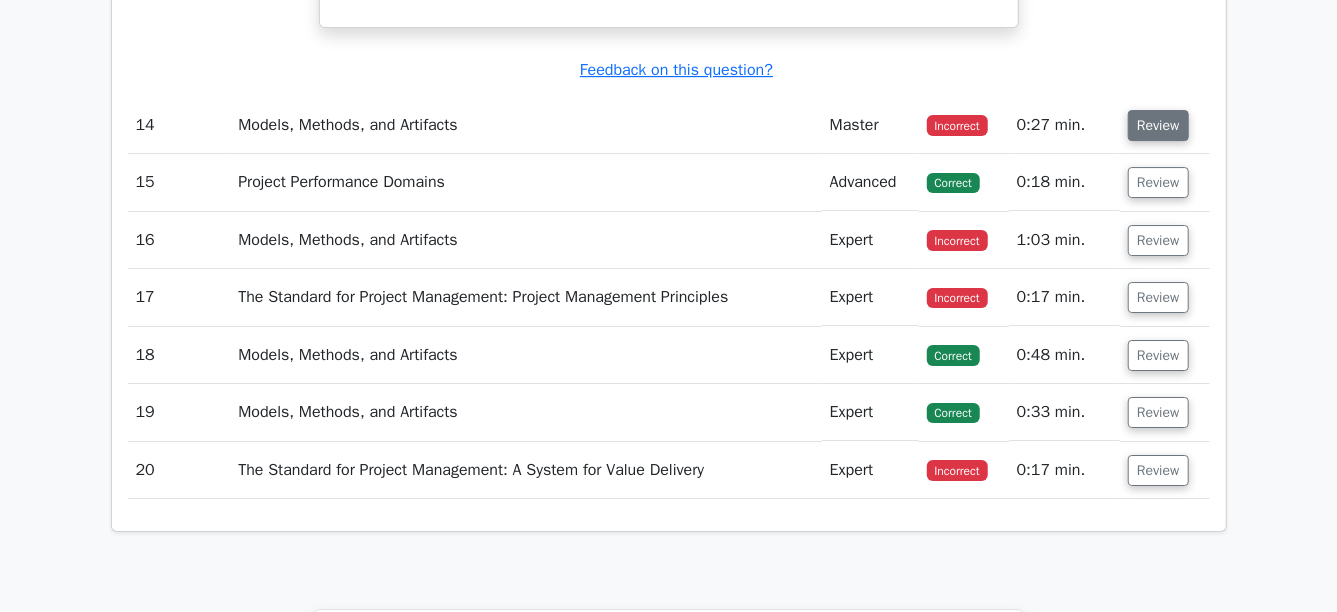 click on "Review" at bounding box center [1158, 125] 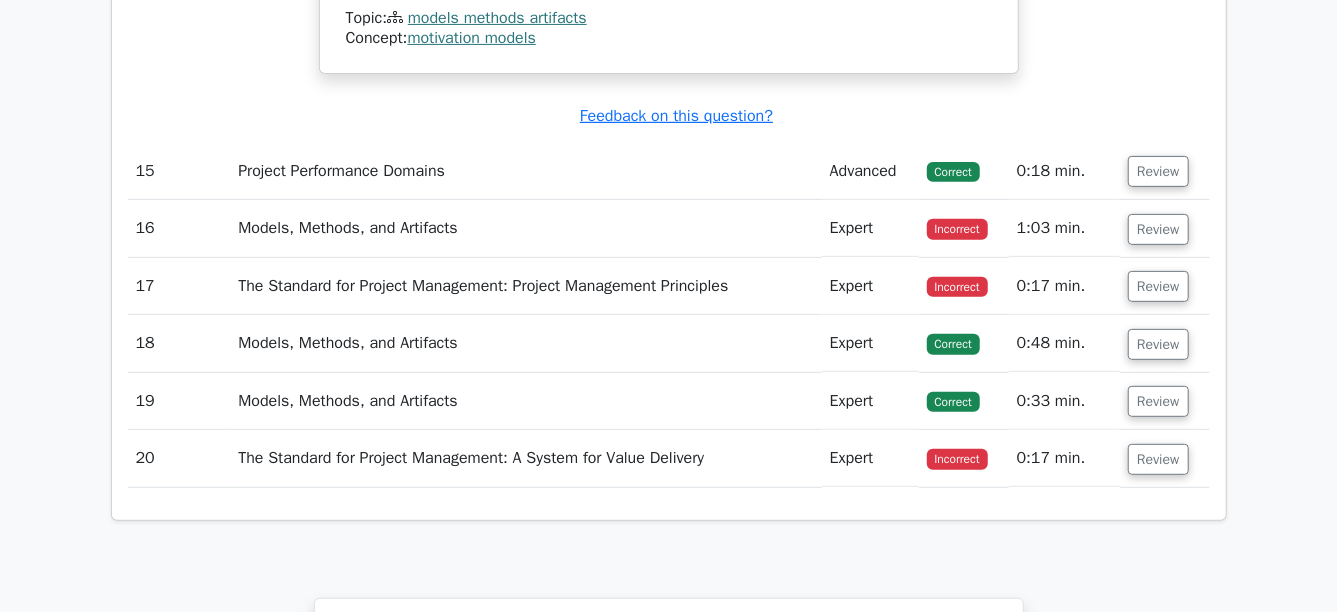 scroll, scrollTop: 12000, scrollLeft: 0, axis: vertical 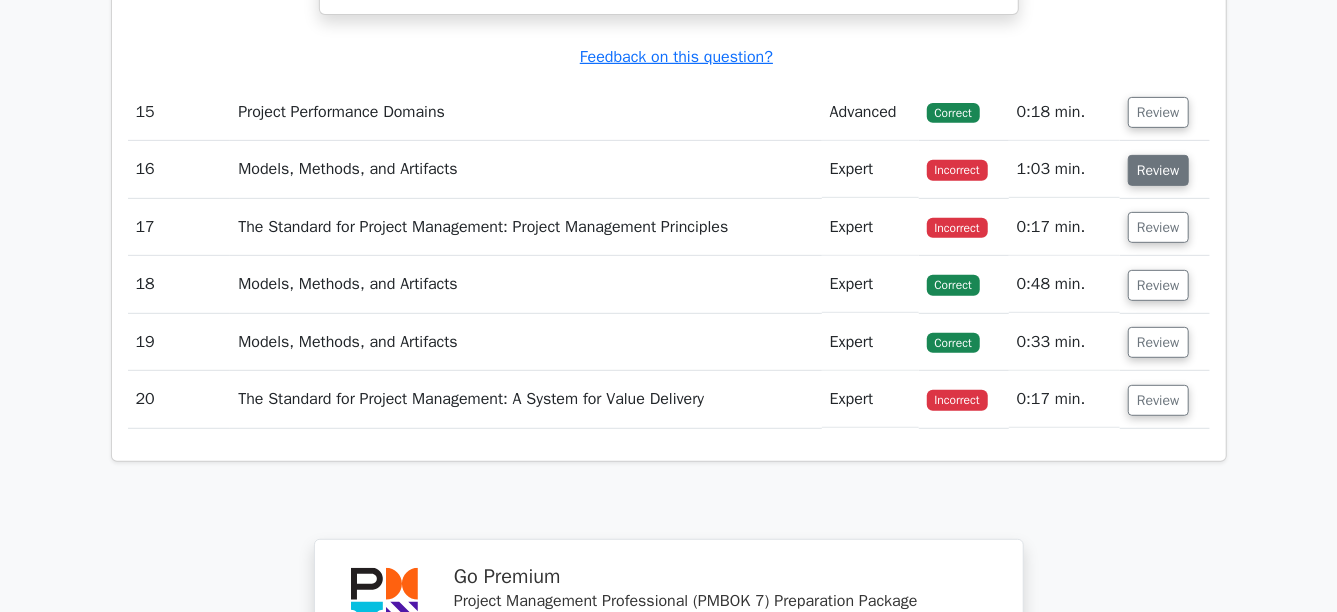 click on "Review" at bounding box center (1158, 170) 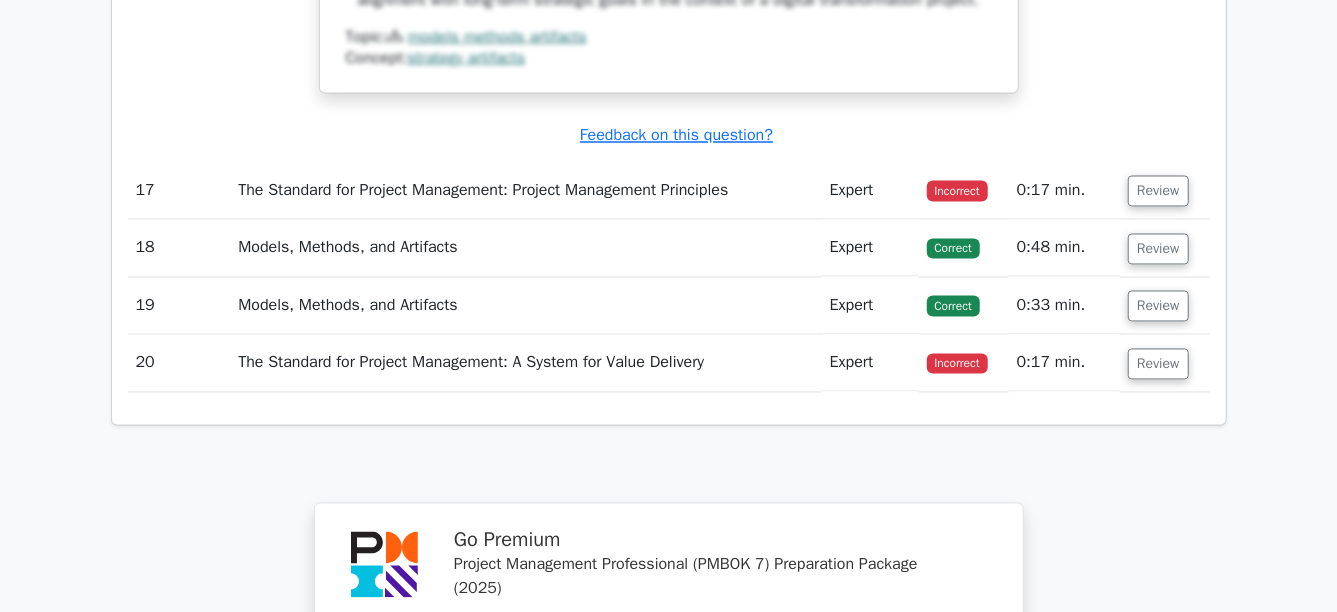 scroll, scrollTop: 13500, scrollLeft: 0, axis: vertical 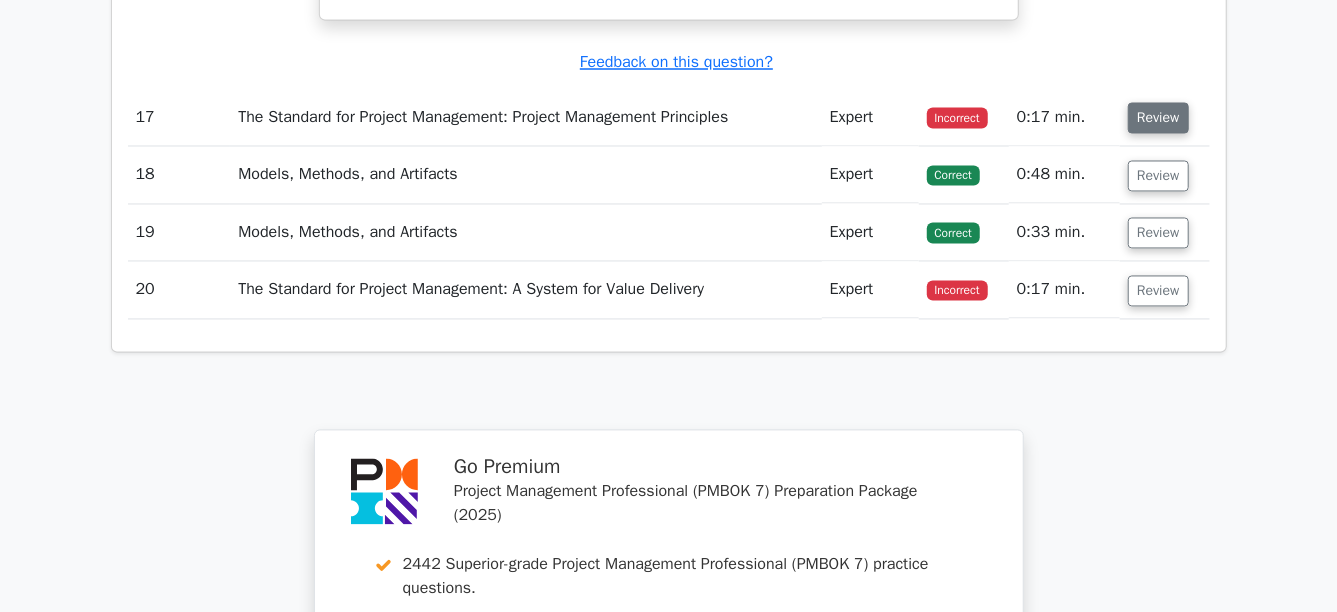 click on "Review" at bounding box center [1158, 118] 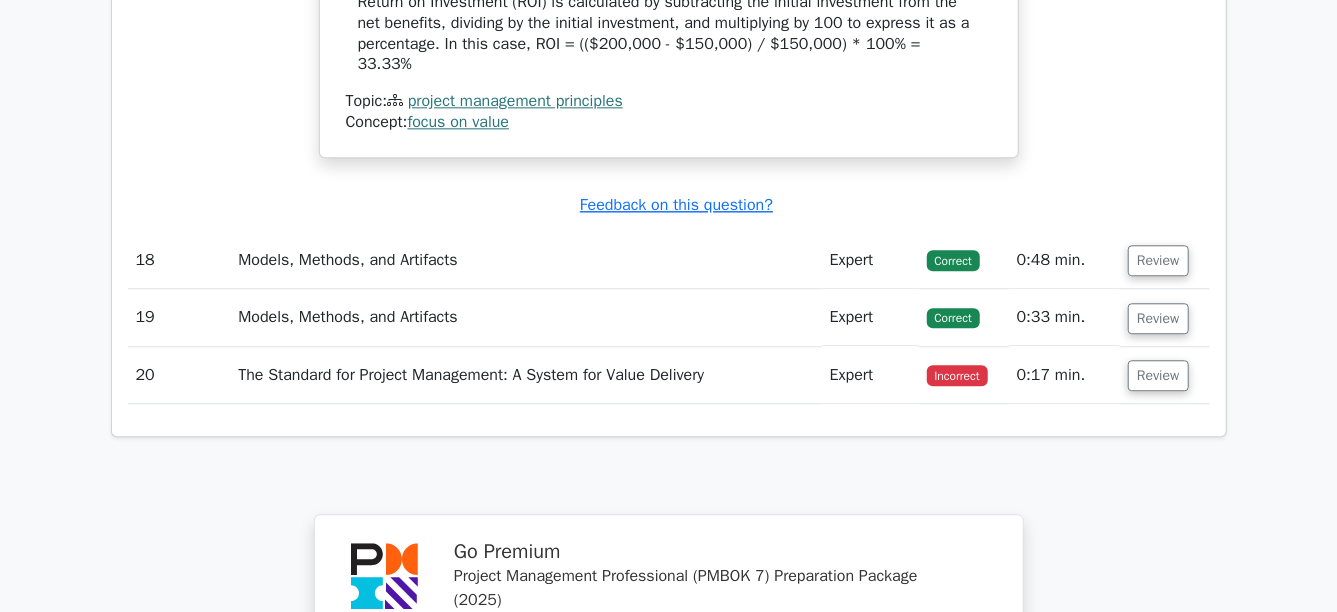 scroll, scrollTop: 14200, scrollLeft: 0, axis: vertical 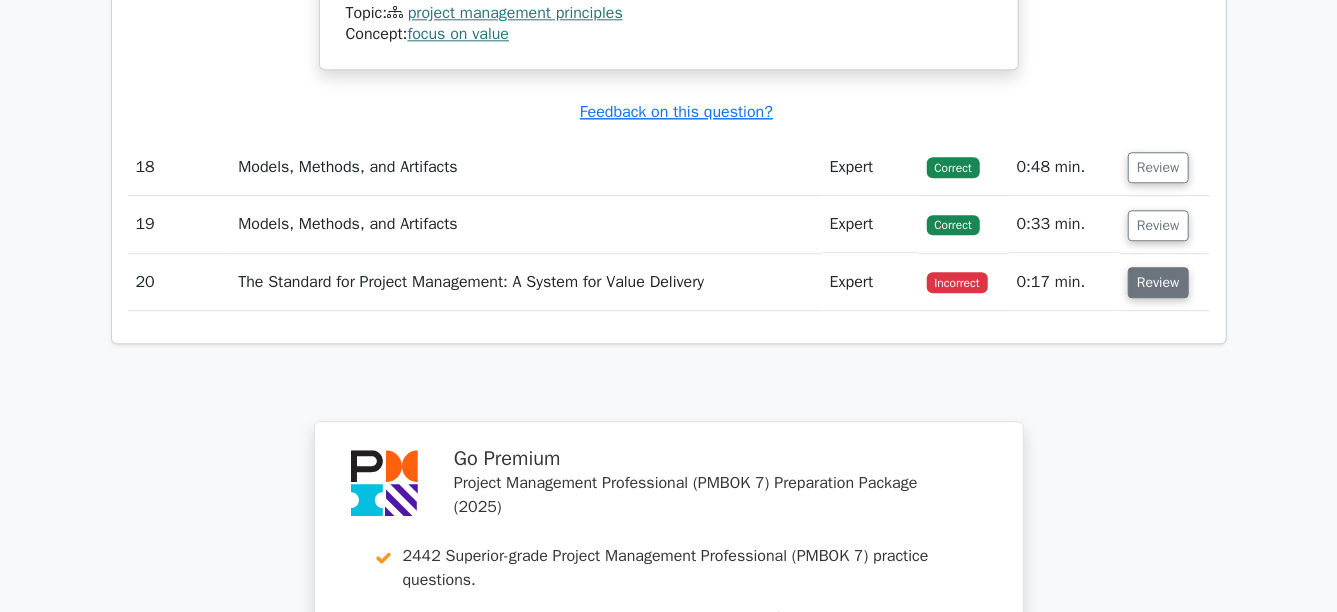 click on "Review" at bounding box center (1158, 282) 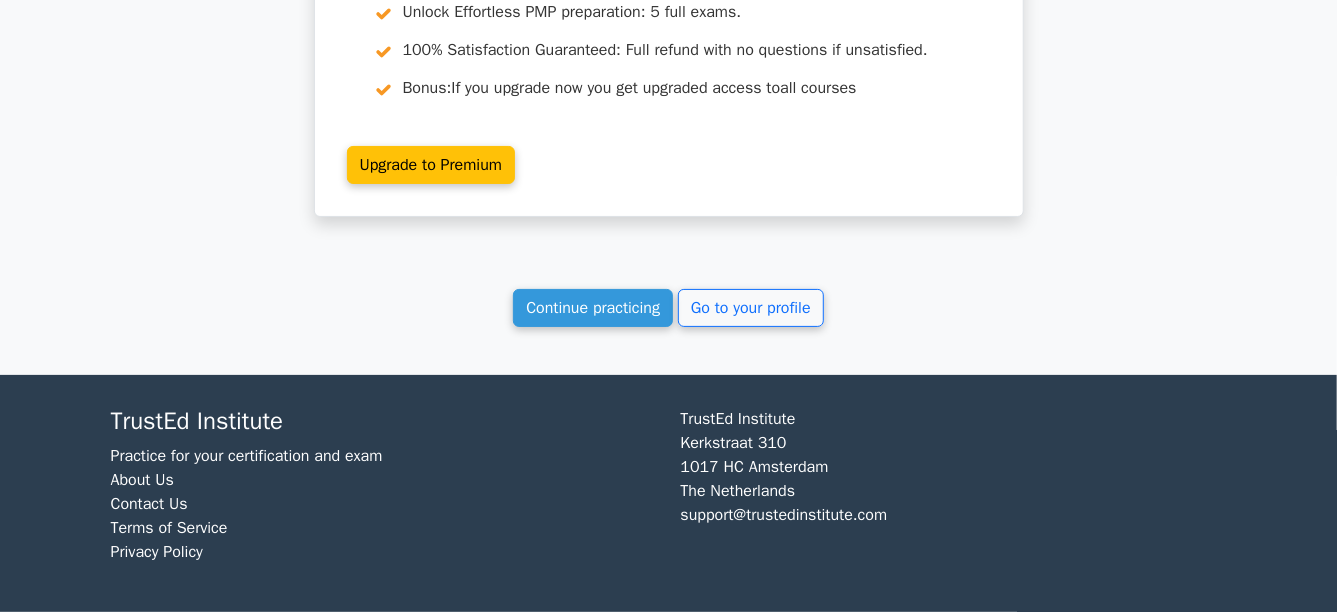 scroll, scrollTop: 15629, scrollLeft: 0, axis: vertical 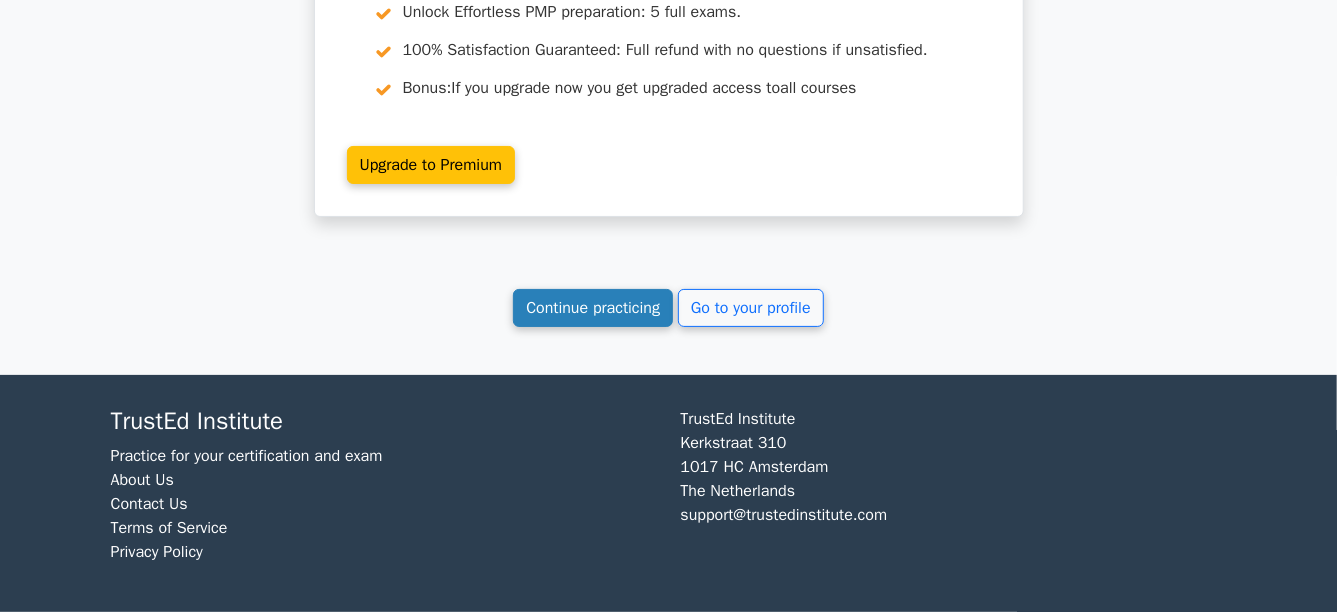 click on "Continue practicing" at bounding box center [593, 308] 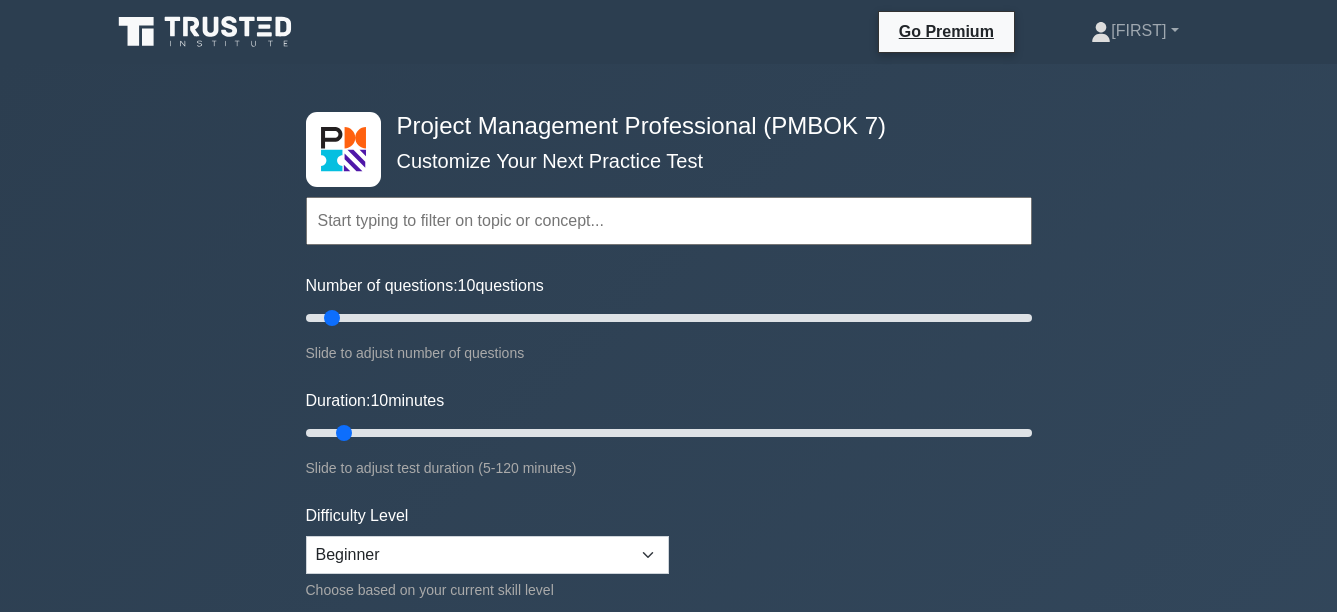 scroll, scrollTop: 0, scrollLeft: 0, axis: both 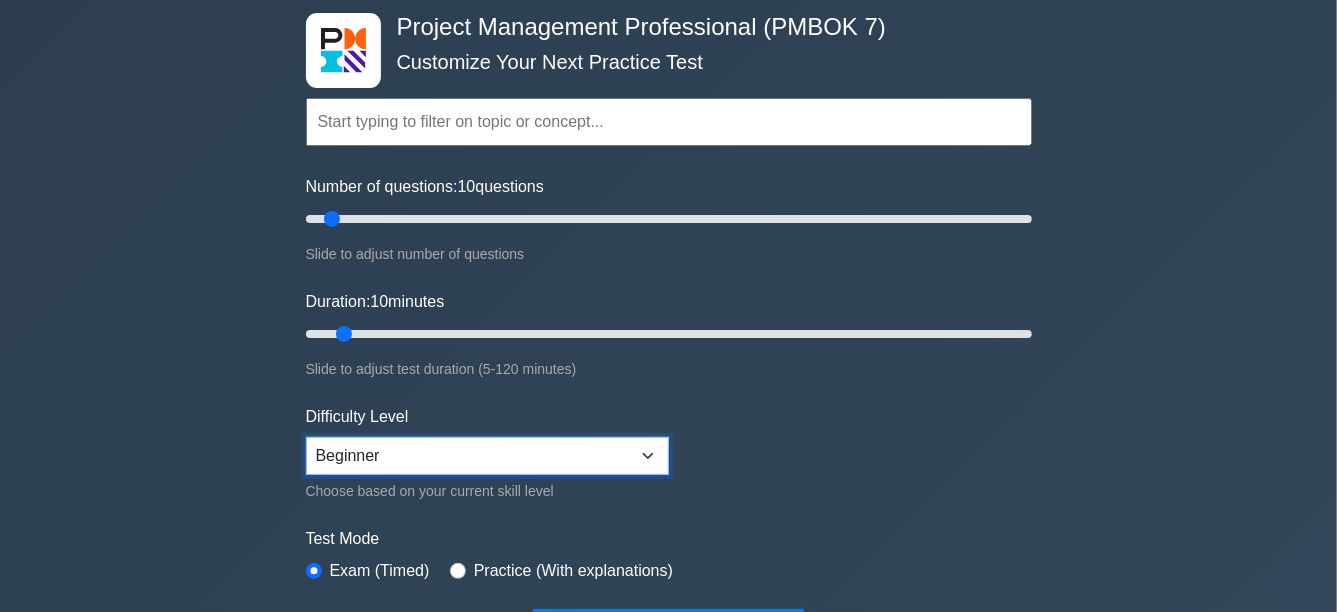 click on "Beginner
Intermediate
Expert" at bounding box center (487, 456) 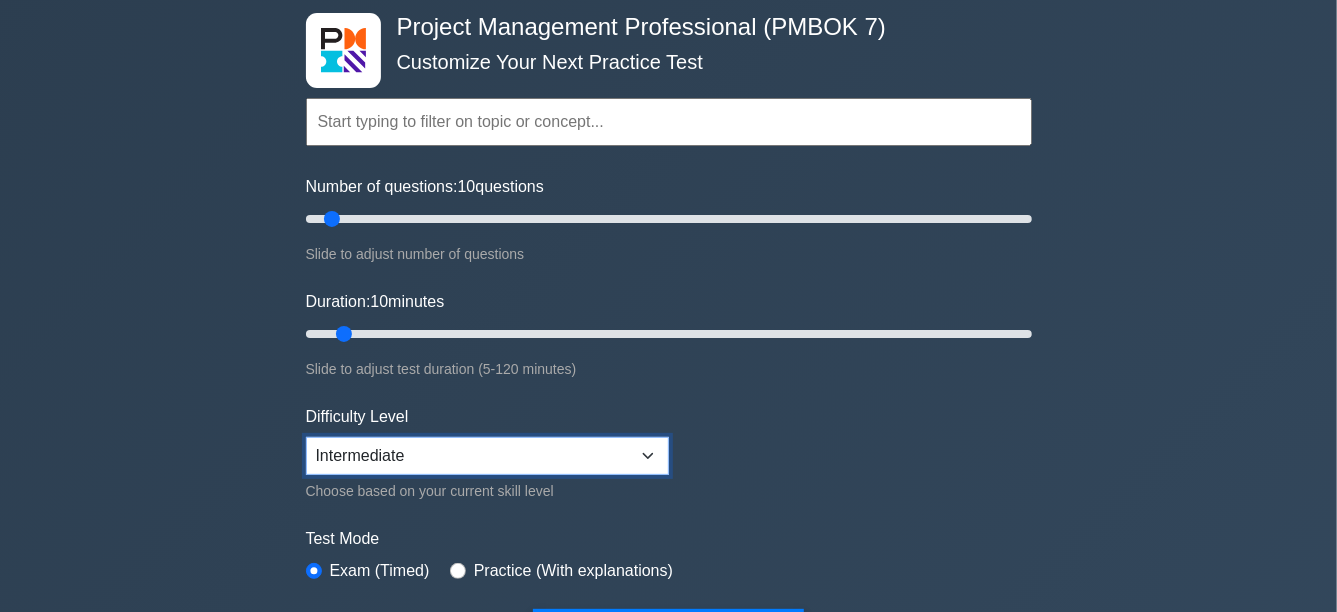 click on "Beginner
Intermediate
Expert" at bounding box center [487, 456] 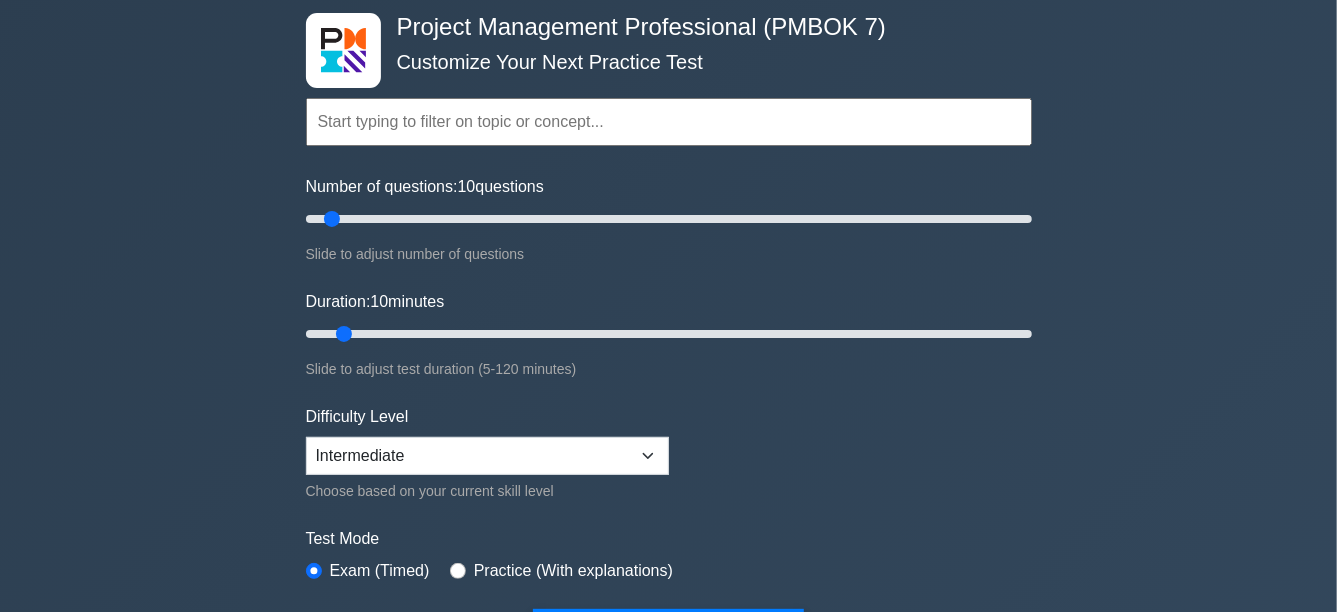 click on "Topics
The Standard for Project Management: A System for Value Delivery
The Standard for Project Management: Project Management Principles
Project Performance Domains
Tailoring
Models, Methods, and Artifacts
Concepts
Creating Value: Value Delivery Components (The Standard for Project Management: A System for Value Delivery)" at bounding box center (669, 346) 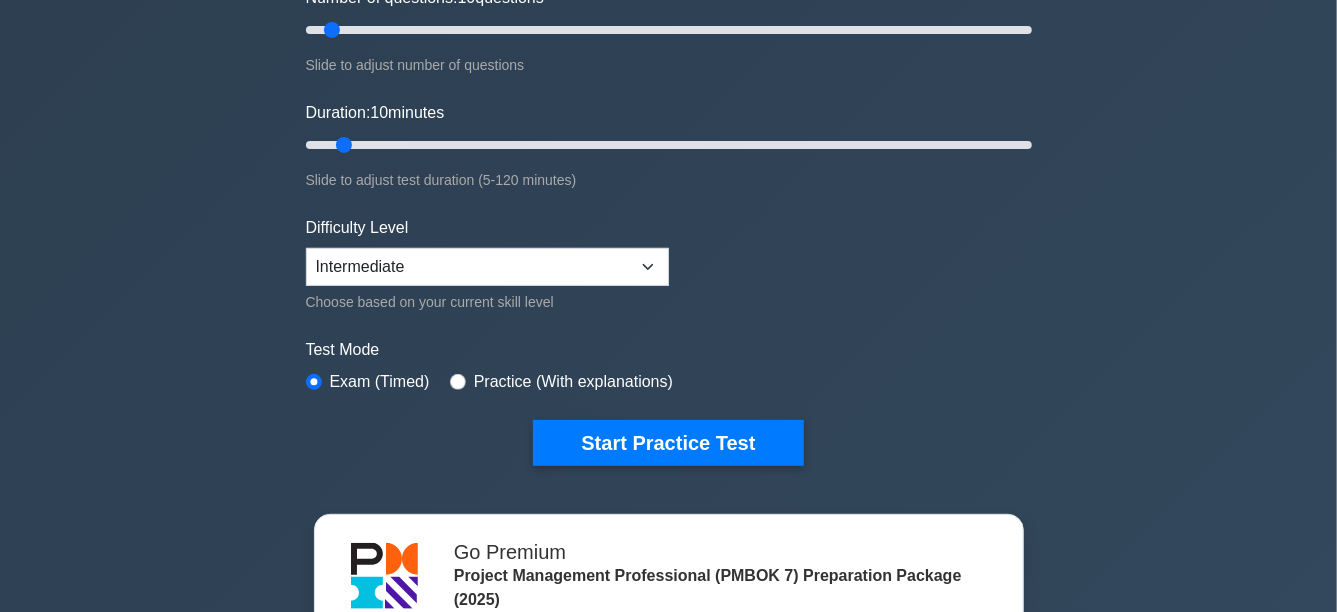scroll, scrollTop: 300, scrollLeft: 0, axis: vertical 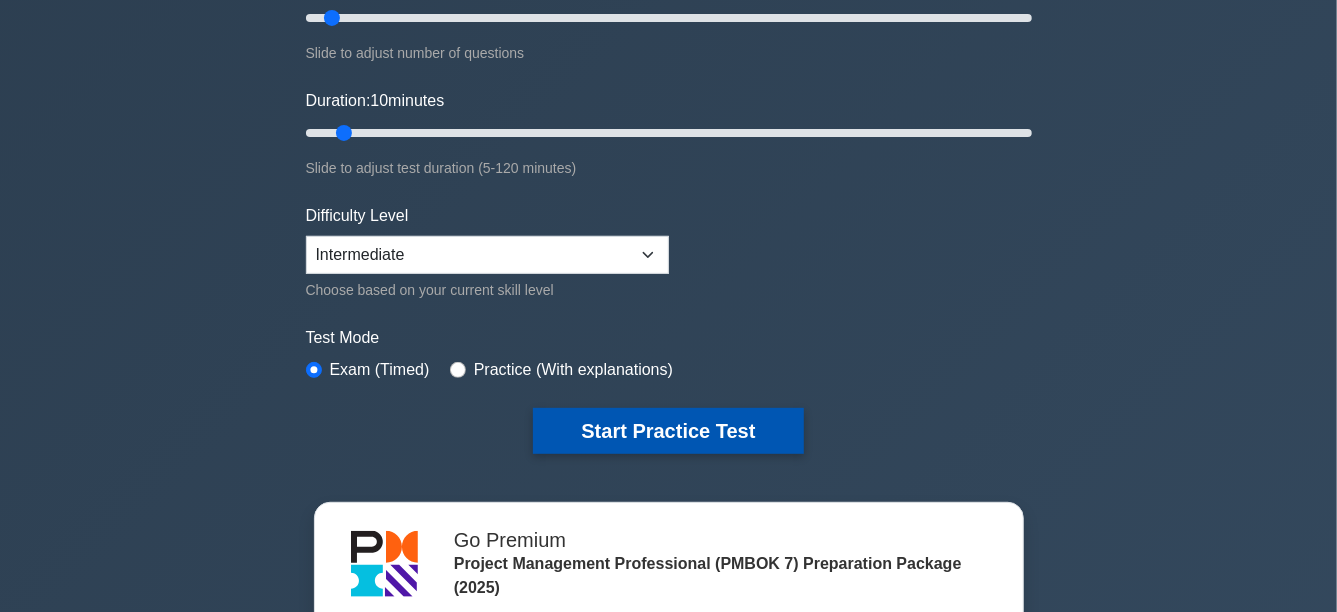 click on "Start Practice Test" at bounding box center (668, 431) 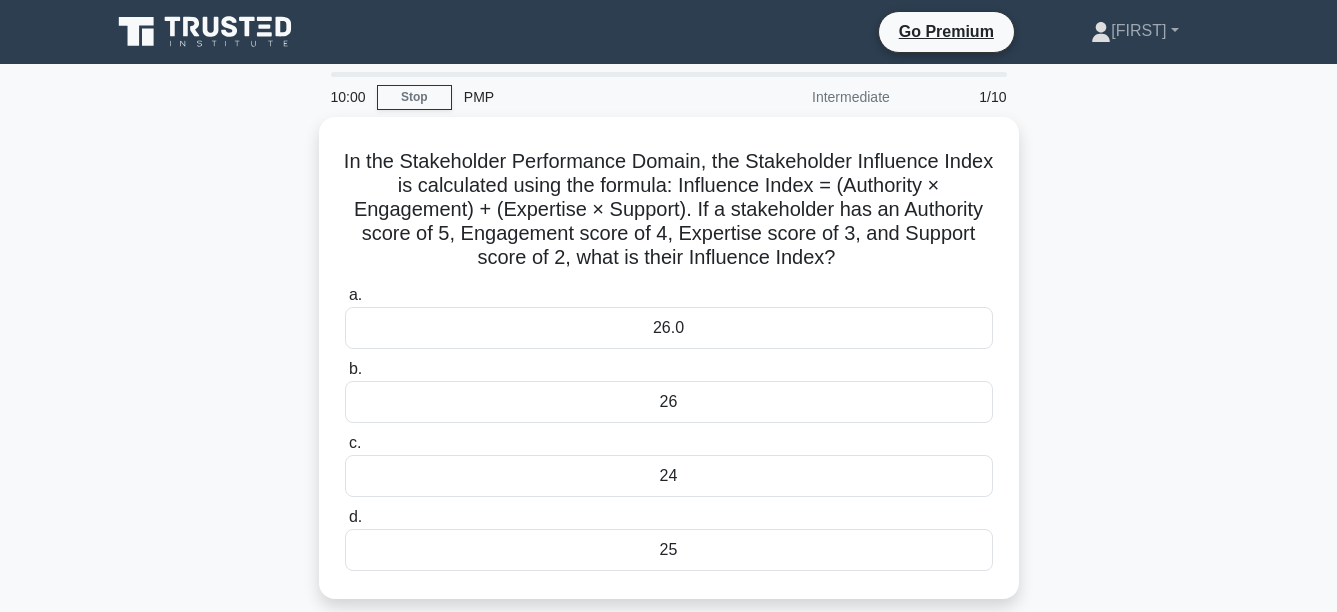 scroll, scrollTop: 0, scrollLeft: 0, axis: both 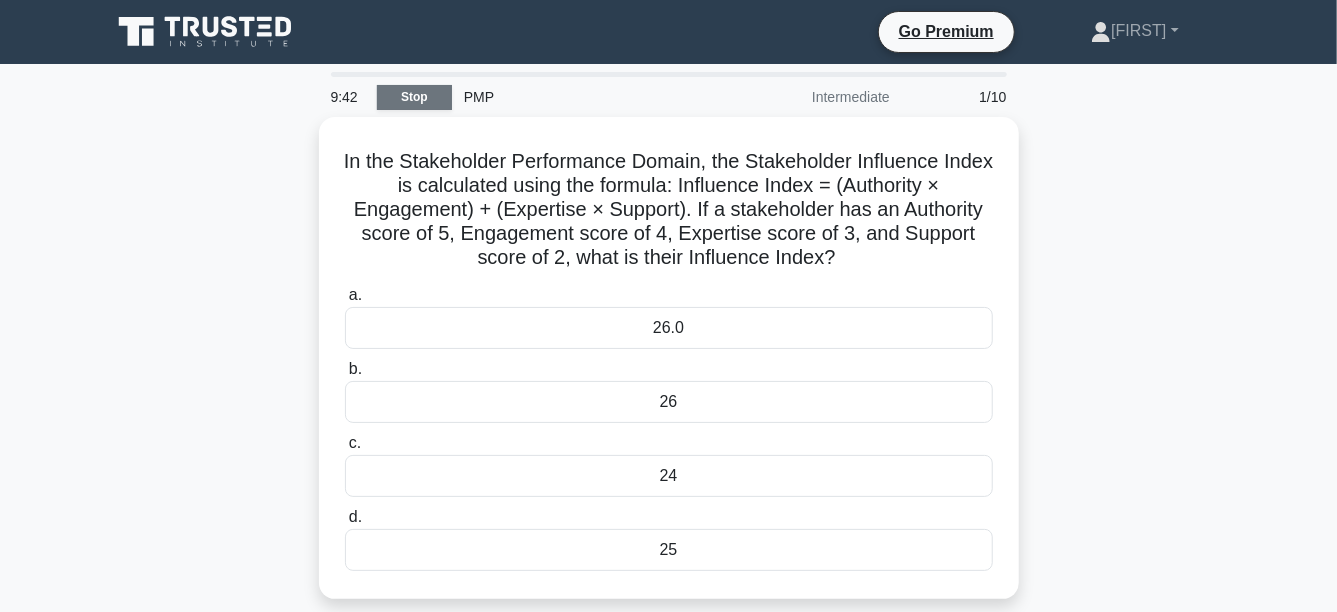 click on "Stop" at bounding box center [414, 97] 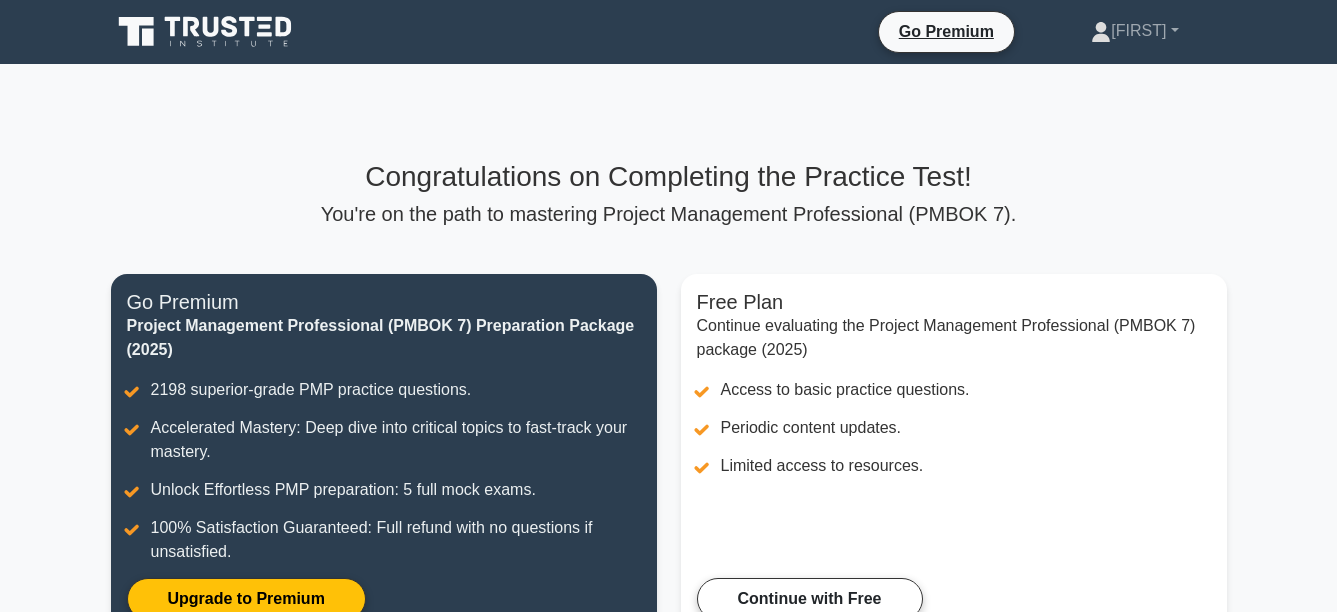 scroll, scrollTop: 0, scrollLeft: 0, axis: both 